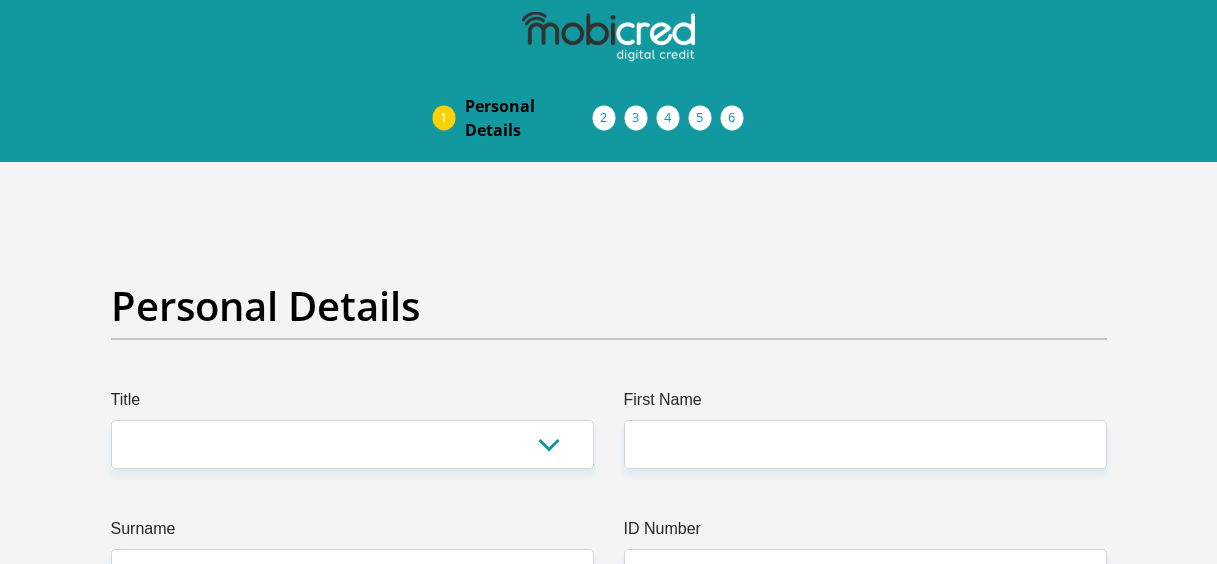 scroll, scrollTop: 0, scrollLeft: 0, axis: both 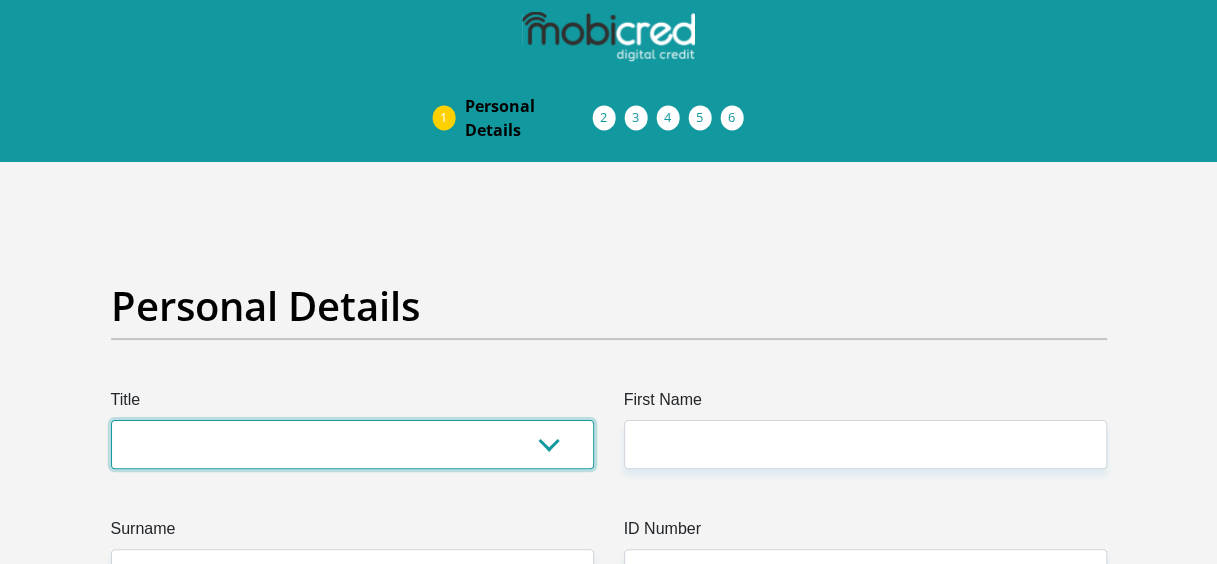 click on "Mr
Ms
Mrs
Dr
Other" at bounding box center [352, 444] 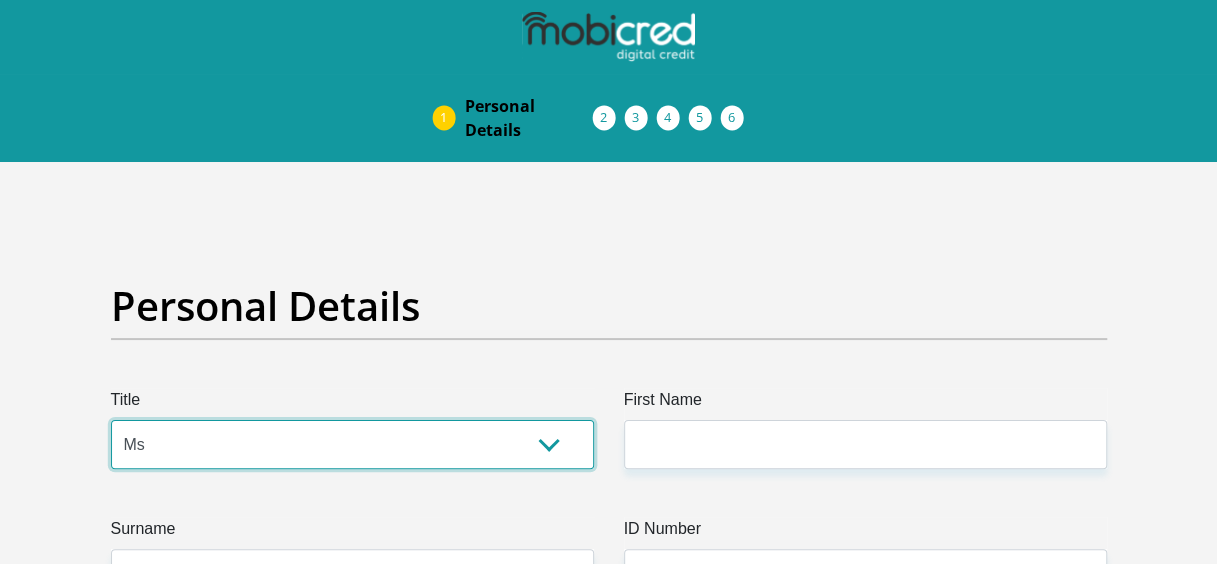 click on "Mr
Ms
Mrs
Dr
Other" at bounding box center (352, 444) 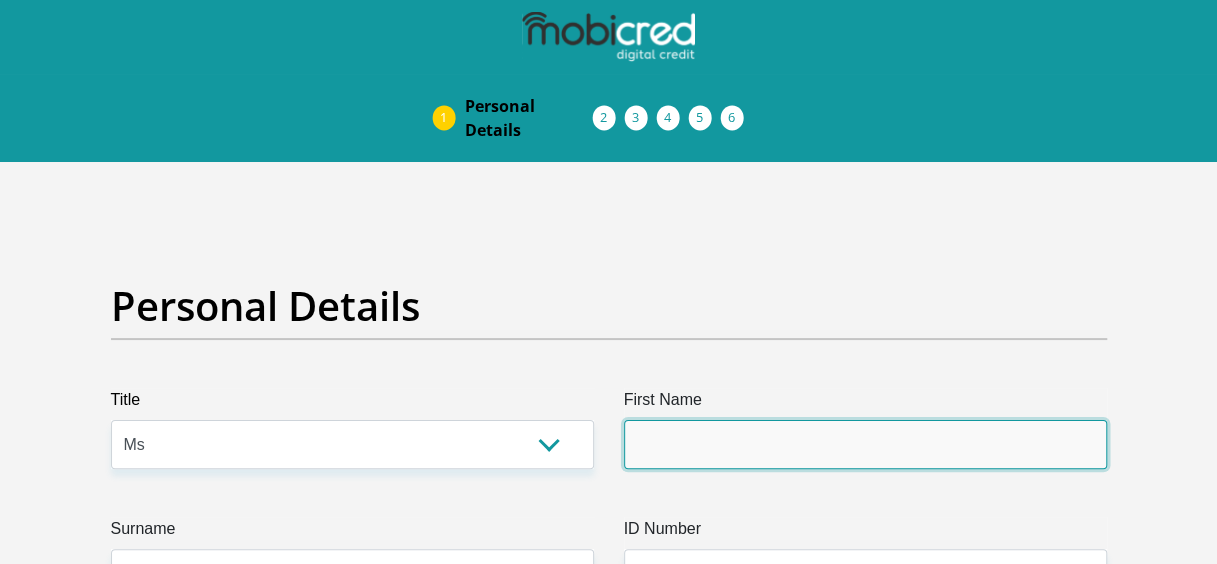 click on "First Name" at bounding box center [865, 444] 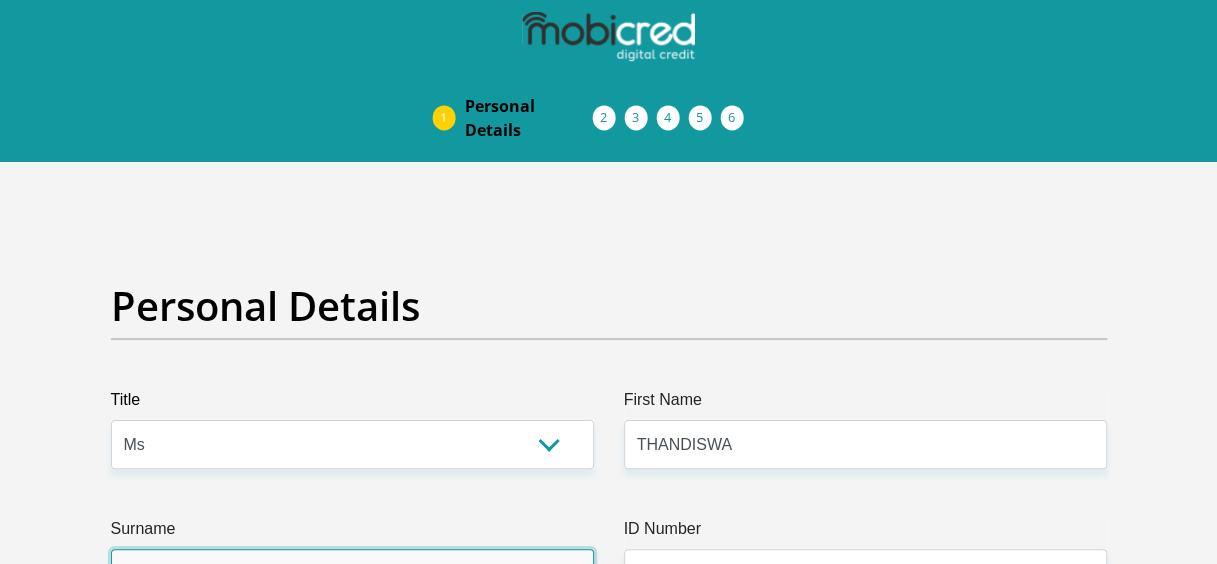 type on "NYEMBEZI" 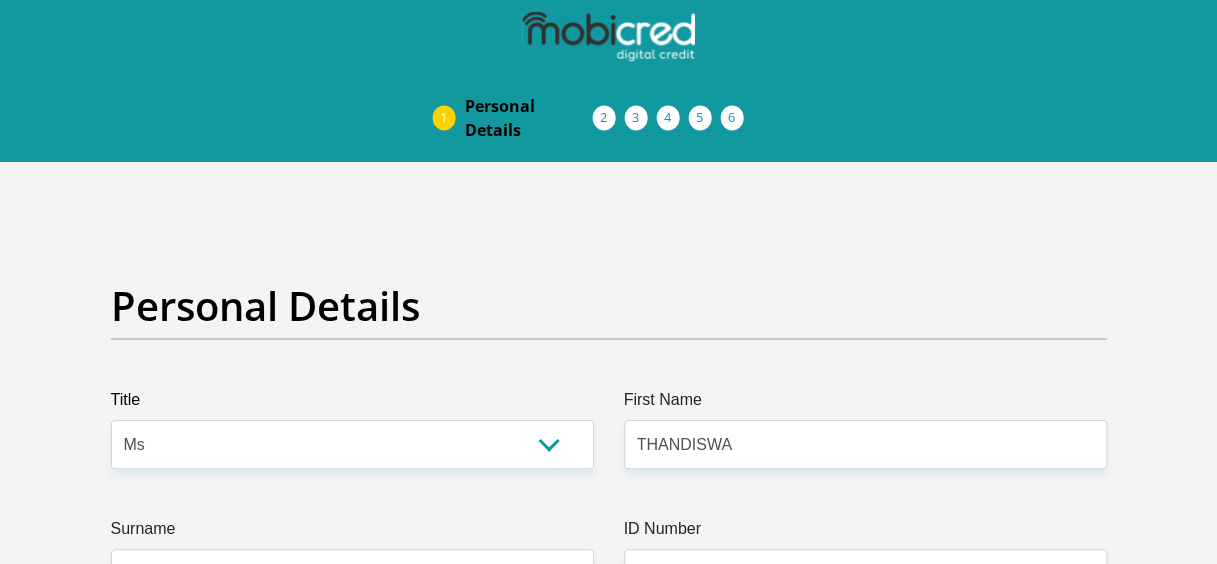 select on "1" 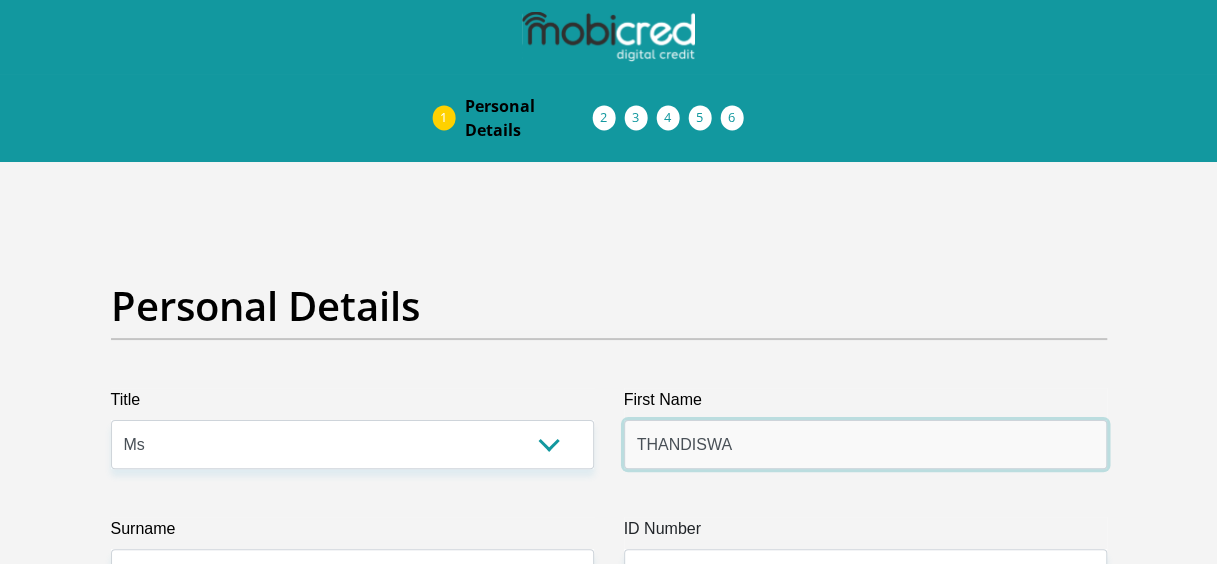 type on "TYME BANK LIMITED" 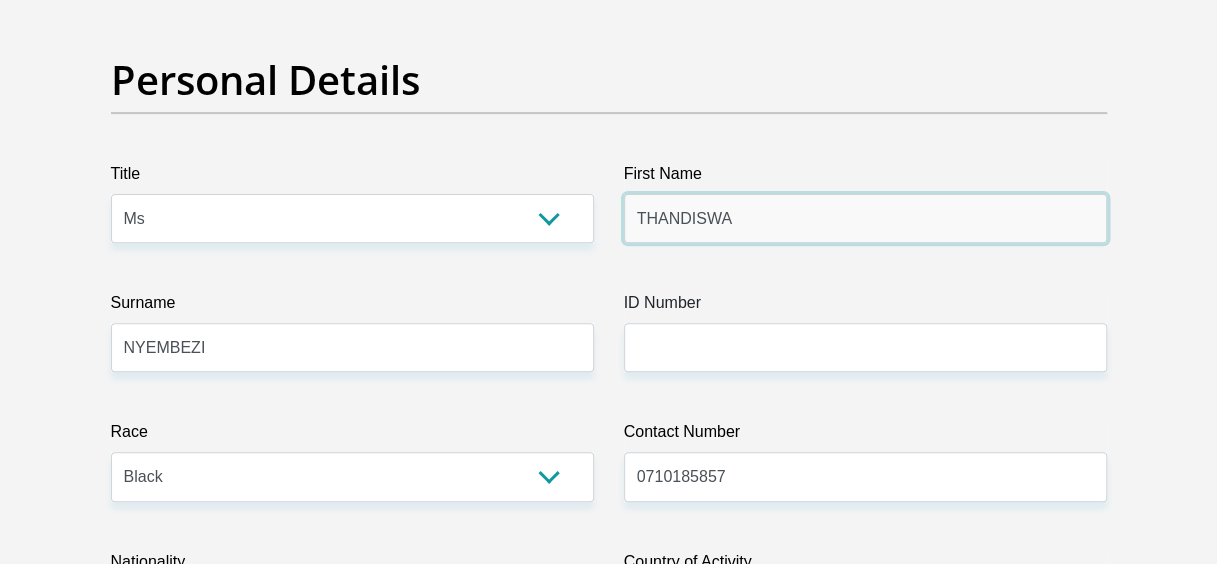scroll, scrollTop: 280, scrollLeft: 0, axis: vertical 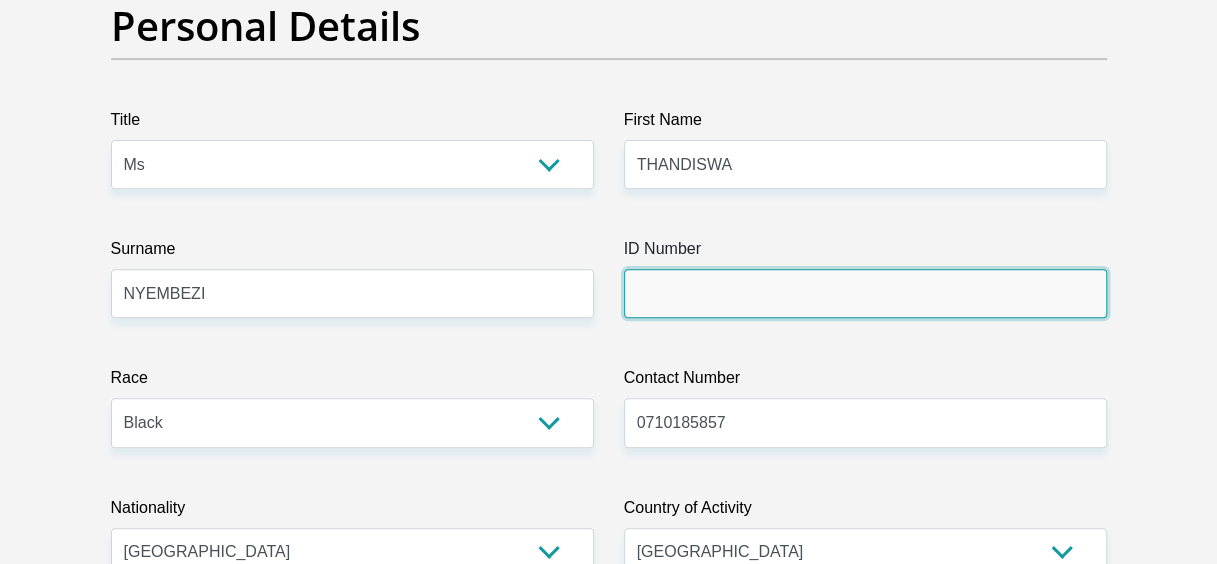 click on "ID Number" at bounding box center (865, 293) 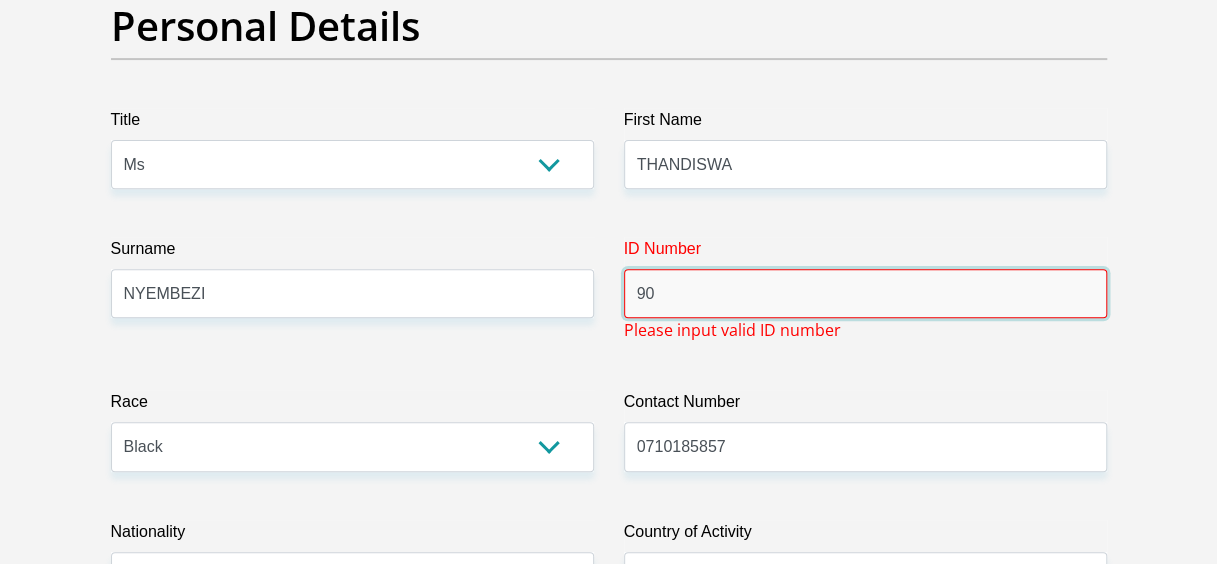 type on "9012201463086" 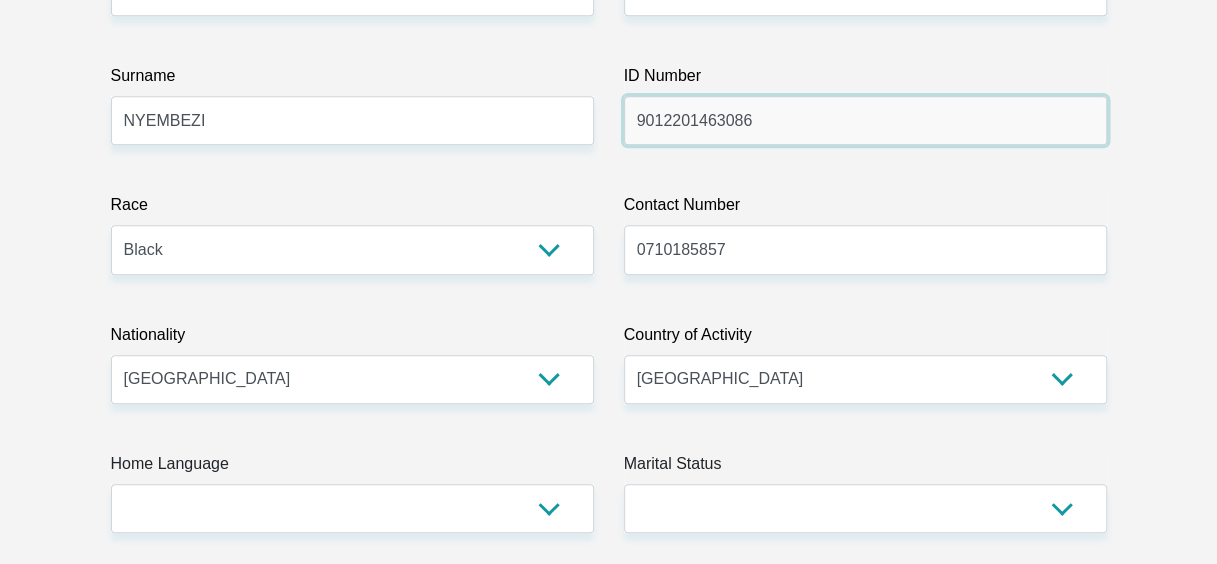 scroll, scrollTop: 506, scrollLeft: 0, axis: vertical 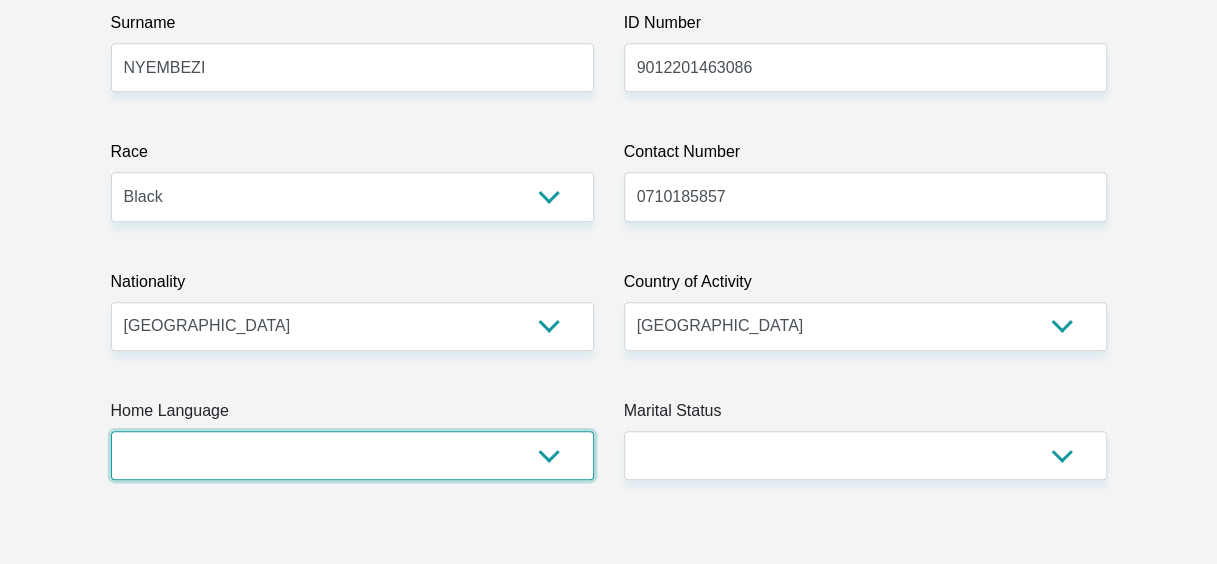 click on "Afrikaans
English
Sepedi
South Ndebele
Southern Sotho
Swati
Tsonga
Tswana
Venda
Xhosa
Zulu
Other" at bounding box center [352, 455] 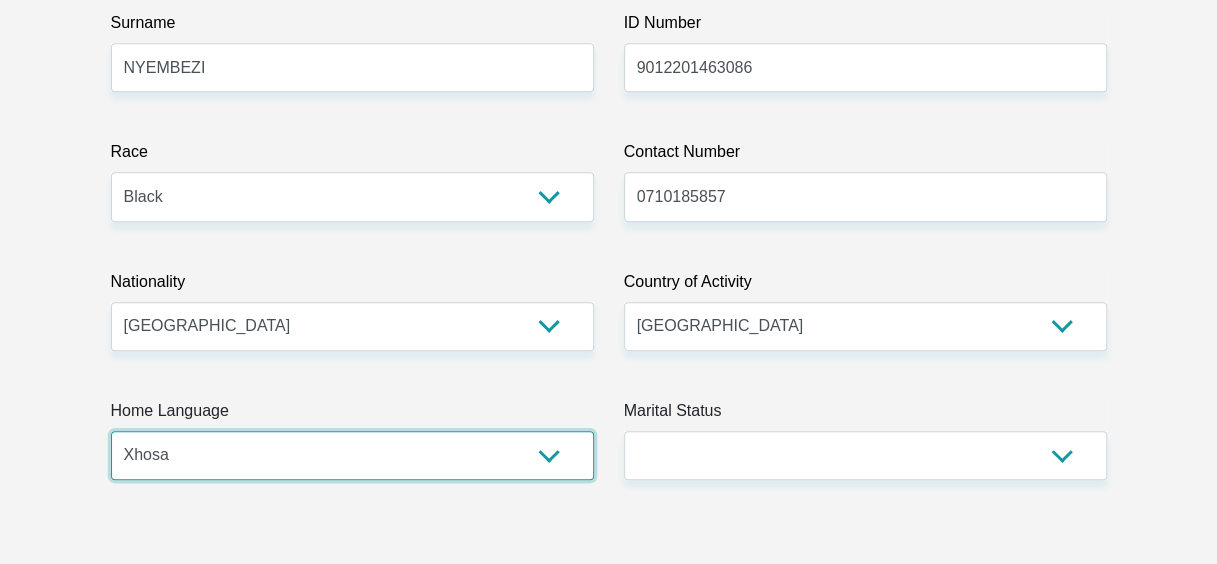 click on "Afrikaans
English
Sepedi
South Ndebele
Southern Sotho
Swati
Tsonga
Tswana
Venda
Xhosa
Zulu
Other" at bounding box center [352, 455] 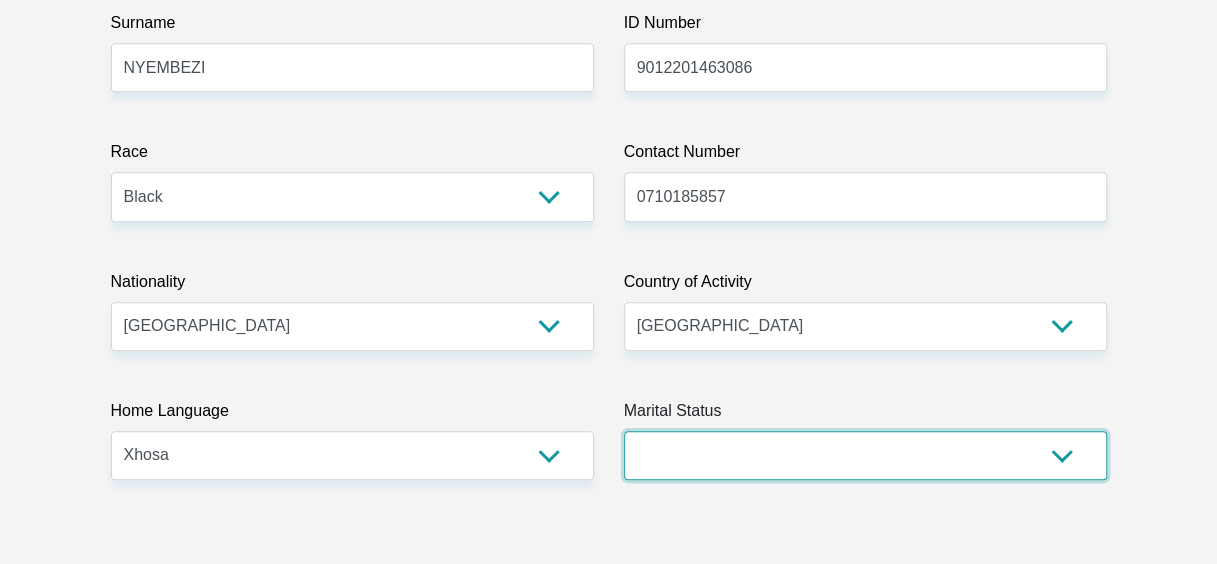 click on "Married ANC
Single
Divorced
Widowed
Married COP or Customary Law" at bounding box center (865, 455) 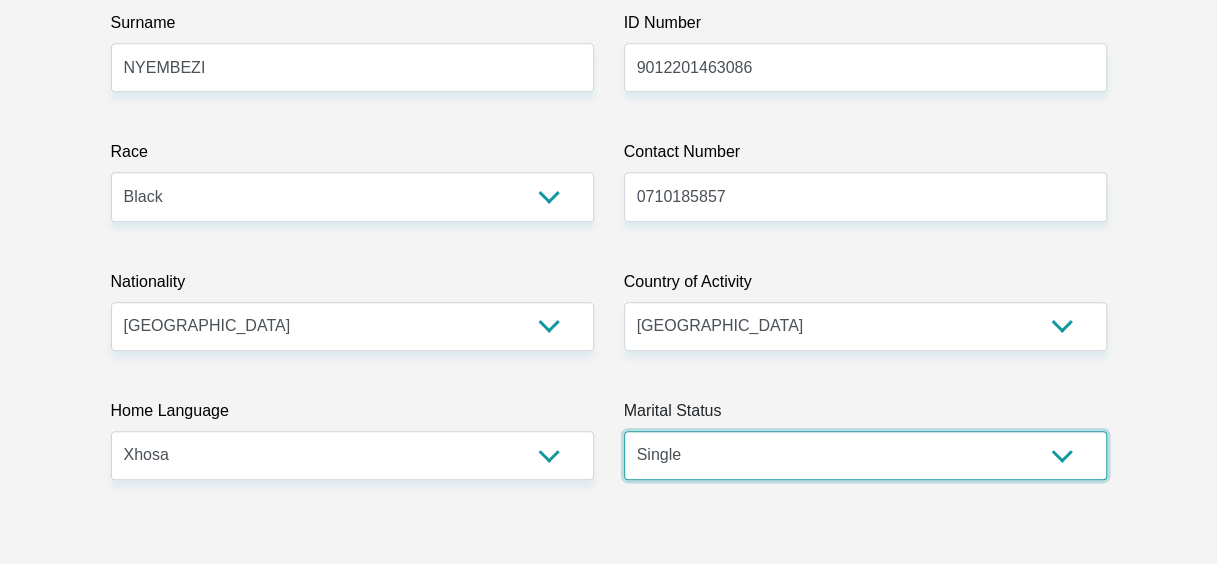 click on "Married ANC
Single
Divorced
Widowed
Married COP or Customary Law" at bounding box center (865, 455) 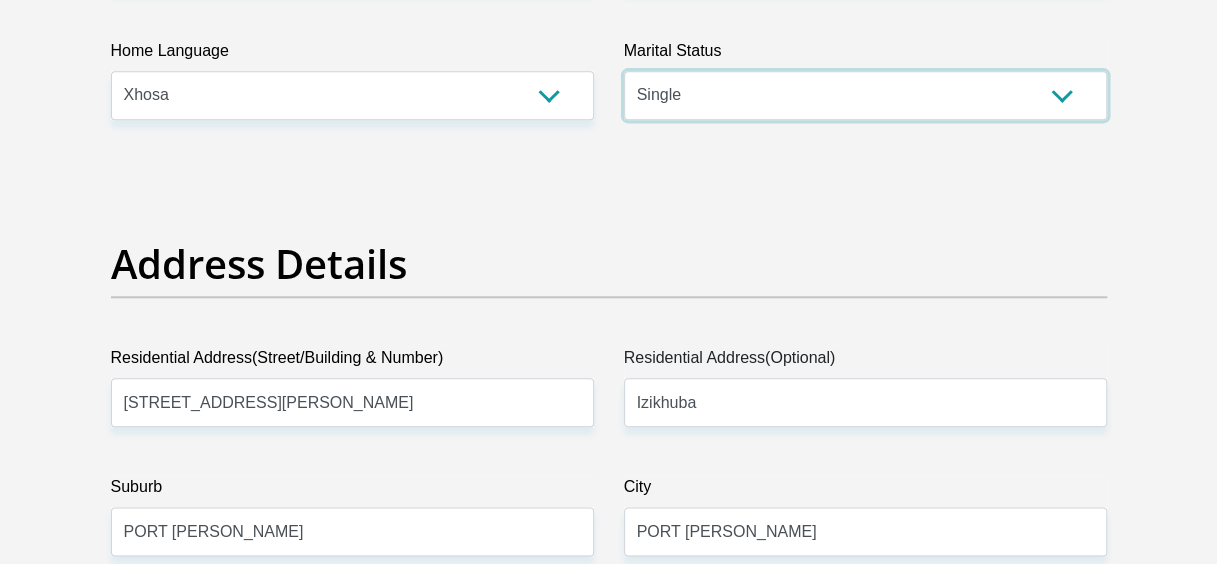 scroll, scrollTop: 906, scrollLeft: 0, axis: vertical 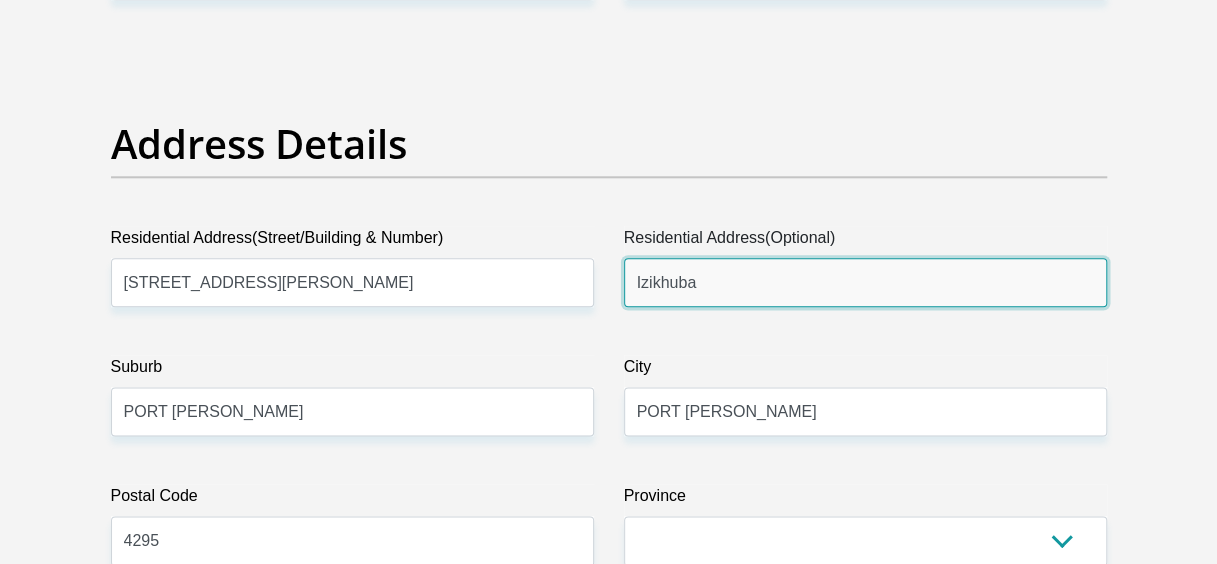 click on "Izikhuba" at bounding box center [865, 282] 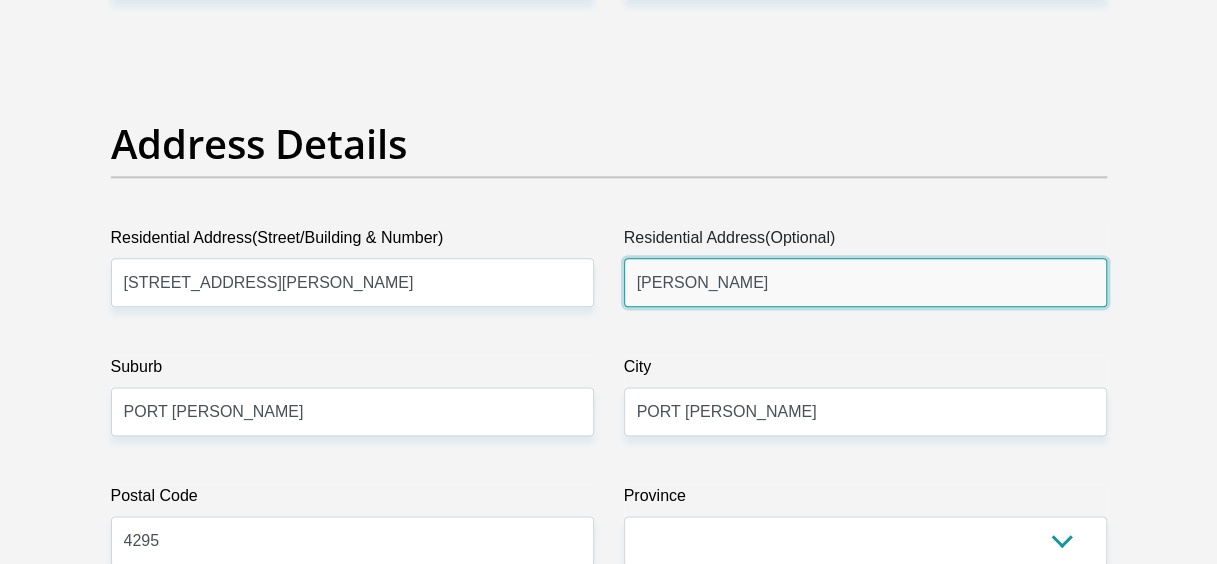 type on "I" 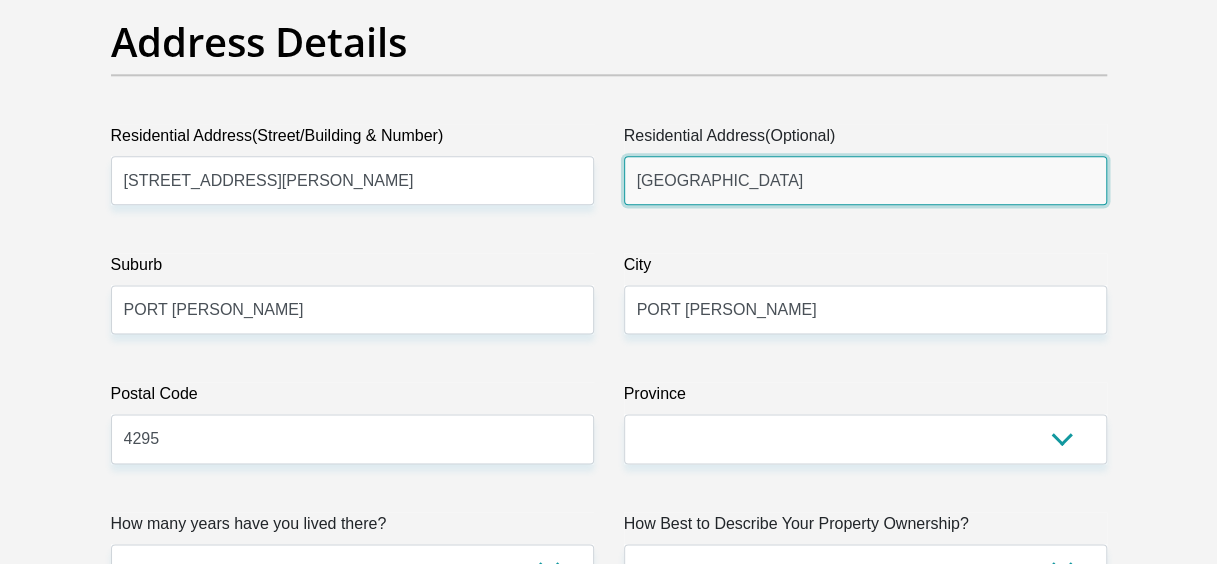 scroll, scrollTop: 1106, scrollLeft: 0, axis: vertical 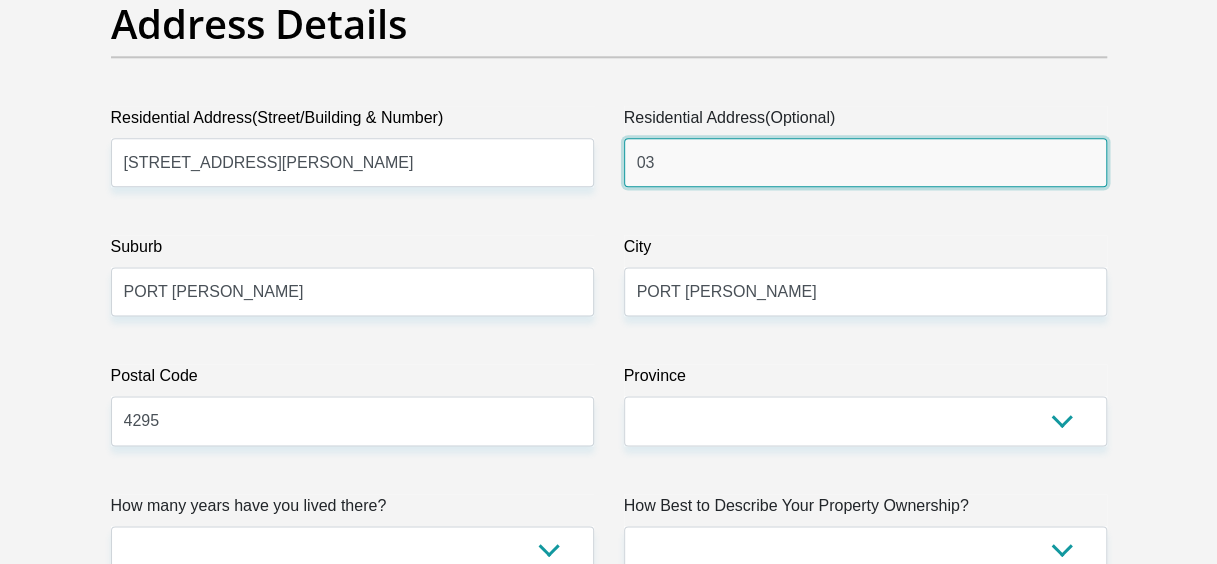 type on "0" 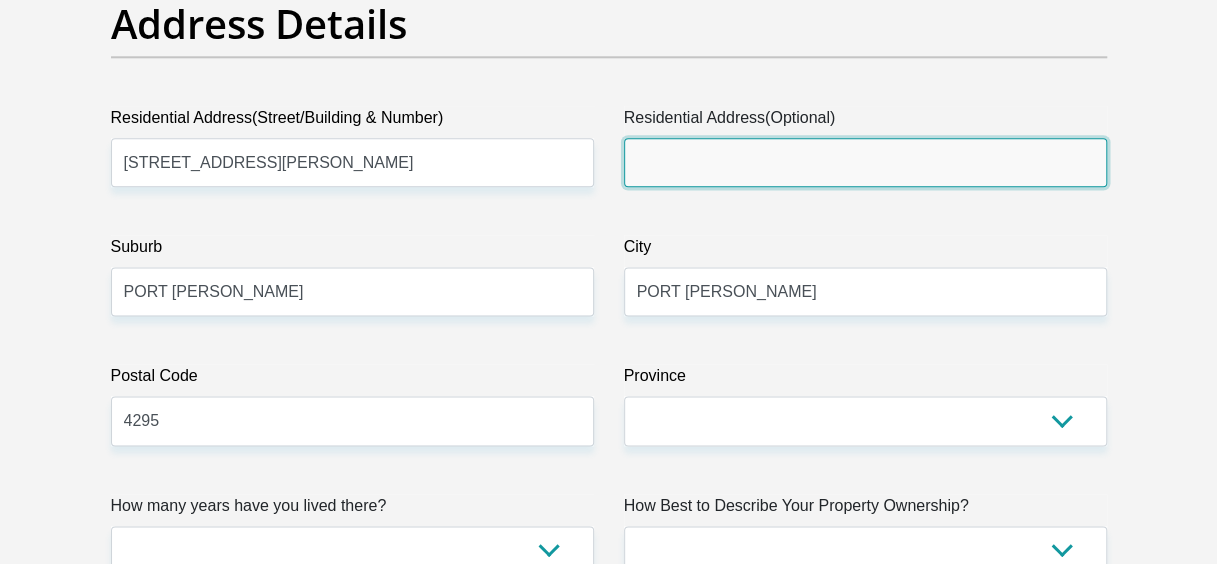 type 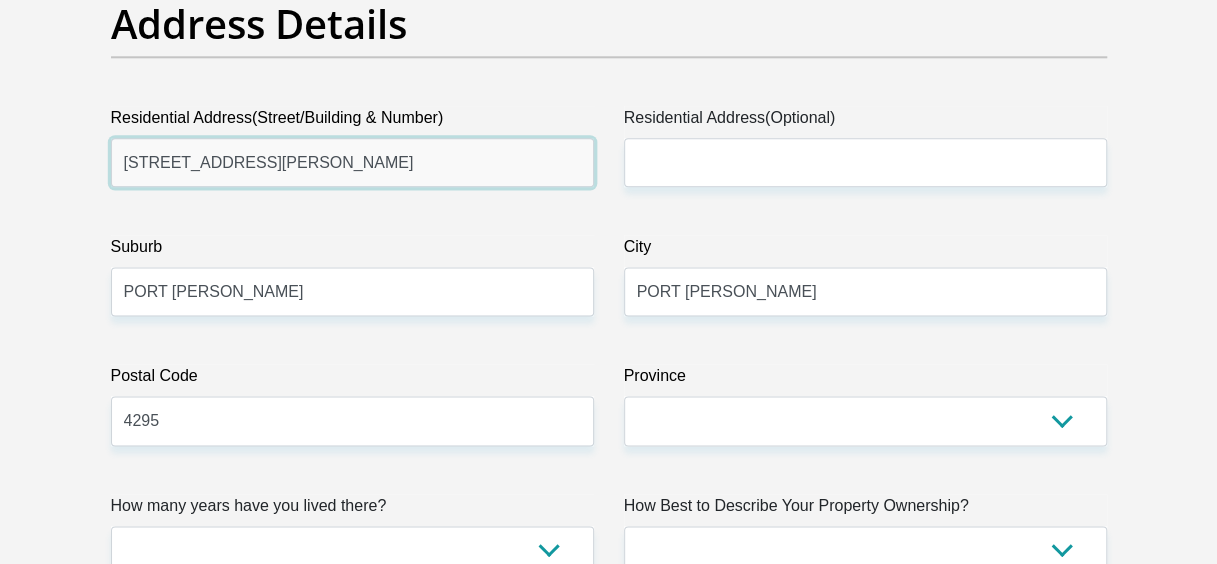 click on "2,408 Ramsey Avenue" at bounding box center [352, 162] 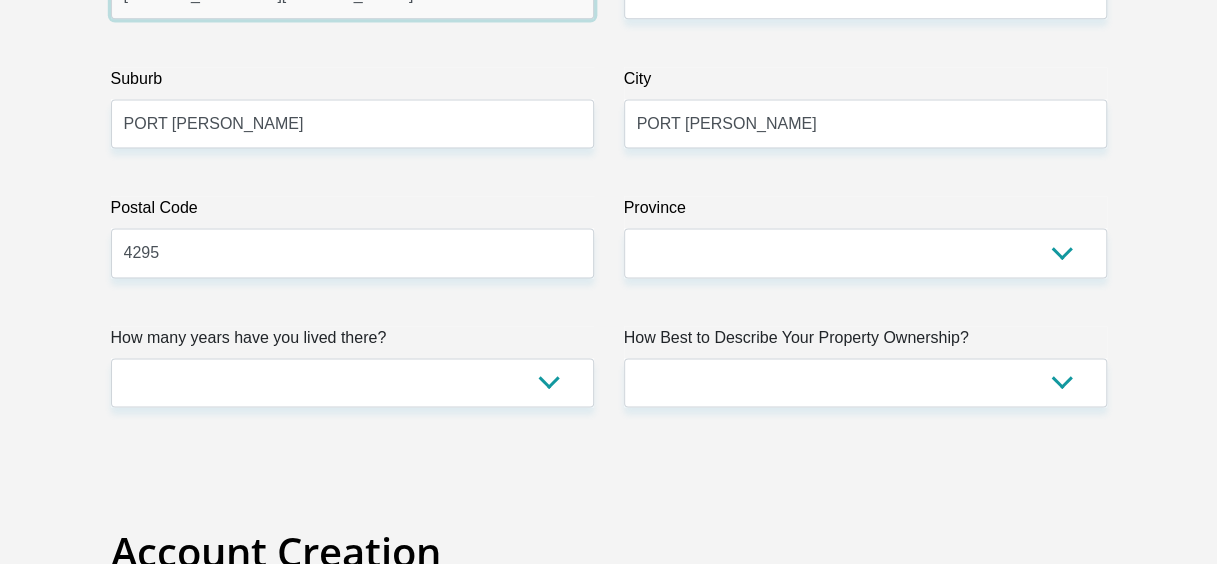 scroll, scrollTop: 1279, scrollLeft: 0, axis: vertical 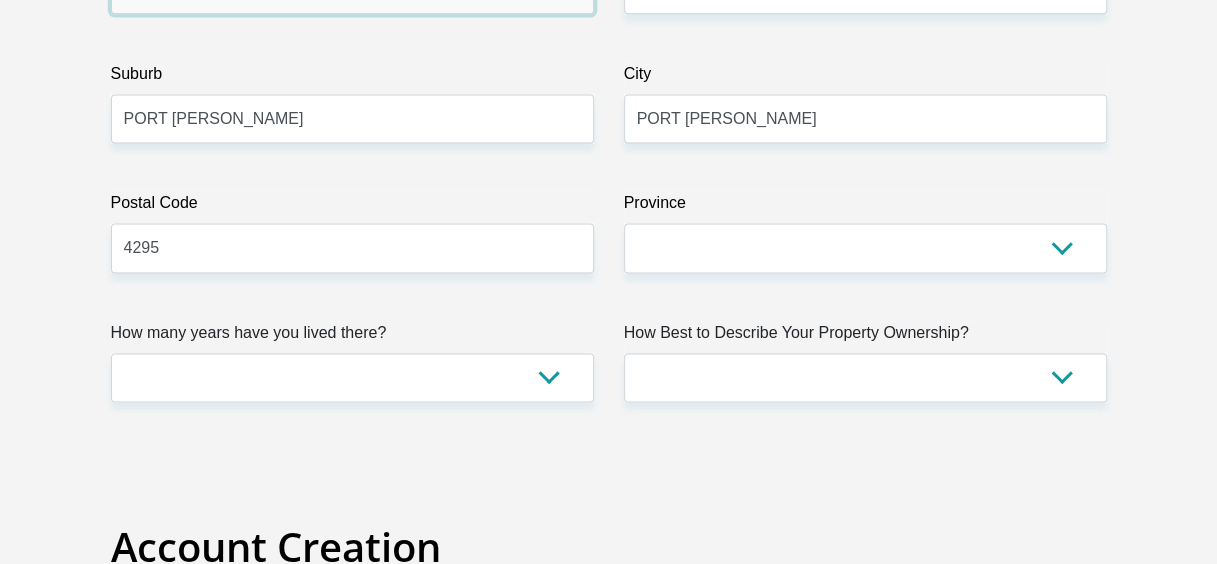 type on "408 Ramsey Avenue" 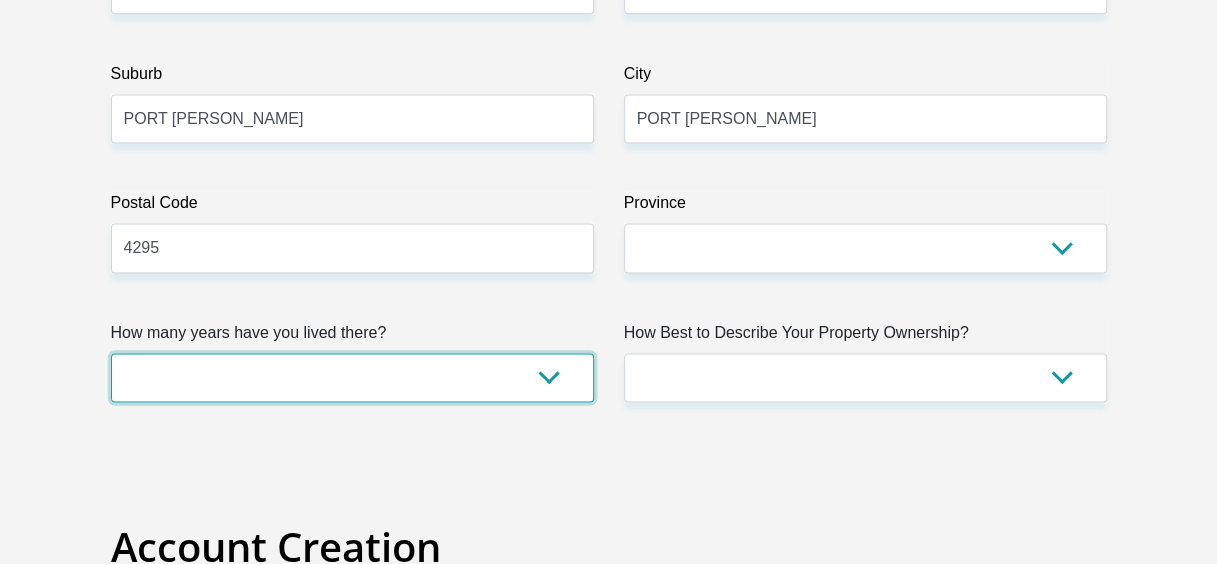 click on "less than 1 year
1-3 years
3-5 years
5+ years" at bounding box center [352, 377] 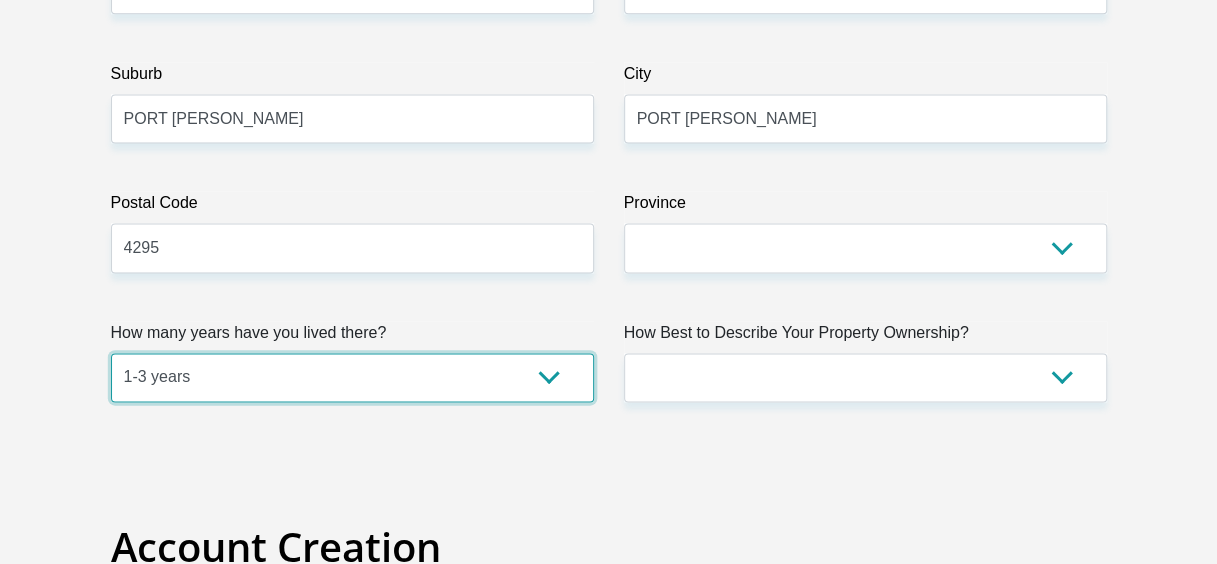 click on "less than 1 year
1-3 years
3-5 years
5+ years" at bounding box center [352, 377] 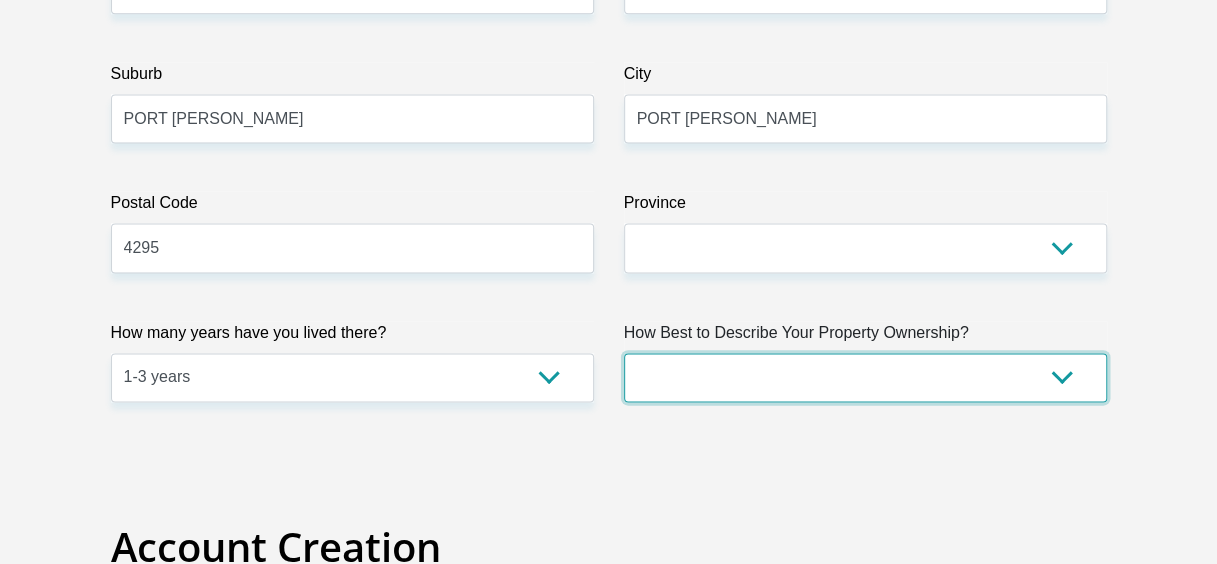 click on "Owned
Rented
Family Owned
Company Dwelling" at bounding box center [865, 377] 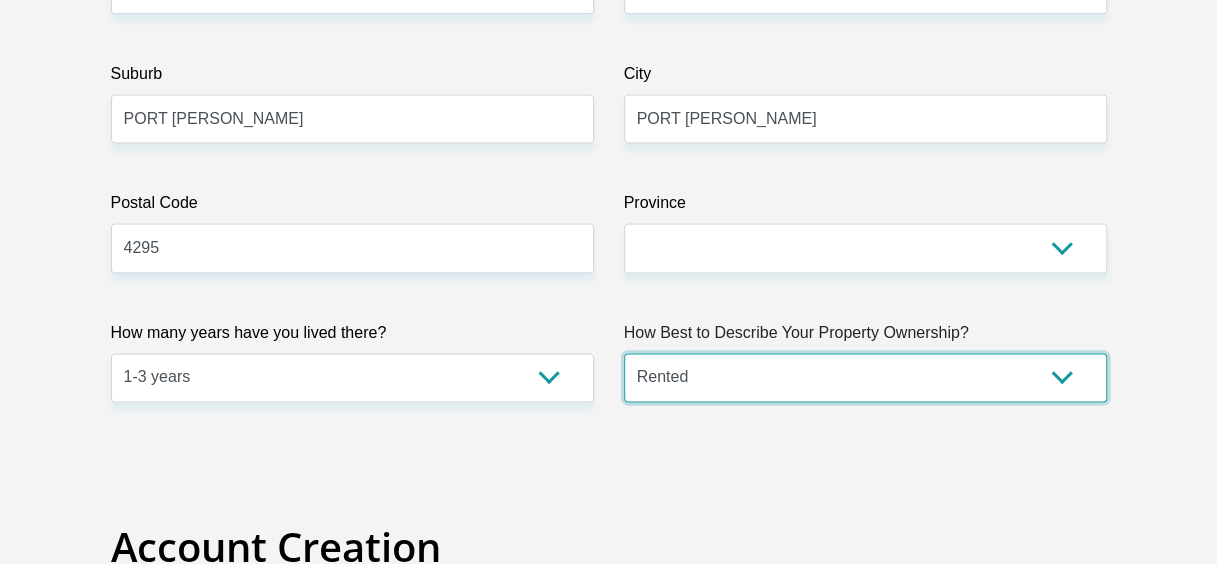 click on "Owned
Rented
Family Owned
Company Dwelling" at bounding box center (865, 377) 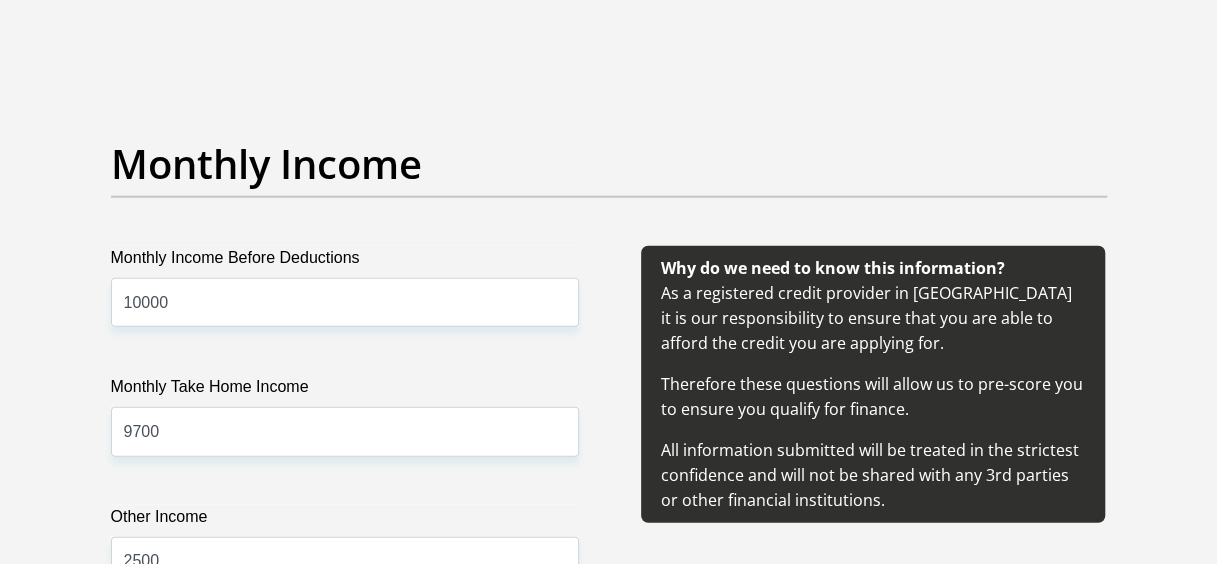 scroll, scrollTop: 2279, scrollLeft: 0, axis: vertical 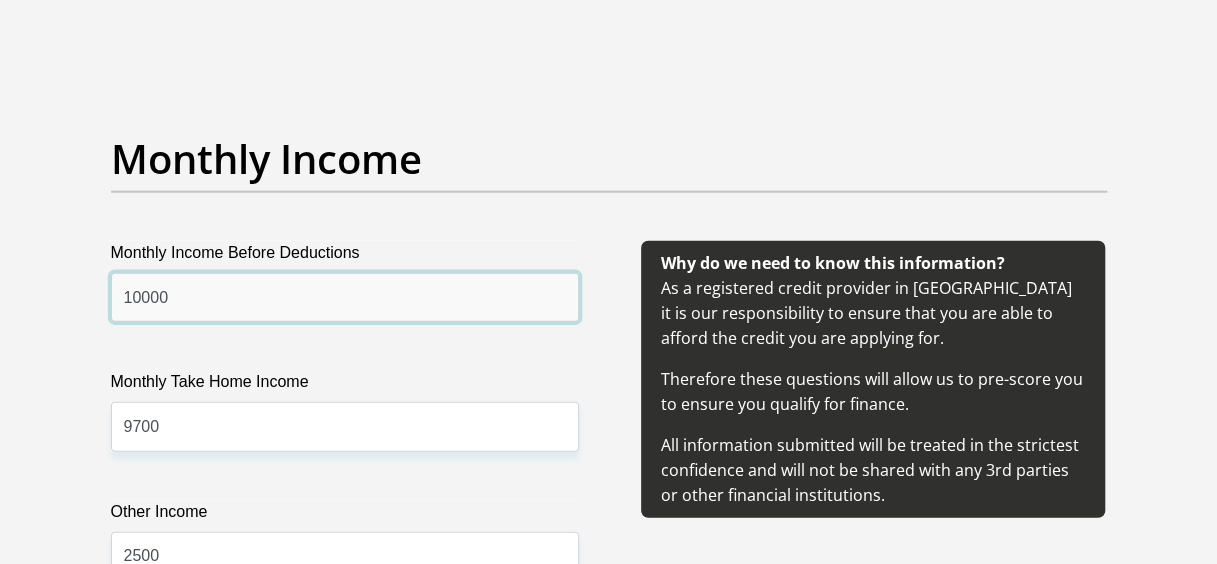 click on "10000" at bounding box center [345, 297] 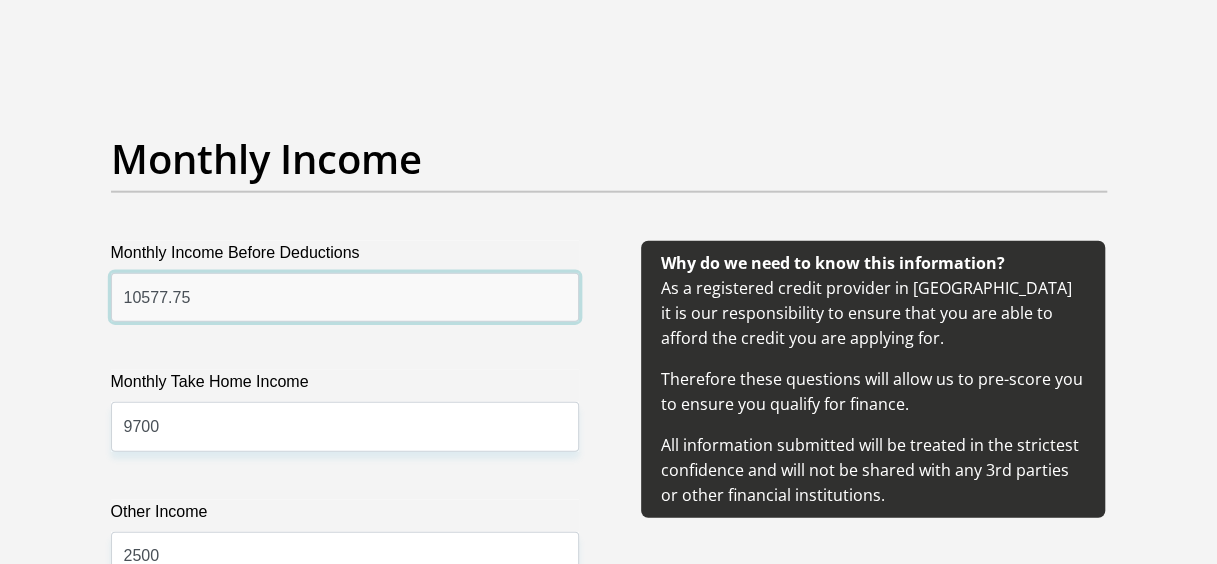 type on "10577.75" 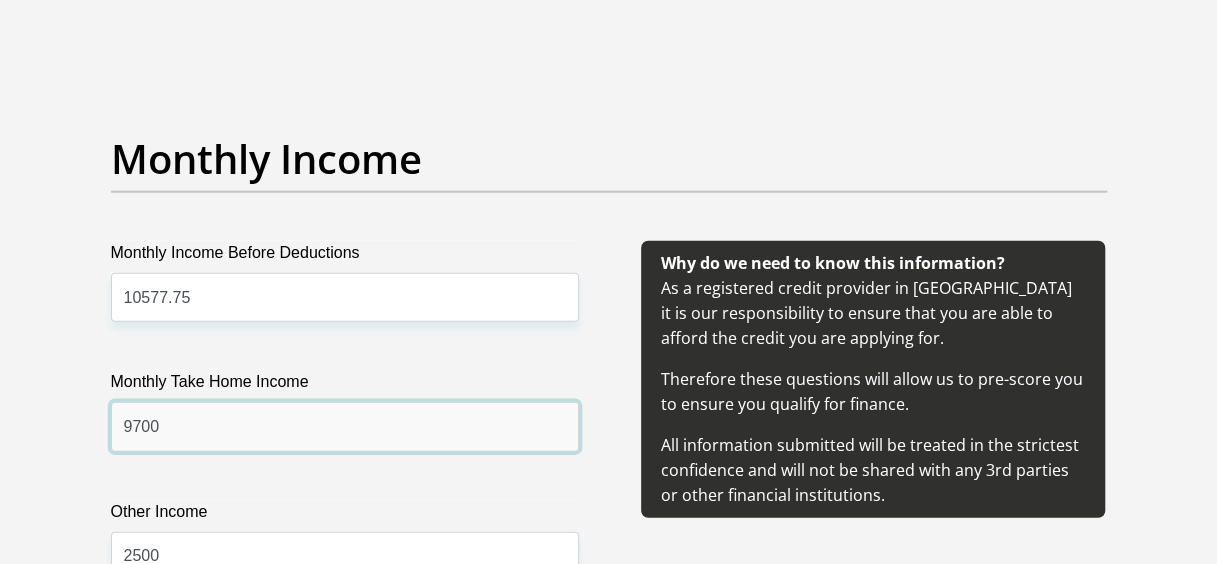 click on "9700" at bounding box center (345, 426) 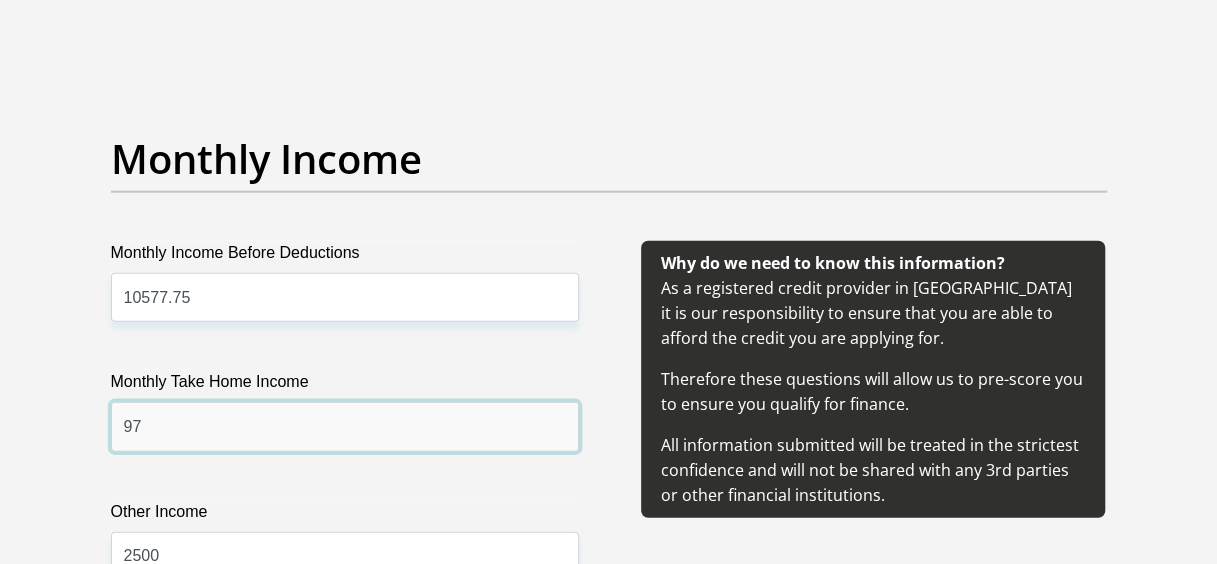 type on "9" 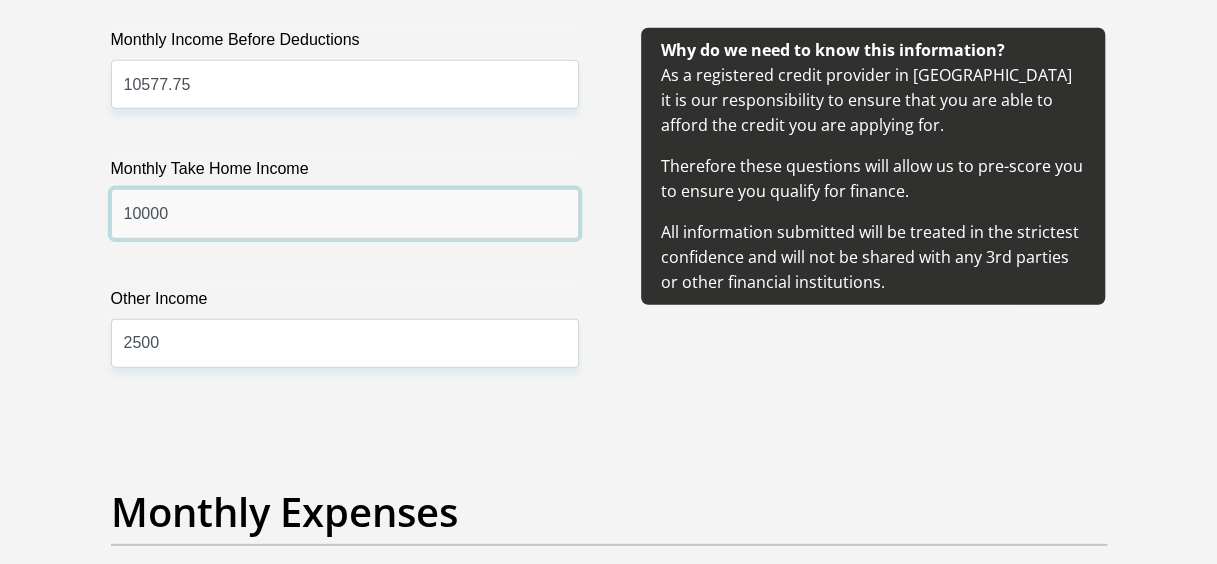 scroll, scrollTop: 2506, scrollLeft: 0, axis: vertical 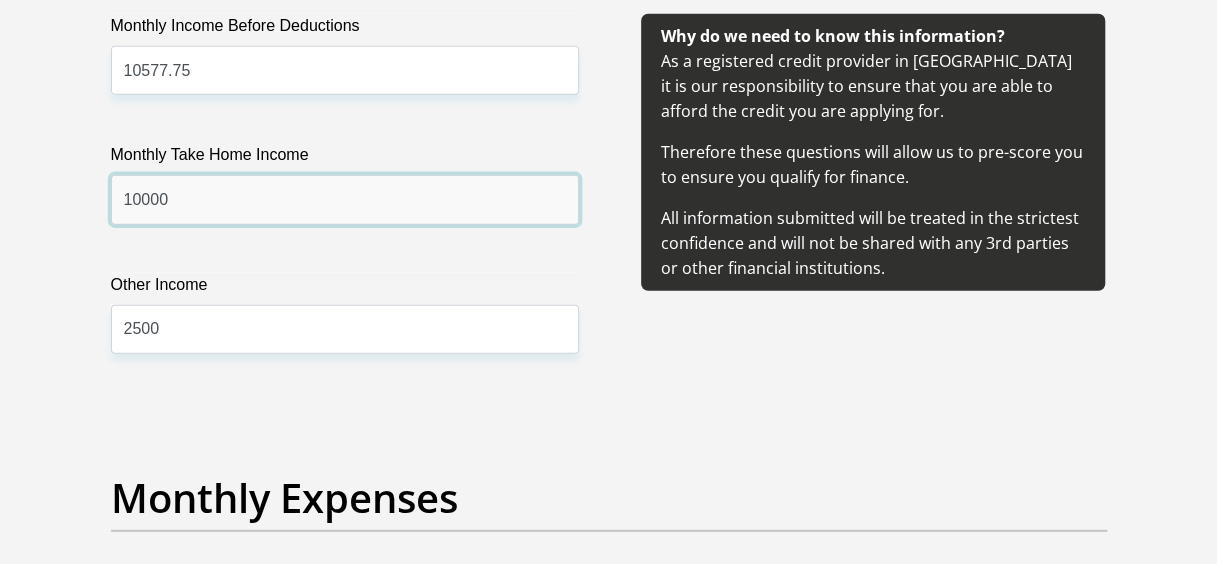 type on "10000" 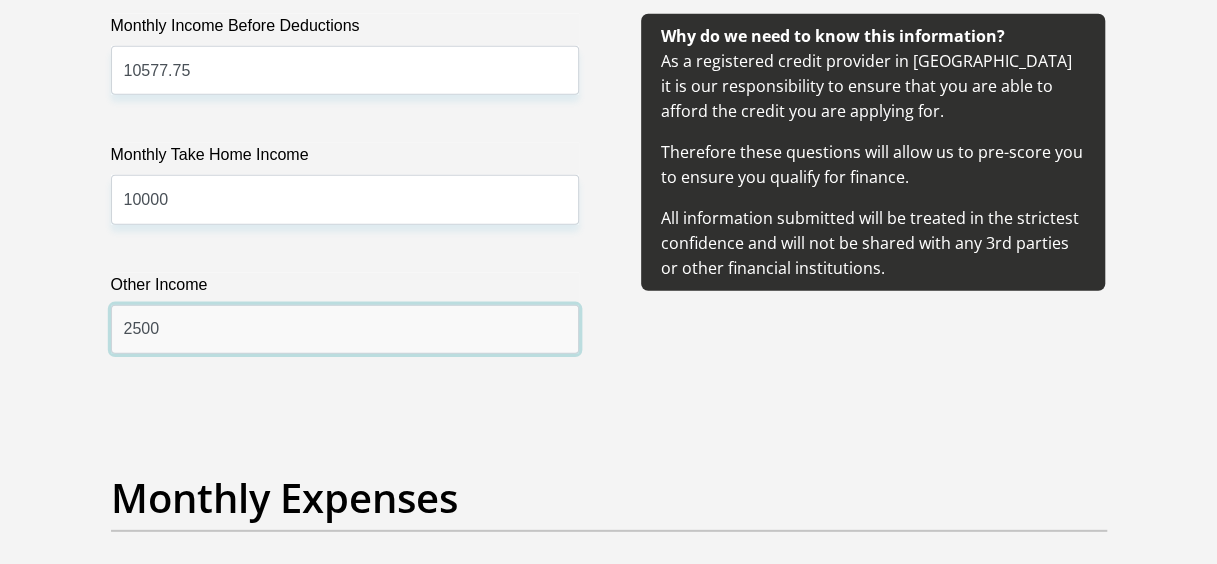 click on "2500" at bounding box center [345, 329] 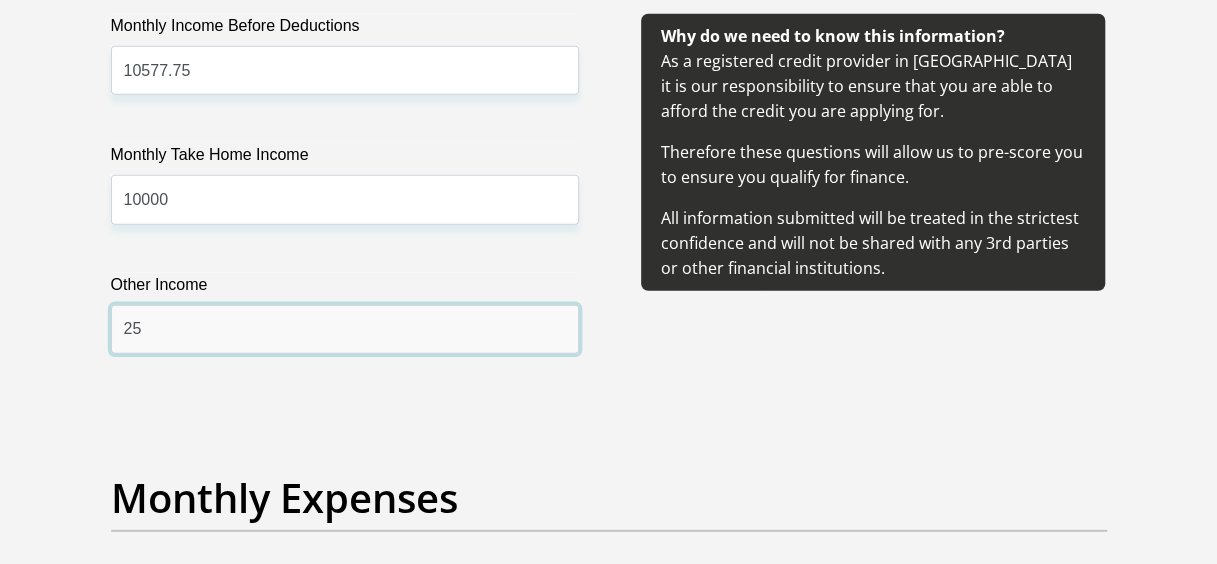 type on "2" 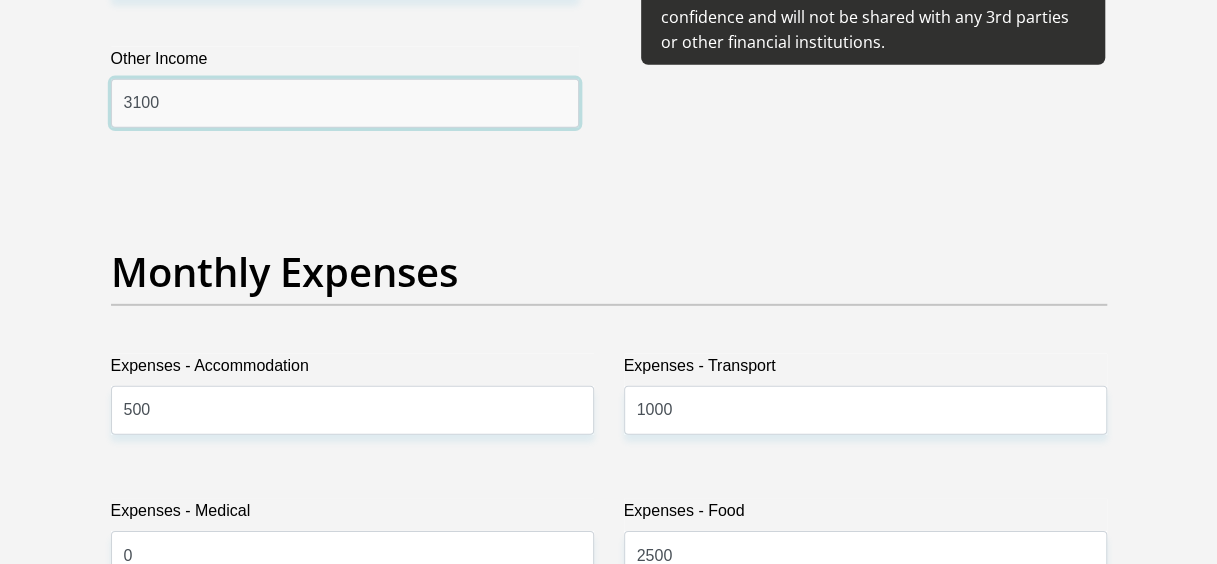 scroll, scrollTop: 2746, scrollLeft: 0, axis: vertical 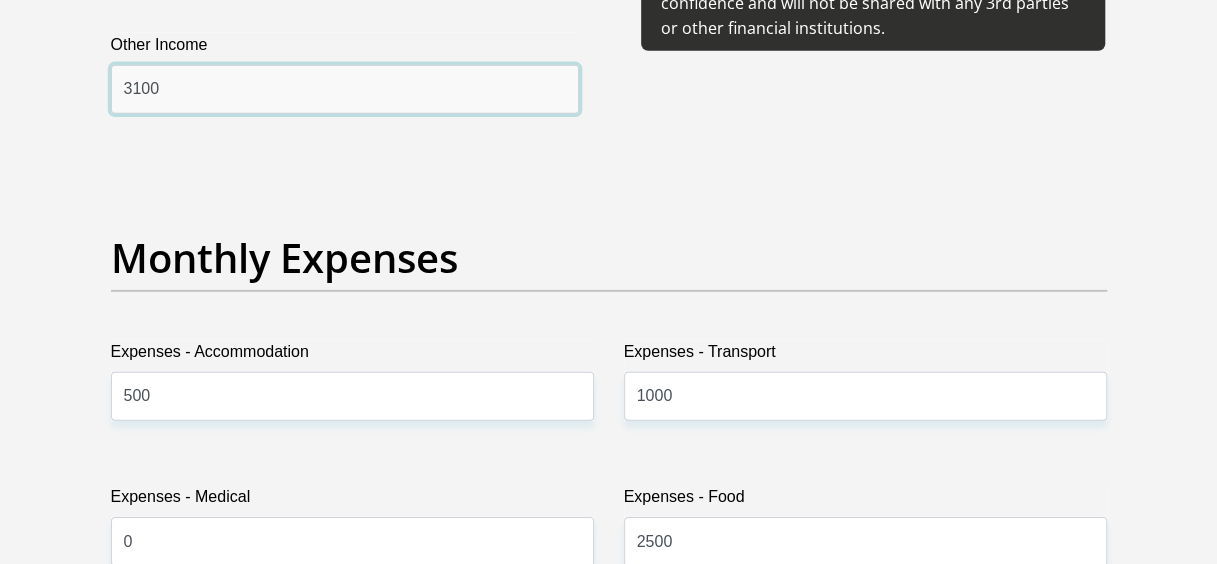 type on "3100" 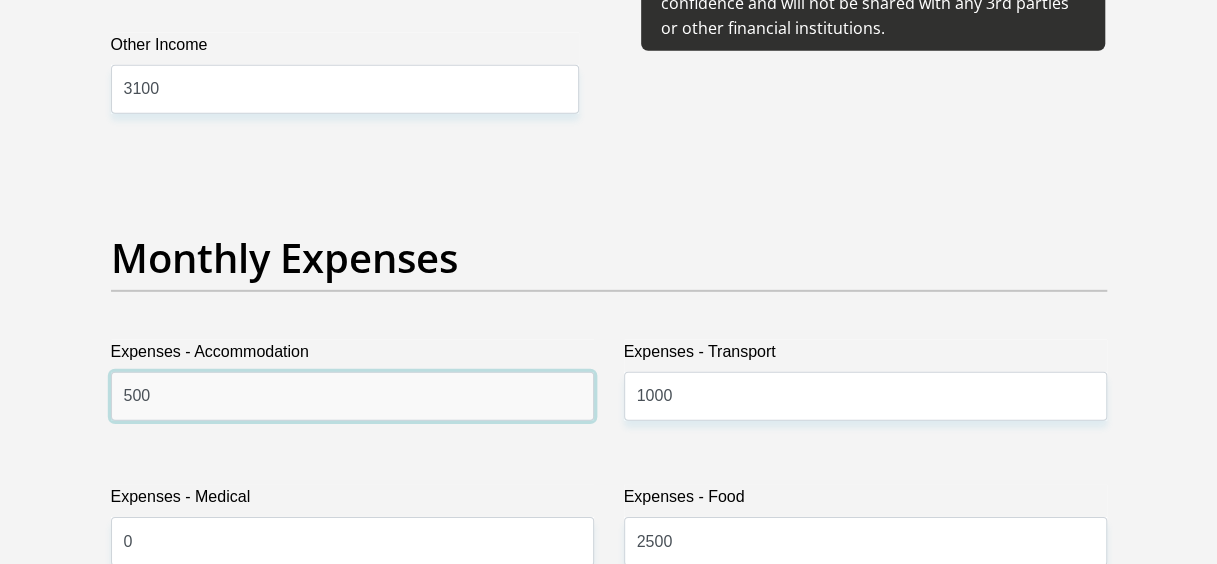 click on "500" at bounding box center [352, 396] 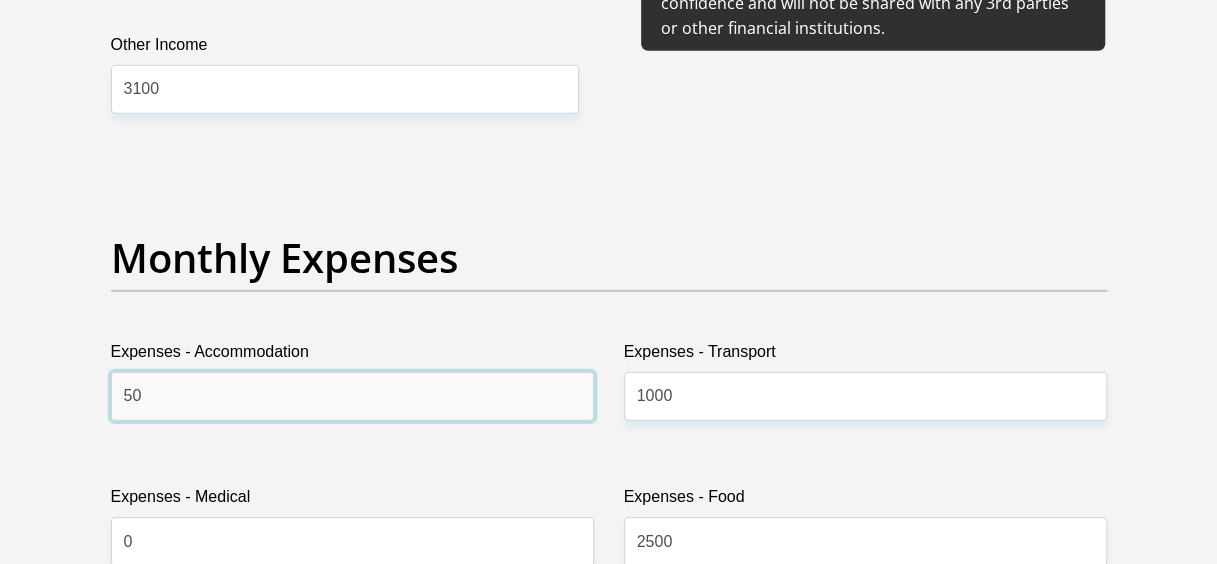 type on "5" 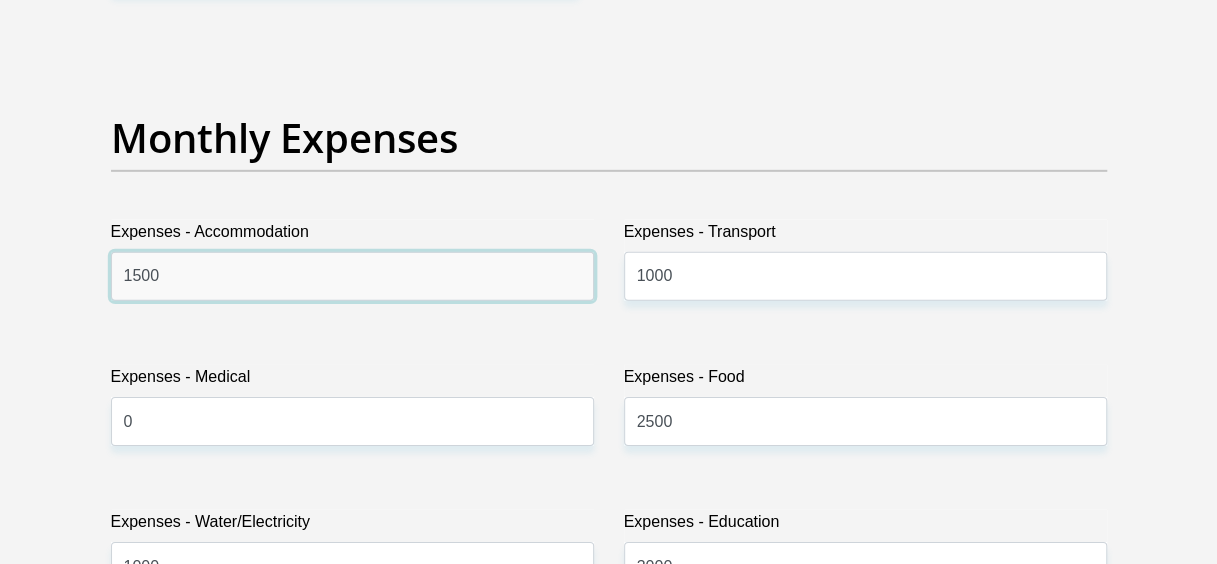 scroll, scrollTop: 2946, scrollLeft: 0, axis: vertical 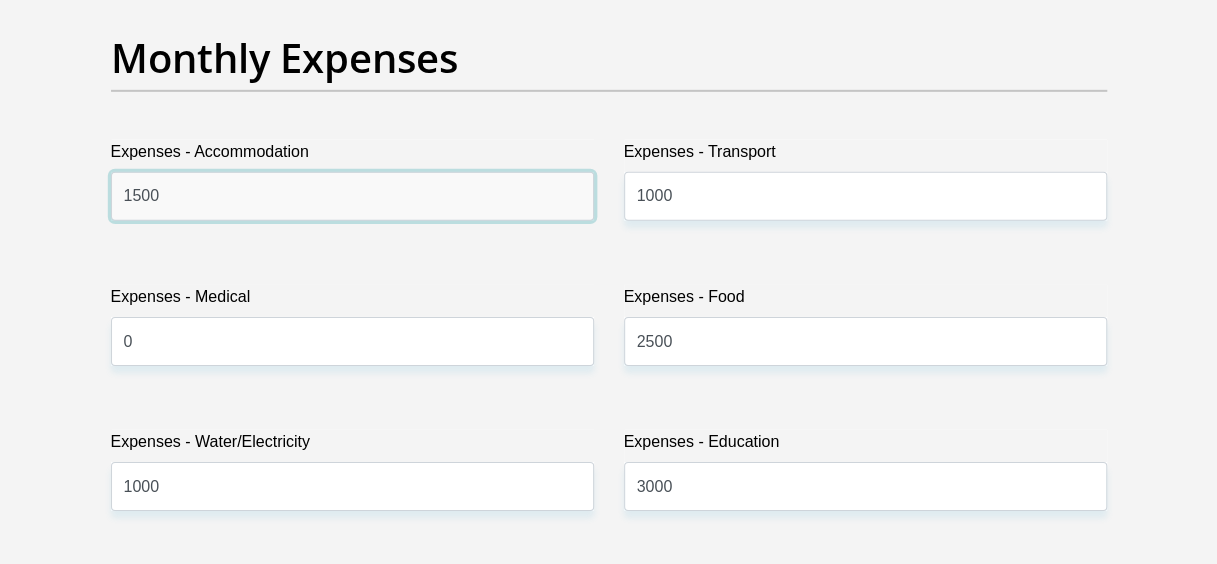 type on "1500" 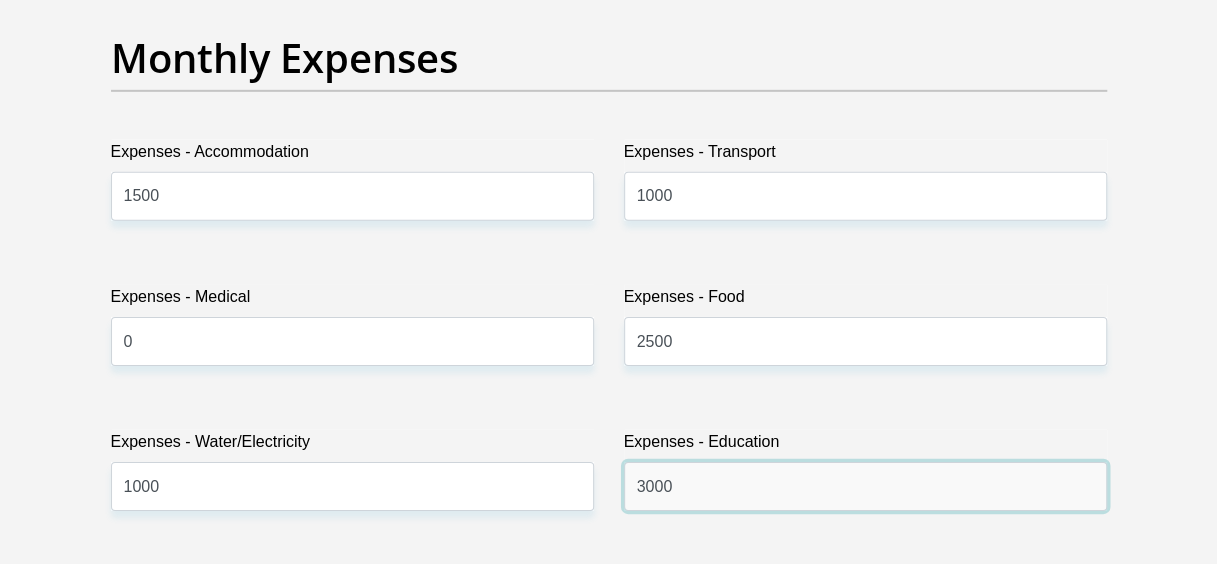 click on "3000" at bounding box center [865, 486] 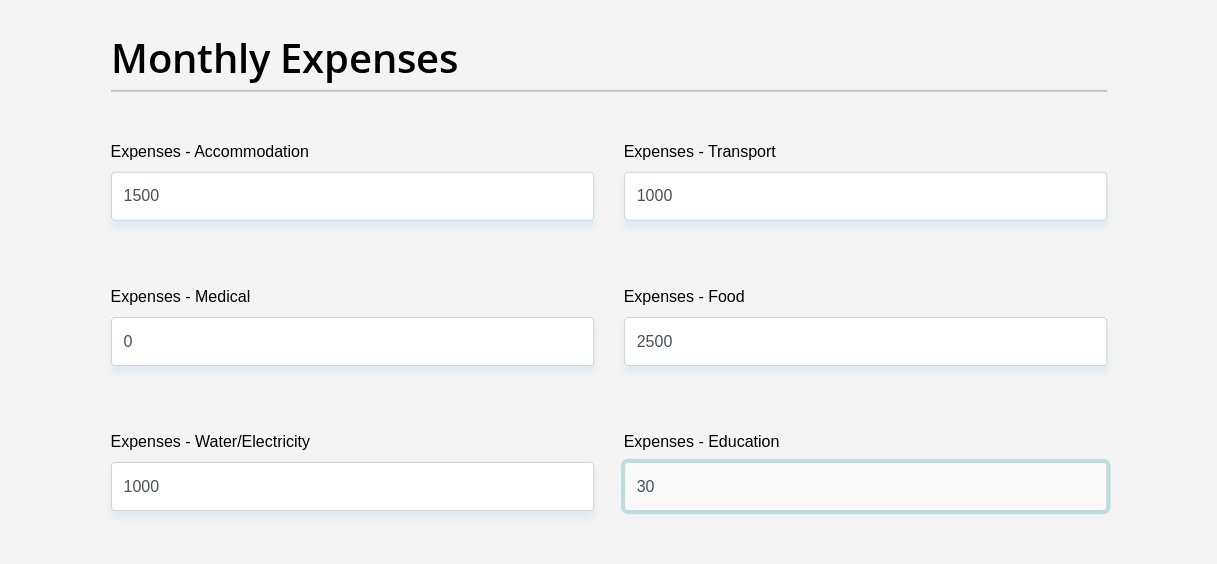 type on "3" 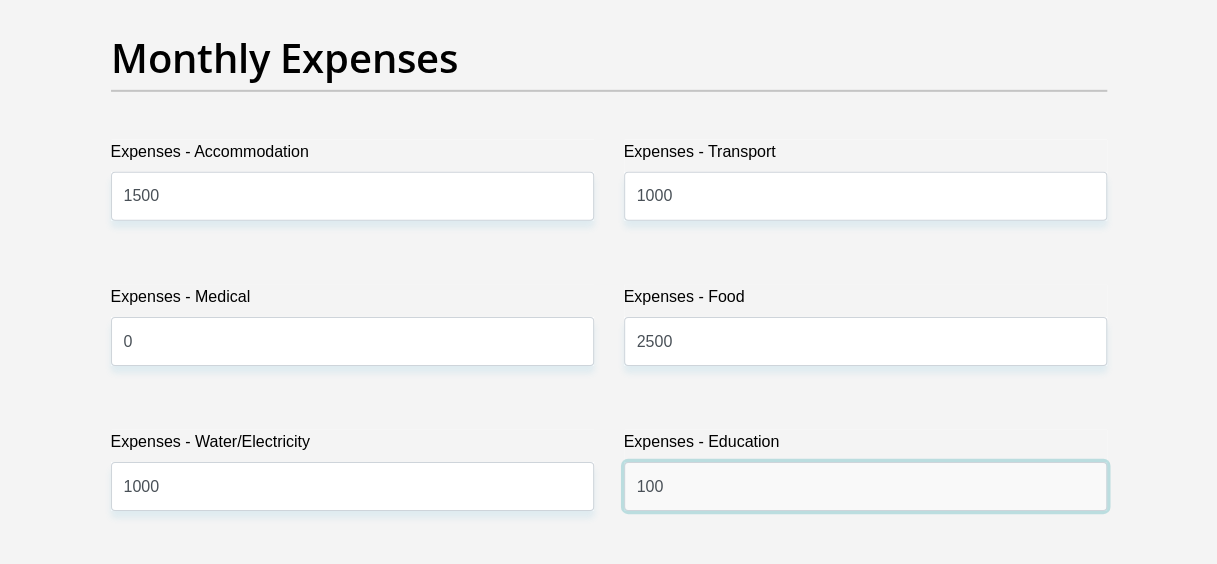 type on "100" 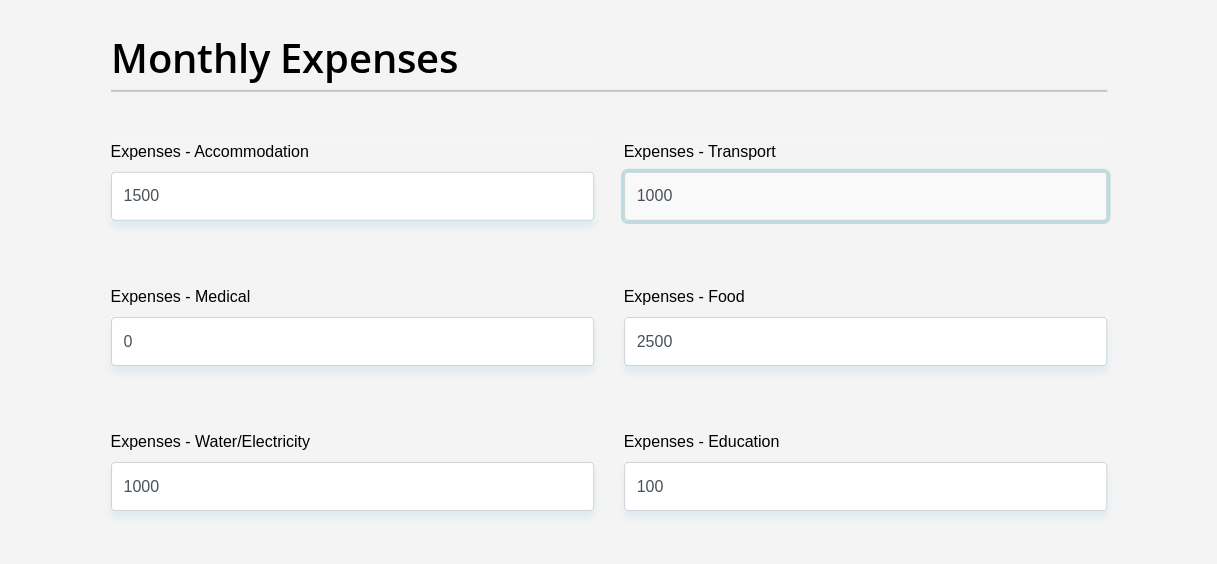 click on "1000" at bounding box center [865, 196] 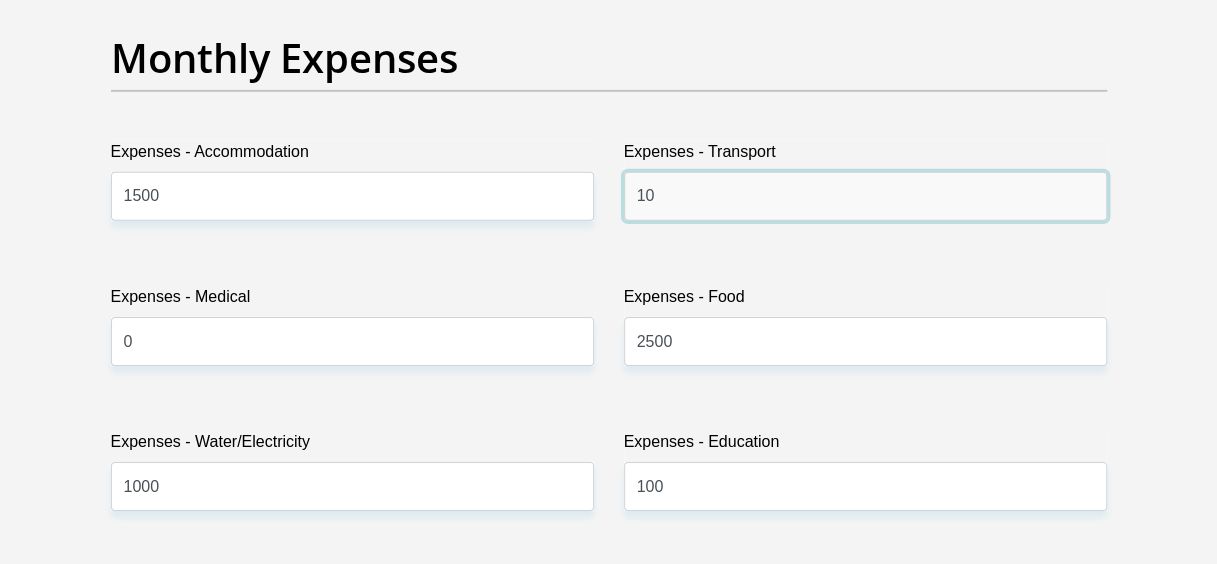 type on "1" 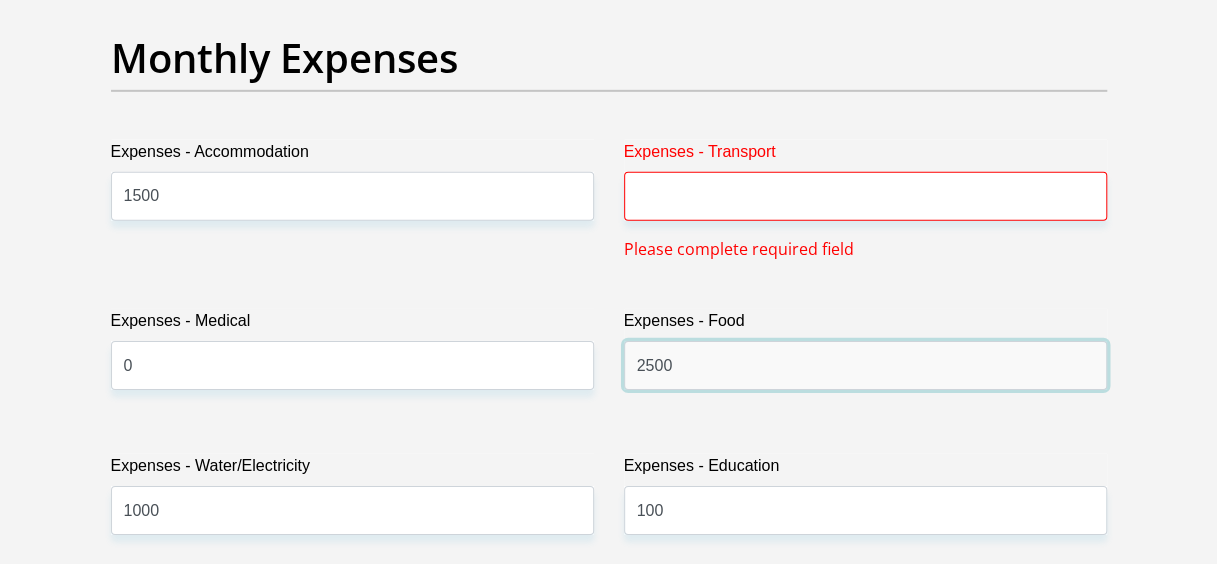click on "2500" at bounding box center [865, 365] 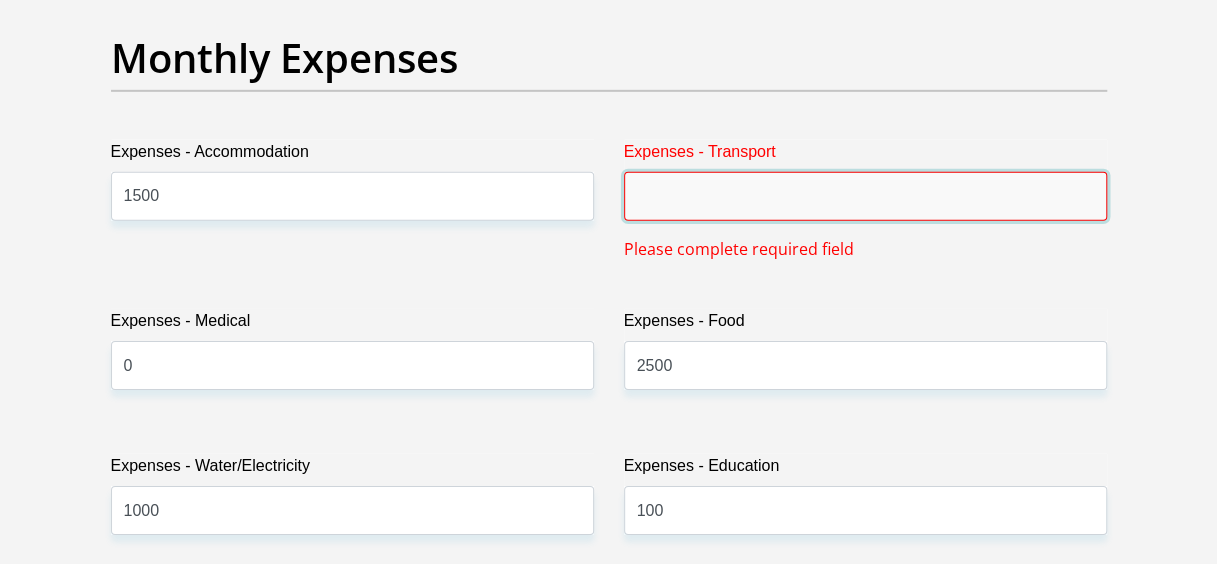 click on "Expenses - Transport" at bounding box center [865, 196] 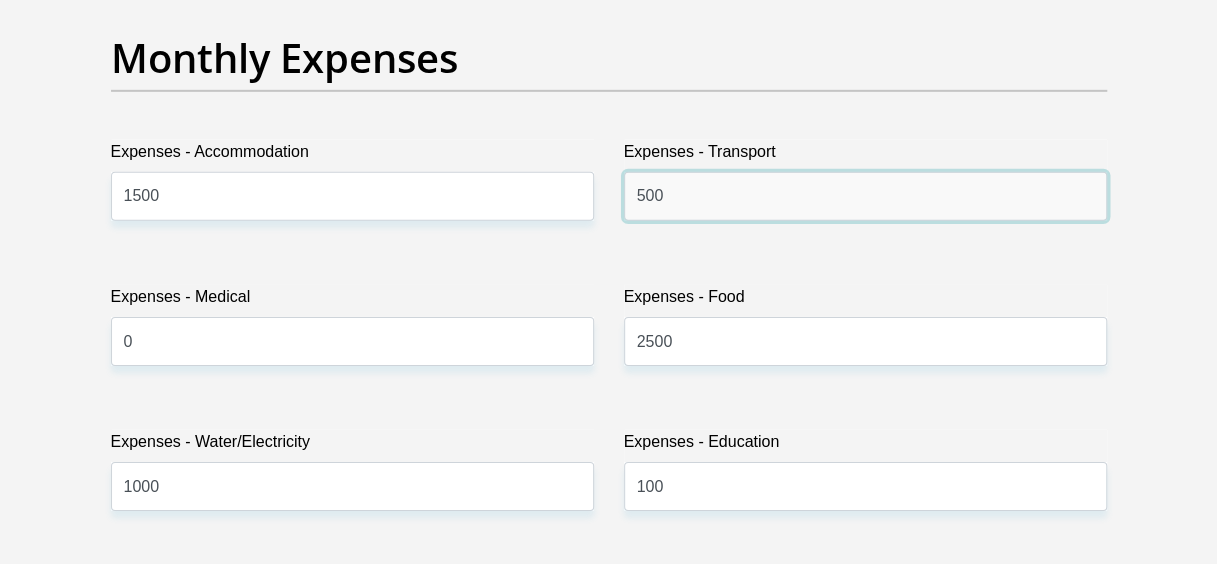 type on "500" 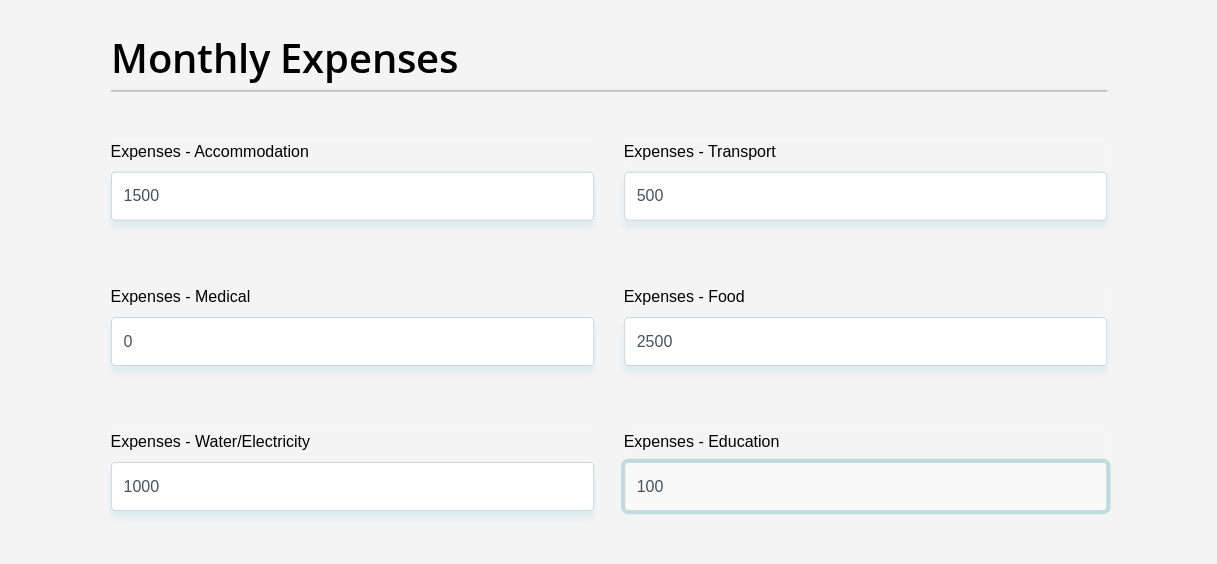 click on "100" at bounding box center [865, 486] 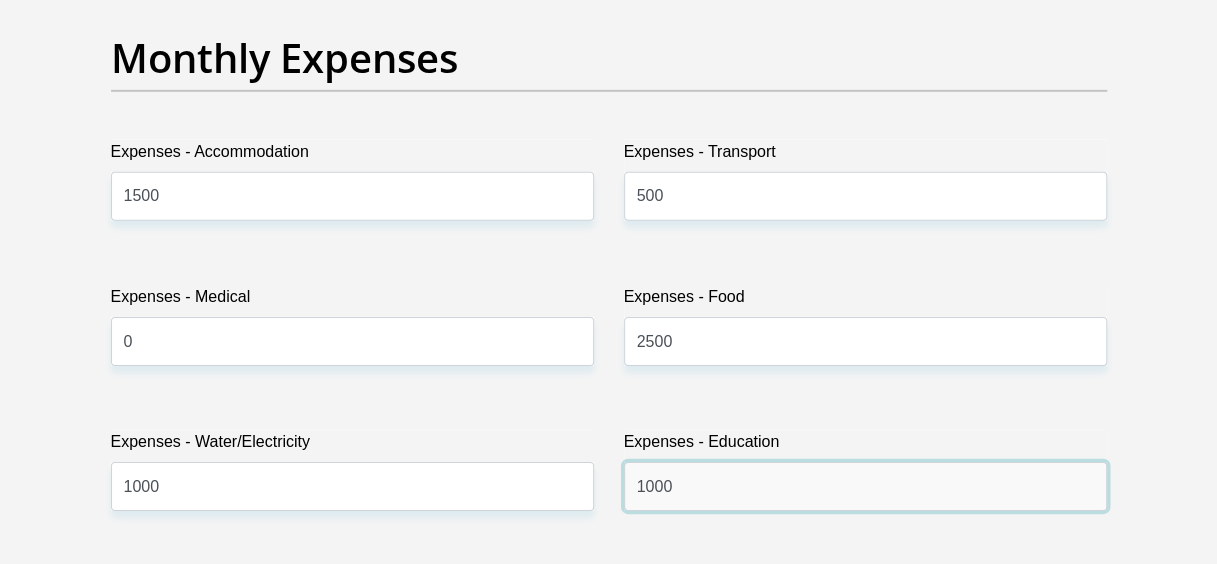 type on "1000" 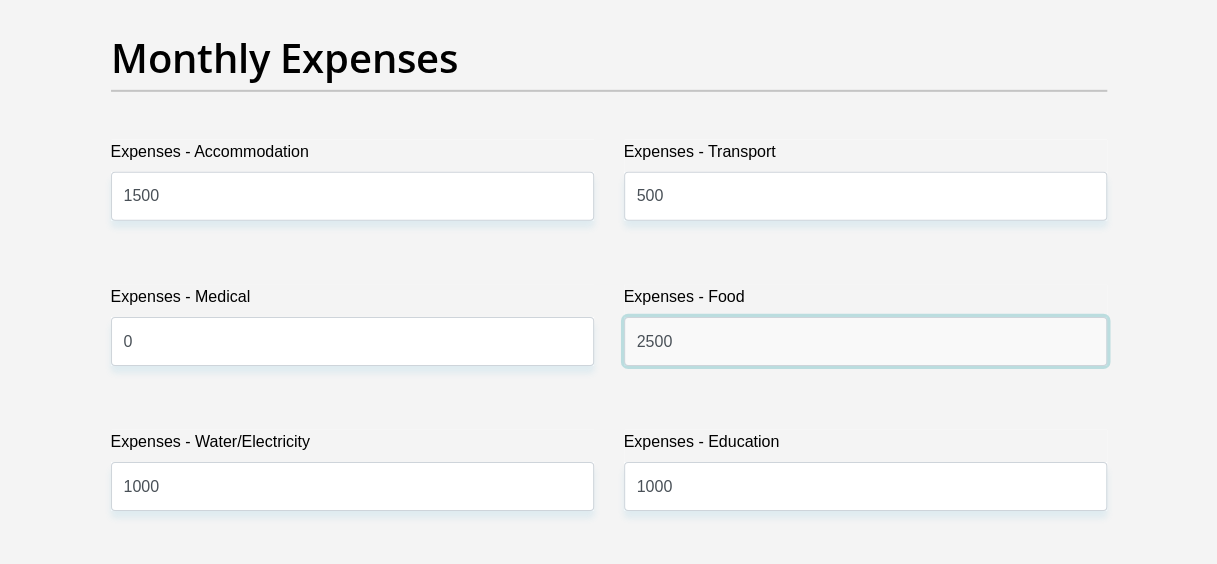 click on "2500" at bounding box center (865, 341) 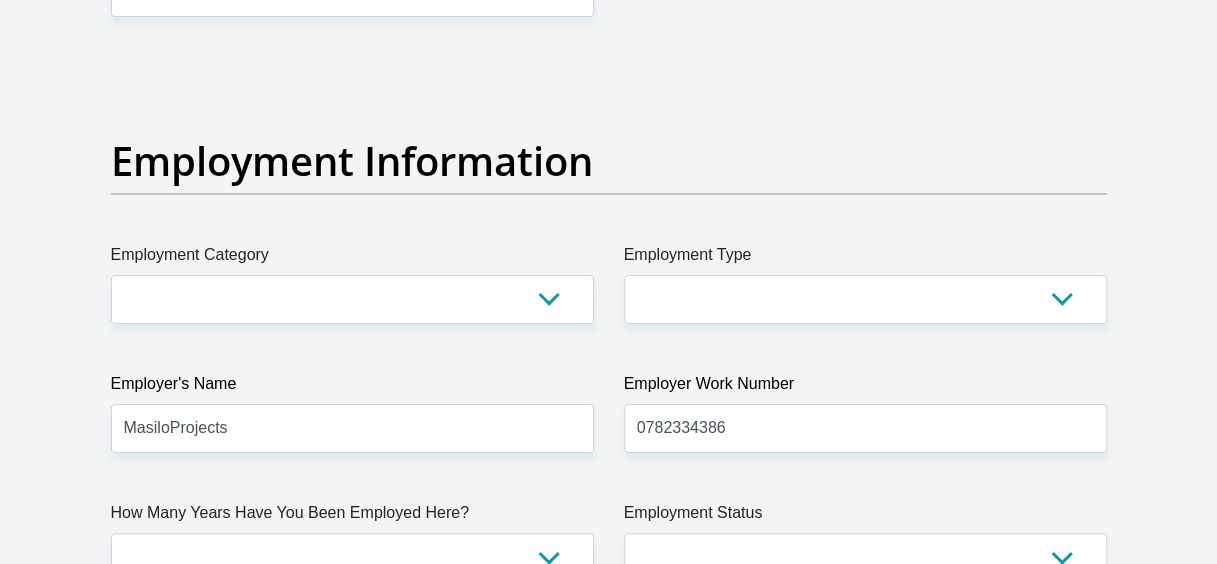 scroll, scrollTop: 3626, scrollLeft: 0, axis: vertical 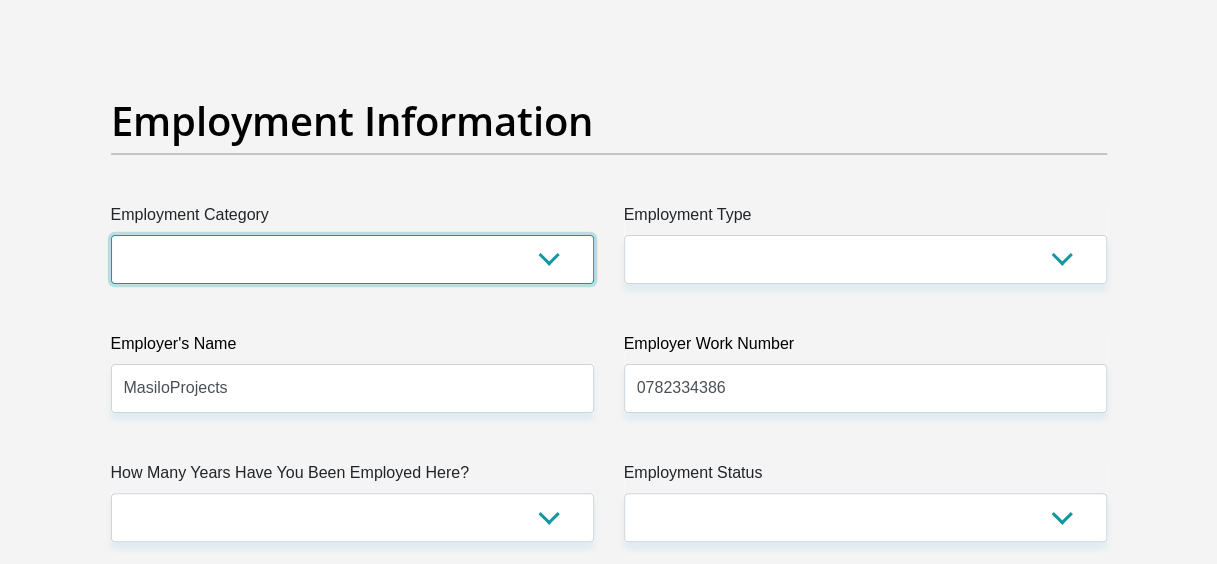 click on "AGRICULTURE
ALCOHOL & TOBACCO
CONSTRUCTION MATERIALS
METALLURGY
EQUIPMENT FOR RENEWABLE ENERGY
SPECIALIZED CONTRACTORS
CAR
GAMING (INCL. INTERNET
OTHER WHOLESALE
UNLICENSED PHARMACEUTICALS
CURRENCY EXCHANGE HOUSES
OTHER FINANCIAL INSTITUTIONS & INSURANCE
REAL ESTATE AGENTS
OIL & GAS
OTHER MATERIALS (E.G. IRON ORE)
PRECIOUS STONES & PRECIOUS METALS
POLITICAL ORGANIZATIONS
RELIGIOUS ORGANIZATIONS(NOT SECTS)
ACTI. HAVING BUSINESS DEAL WITH PUBLIC ADMINISTRATION
LAUNDROMATS" at bounding box center [352, 259] 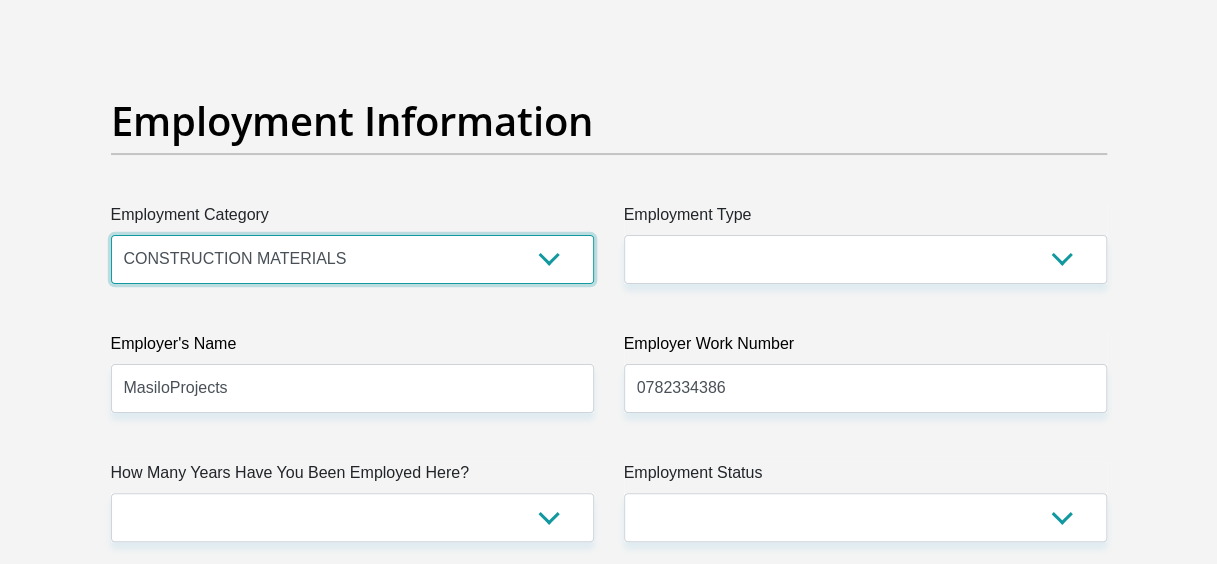 click on "AGRICULTURE
ALCOHOL & TOBACCO
CONSTRUCTION MATERIALS
METALLURGY
EQUIPMENT FOR RENEWABLE ENERGY
SPECIALIZED CONTRACTORS
CAR
GAMING (INCL. INTERNET
OTHER WHOLESALE
UNLICENSED PHARMACEUTICALS
CURRENCY EXCHANGE HOUSES
OTHER FINANCIAL INSTITUTIONS & INSURANCE
REAL ESTATE AGENTS
OIL & GAS
OTHER MATERIALS (E.G. IRON ORE)
PRECIOUS STONES & PRECIOUS METALS
POLITICAL ORGANIZATIONS
RELIGIOUS ORGANIZATIONS(NOT SECTS)
ACTI. HAVING BUSINESS DEAL WITH PUBLIC ADMINISTRATION
LAUNDROMATS" at bounding box center [352, 259] 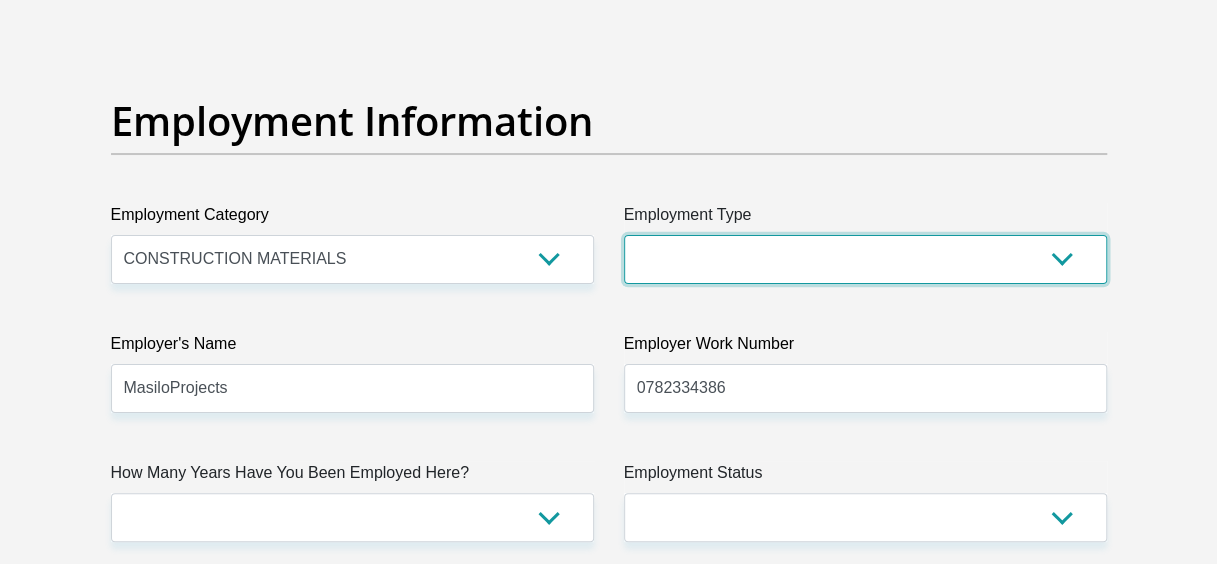 click on "College/Lecturer
Craft Seller
Creative
Driver
Executive
Farmer
Forces - Non Commissioned
Forces - Officer
Hawker
Housewife
Labourer
Licenced Professional
Manager
Miner
Non Licenced Professional
Office Staff/Clerk
Outside Worker
Pensioner
Permanent Teacher
Production/Manufacturing
Sales
Self-Employed
Semi-Professional Worker
Service Industry  Social Worker  Student" at bounding box center (865, 259) 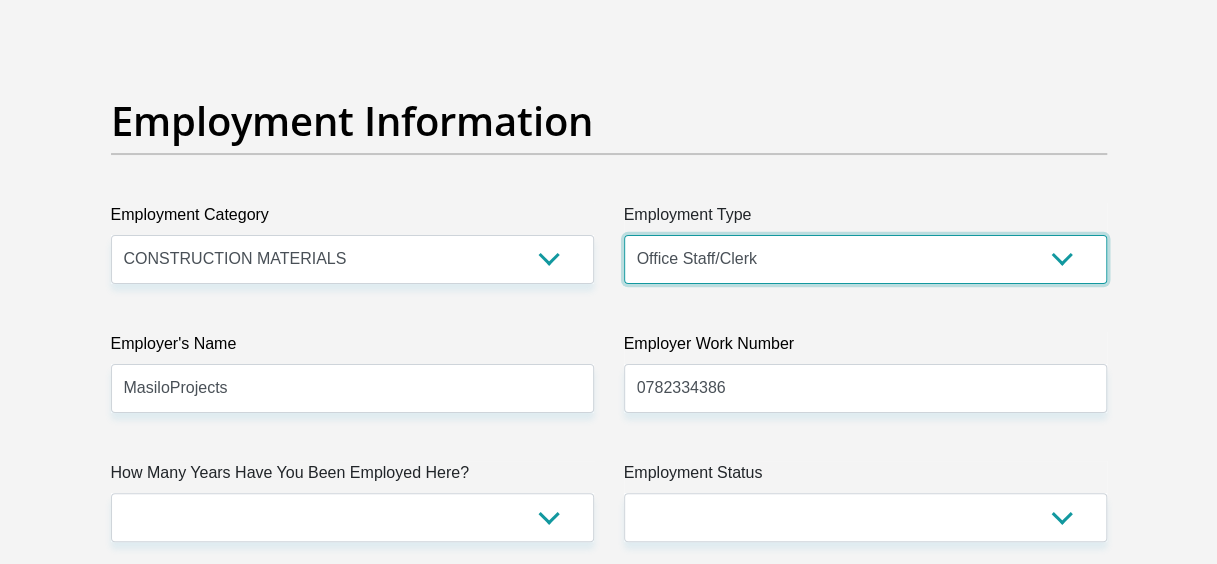 click on "College/Lecturer
Craft Seller
Creative
Driver
Executive
Farmer
Forces - Non Commissioned
Forces - Officer
Hawker
Housewife
Labourer
Licenced Professional
Manager
Miner
Non Licenced Professional
Office Staff/Clerk
Outside Worker
Pensioner
Permanent Teacher
Production/Manufacturing
Sales
Self-Employed
Semi-Professional Worker
Service Industry  Social Worker  Student" at bounding box center [865, 259] 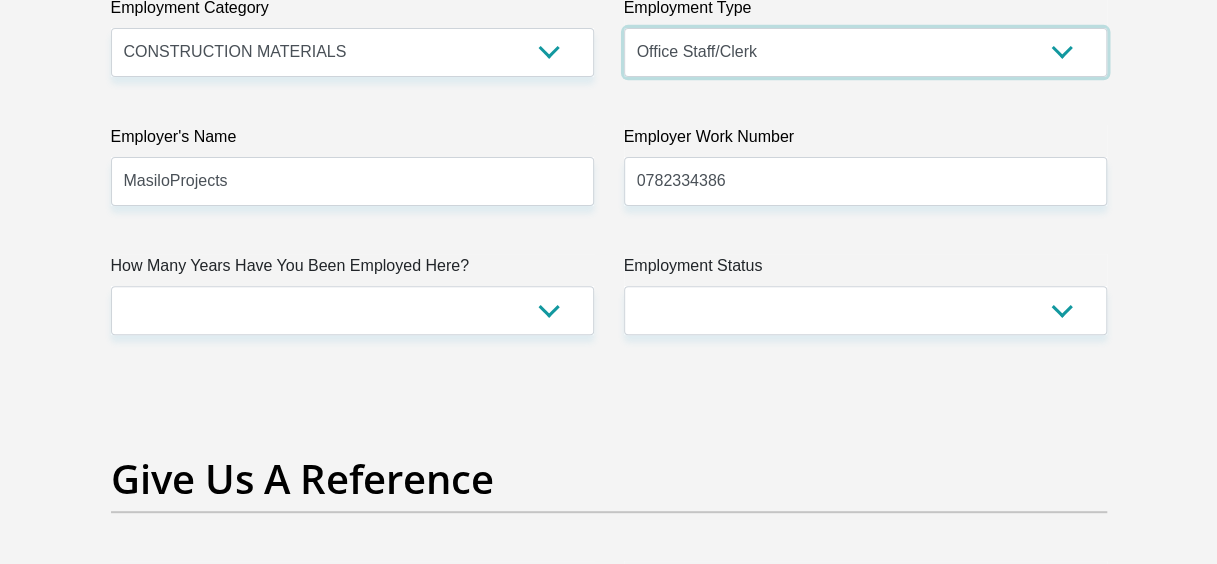scroll, scrollTop: 3852, scrollLeft: 0, axis: vertical 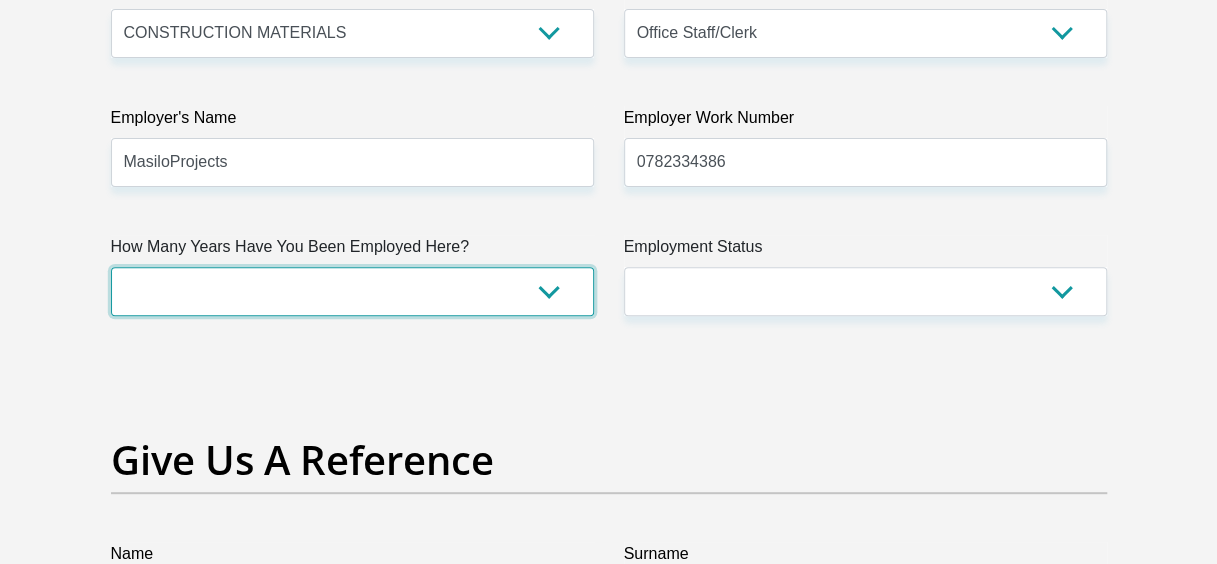 click on "less than 1 year
1-3 years
3-5 years
5+ years" at bounding box center [352, 291] 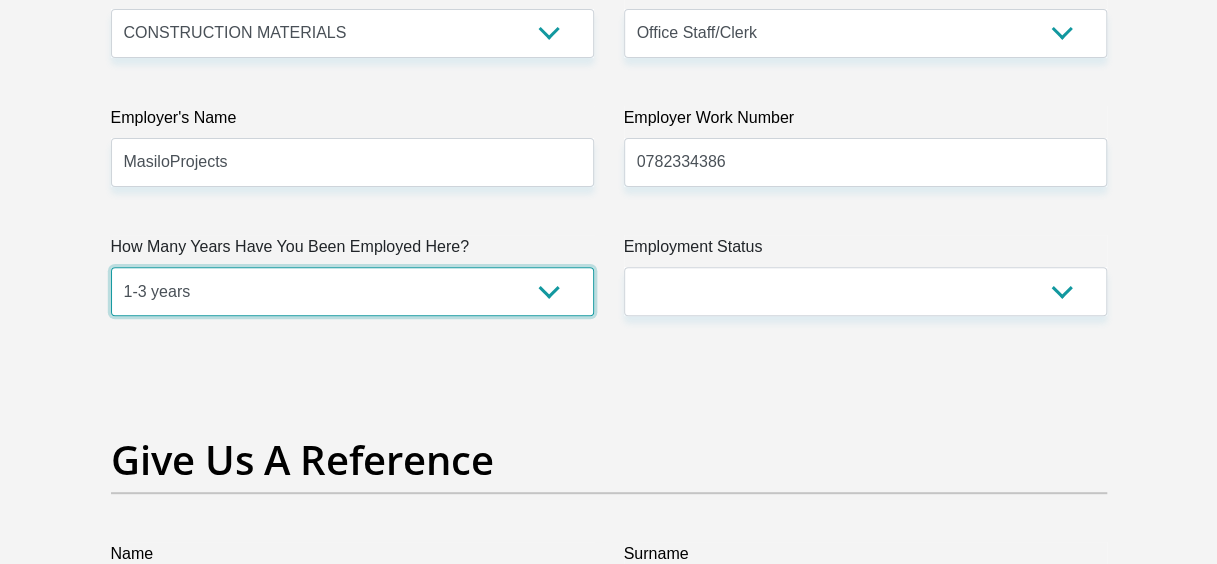 click on "less than 1 year
1-3 years
3-5 years
5+ years" at bounding box center (352, 291) 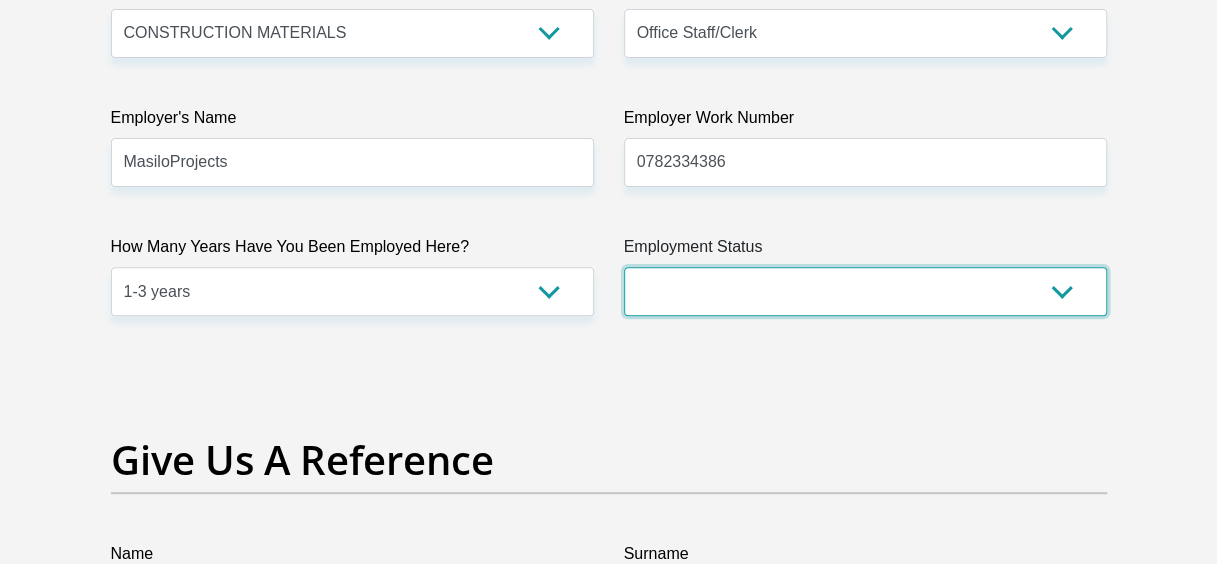 click on "Permanent/Full-time
Part-time/Casual
Contract Worker
Self-Employed
Housewife
Retired
Student
Medically Boarded
Disability
Unemployed" at bounding box center (865, 291) 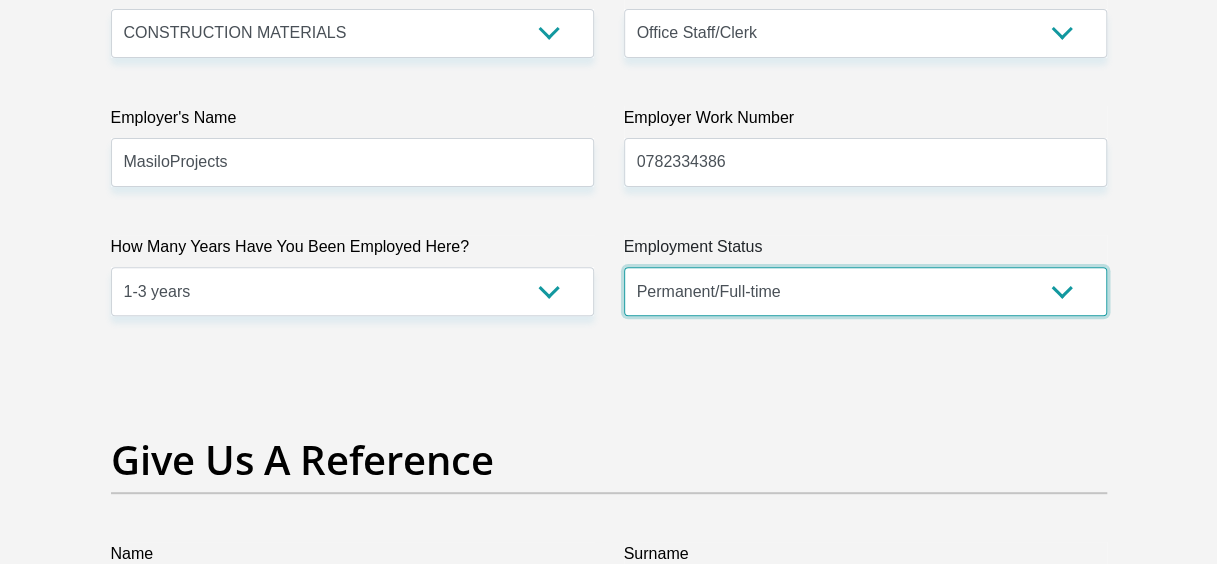 click on "Permanent/Full-time
Part-time/Casual
Contract Worker
Self-Employed
Housewife
Retired
Student
Medically Boarded
Disability
Unemployed" at bounding box center [865, 291] 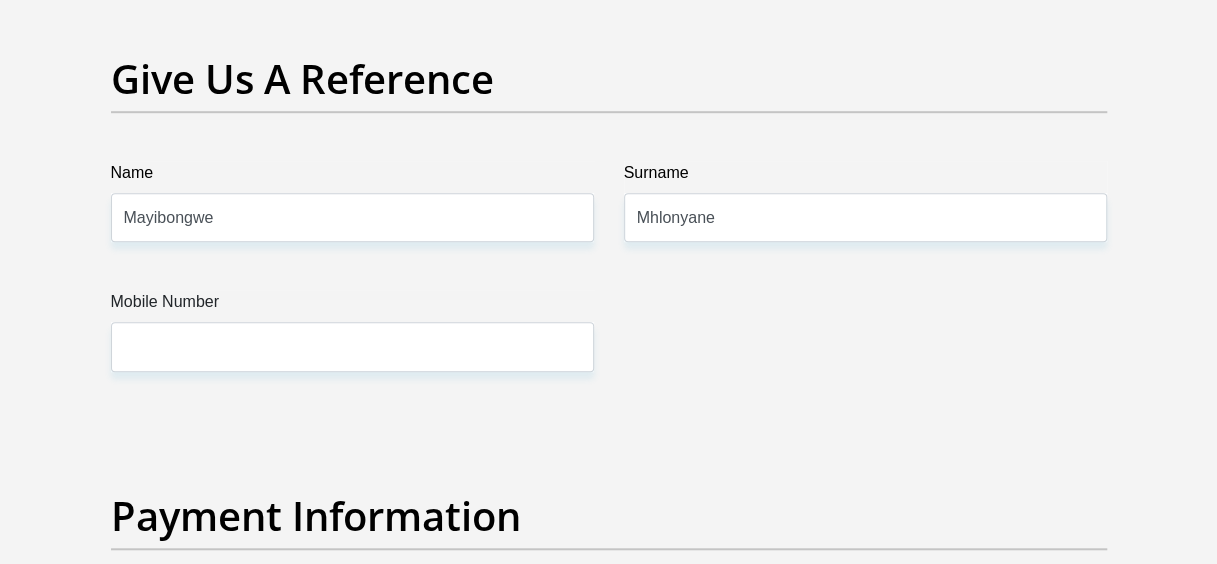 scroll, scrollTop: 4239, scrollLeft: 0, axis: vertical 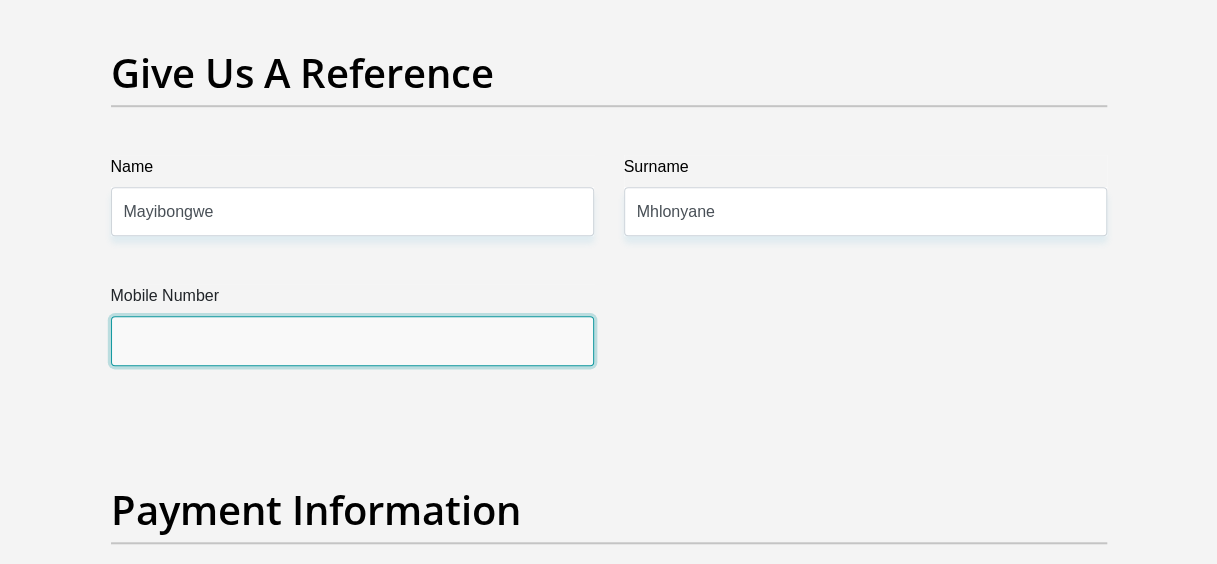 click on "Mobile Number" at bounding box center [352, 340] 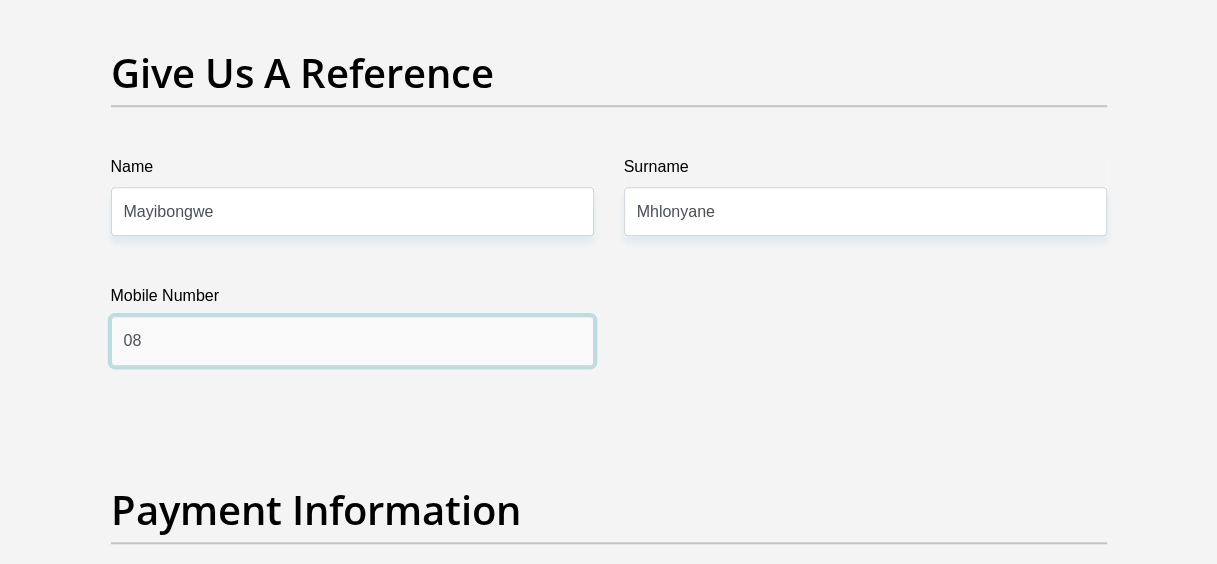 type on "0837651866" 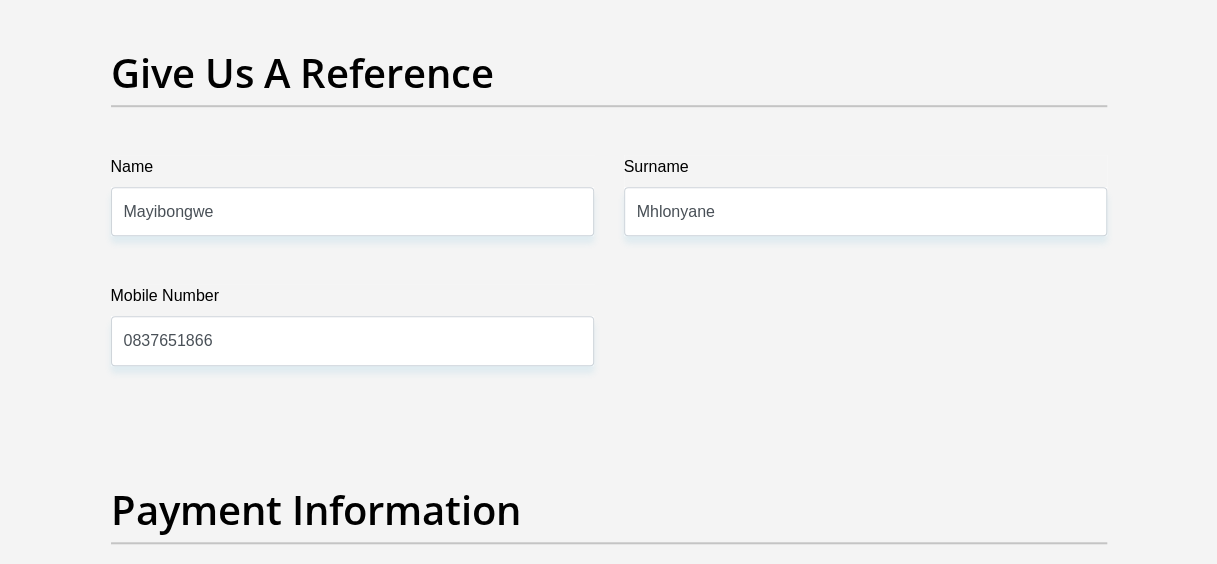 type on "Izikhuba" 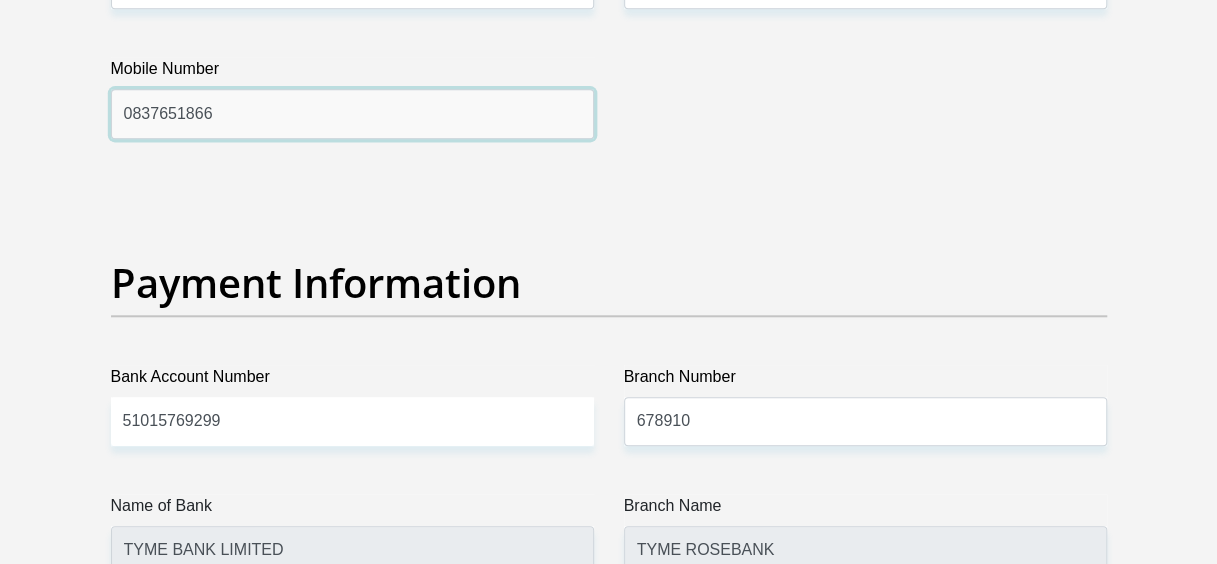 scroll, scrollTop: 4492, scrollLeft: 0, axis: vertical 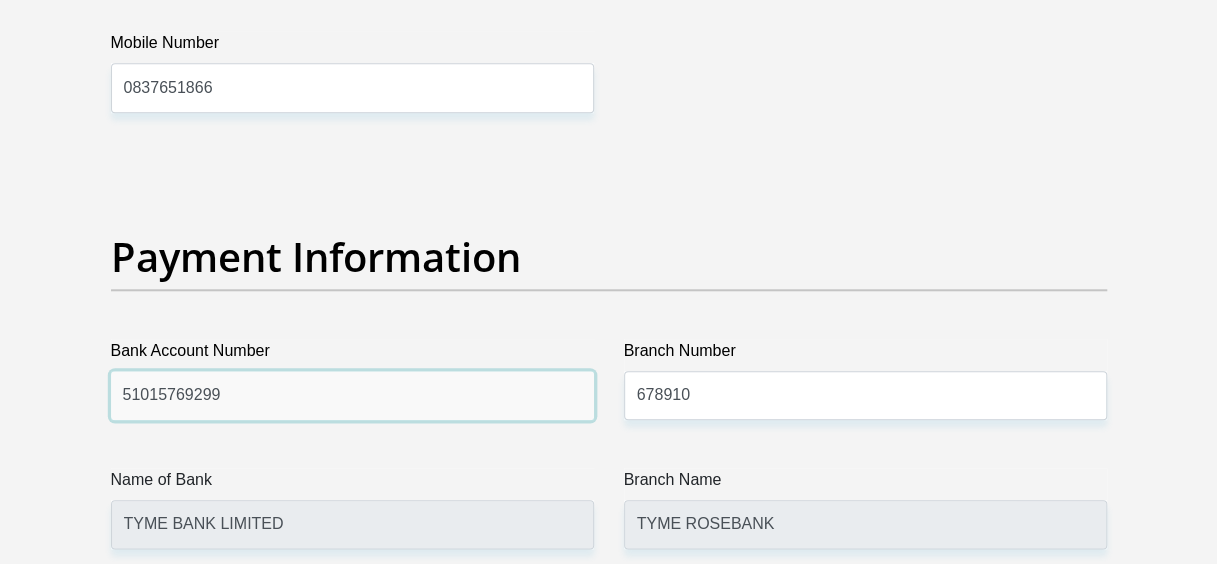 click on "51015769299" at bounding box center [352, 395] 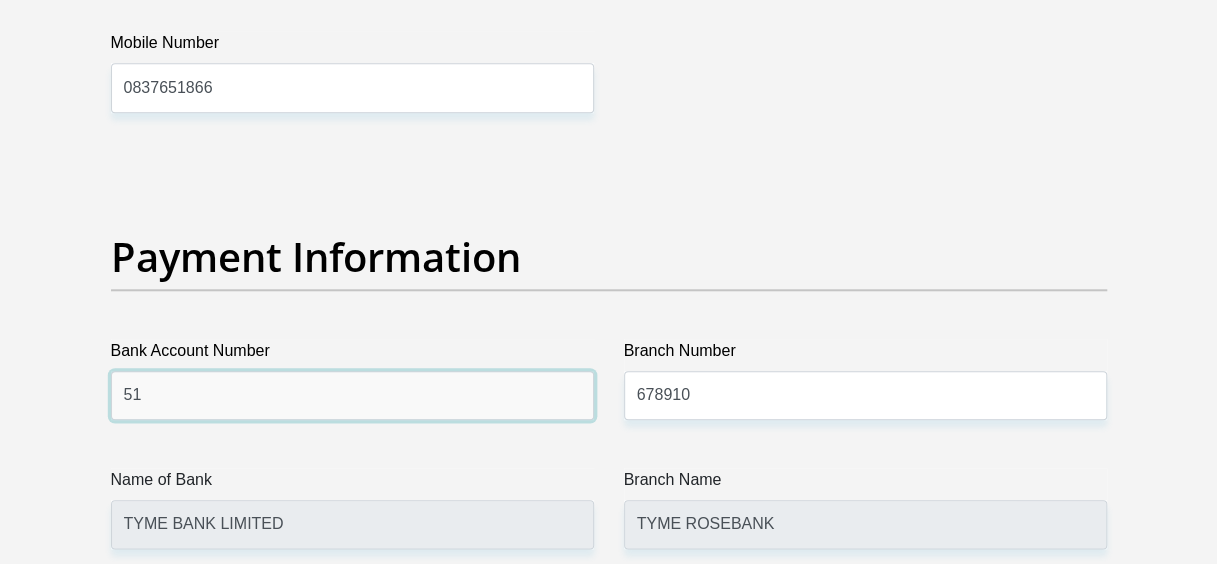 type on "5" 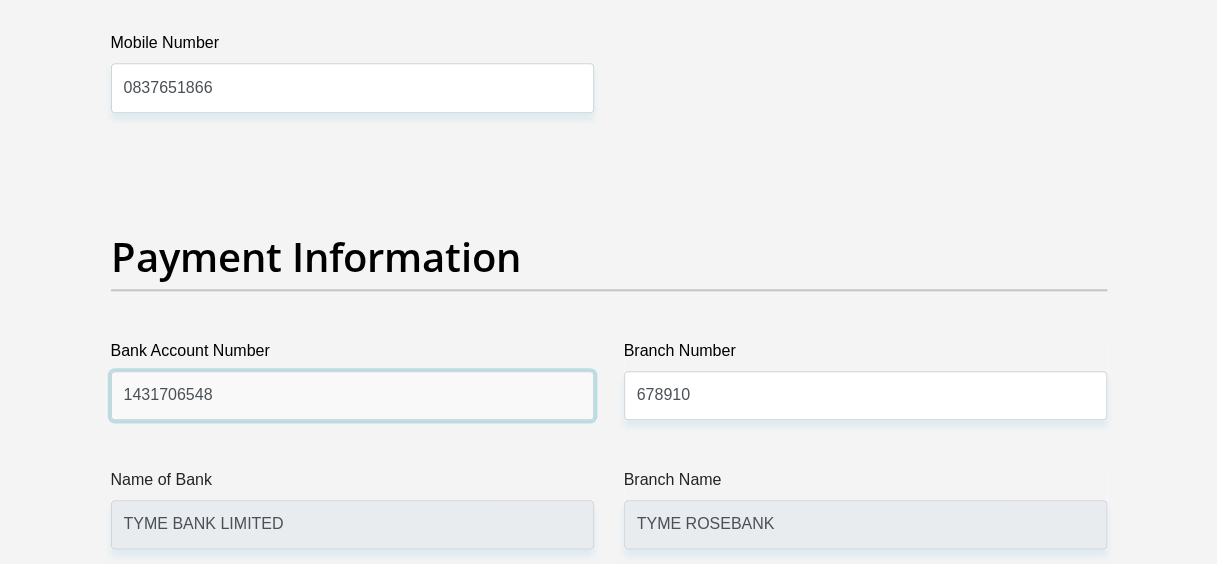 type on "1431706548" 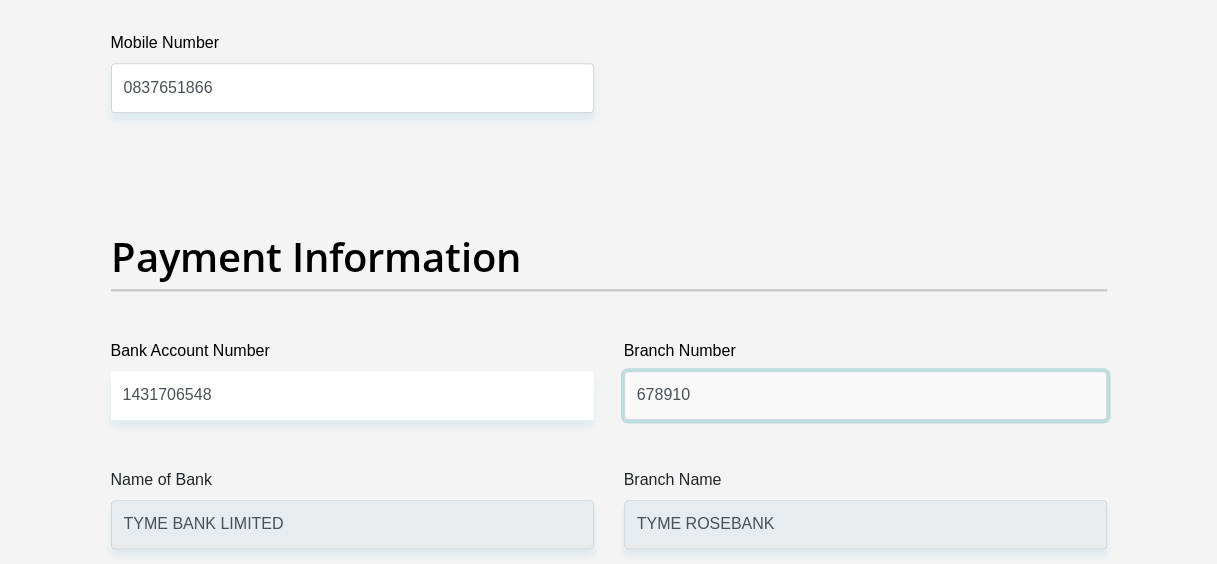 click on "678910" at bounding box center (865, 395) 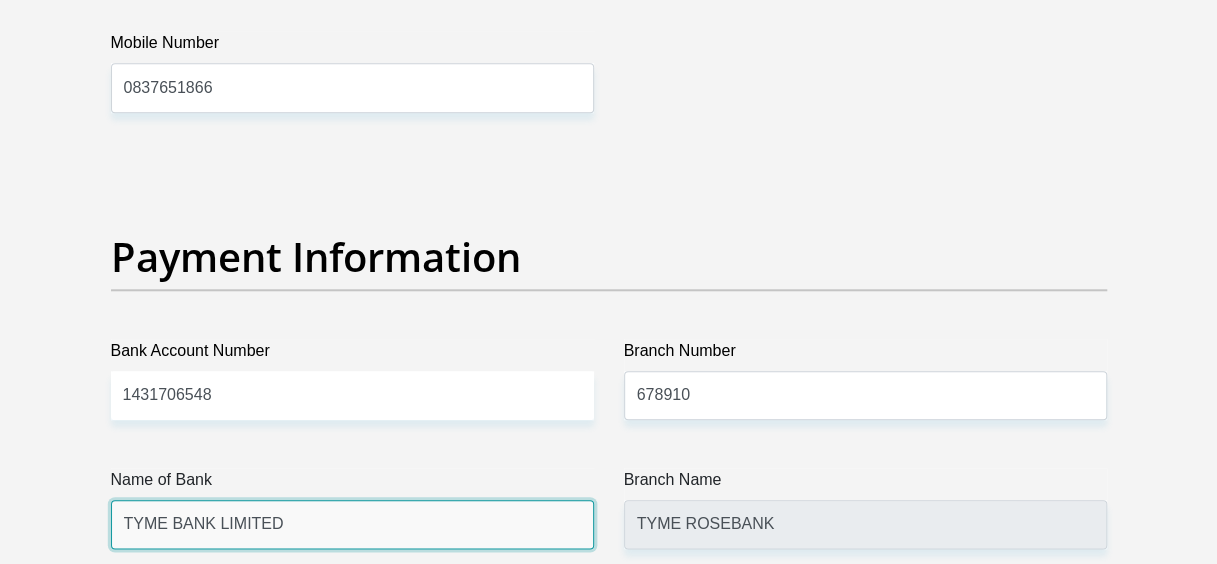 click on "TYME BANK LIMITED" at bounding box center [352, 524] 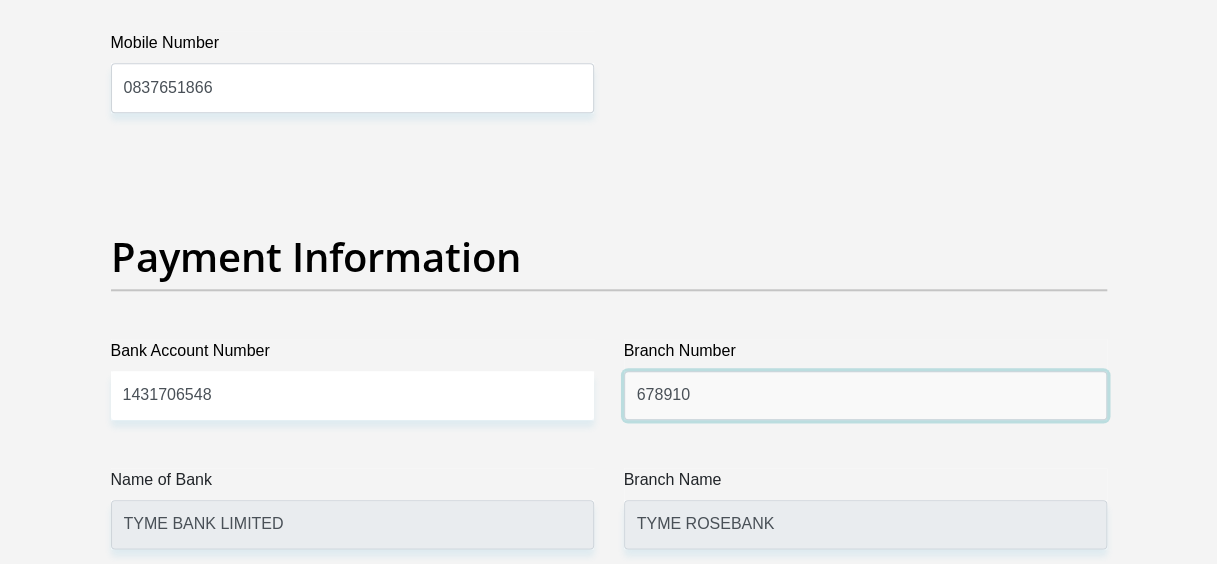 click on "678910" at bounding box center (865, 395) 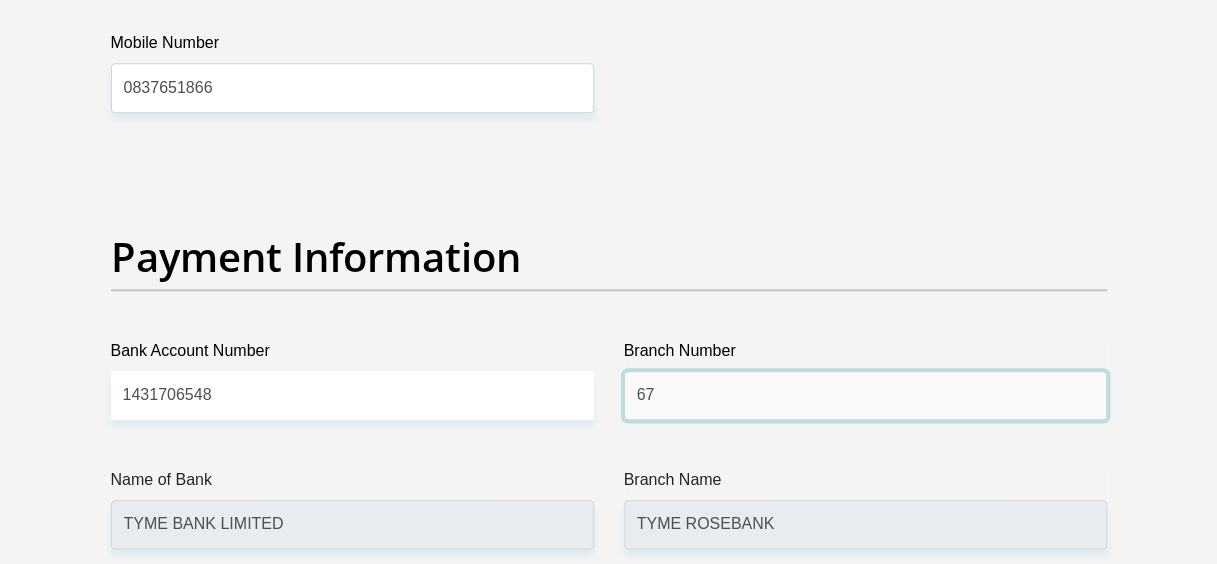 type on "6" 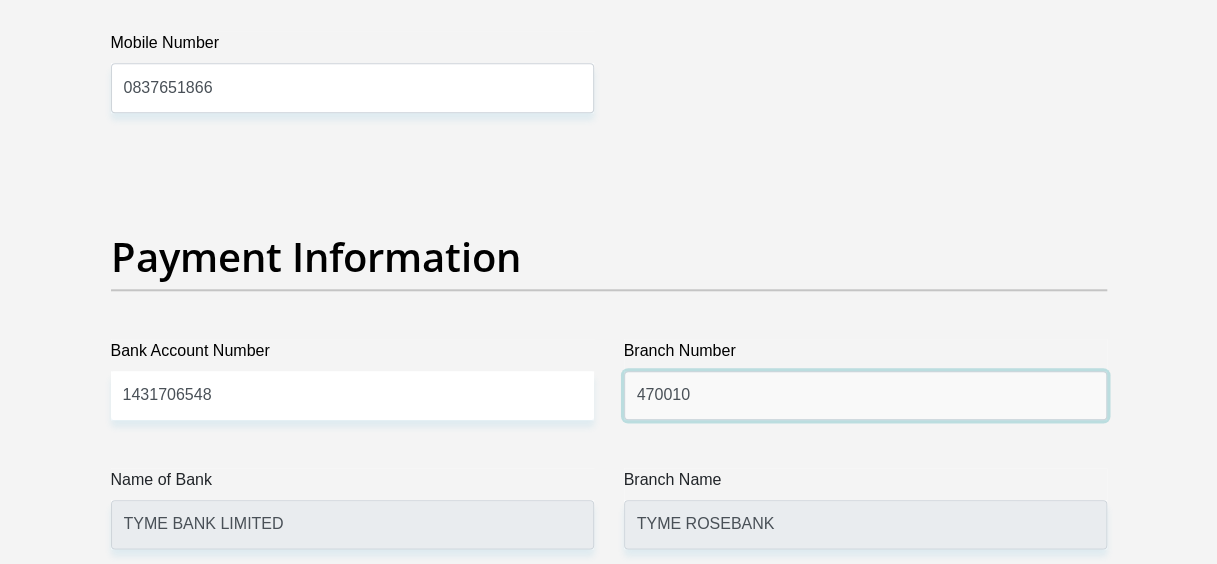 type on "470010" 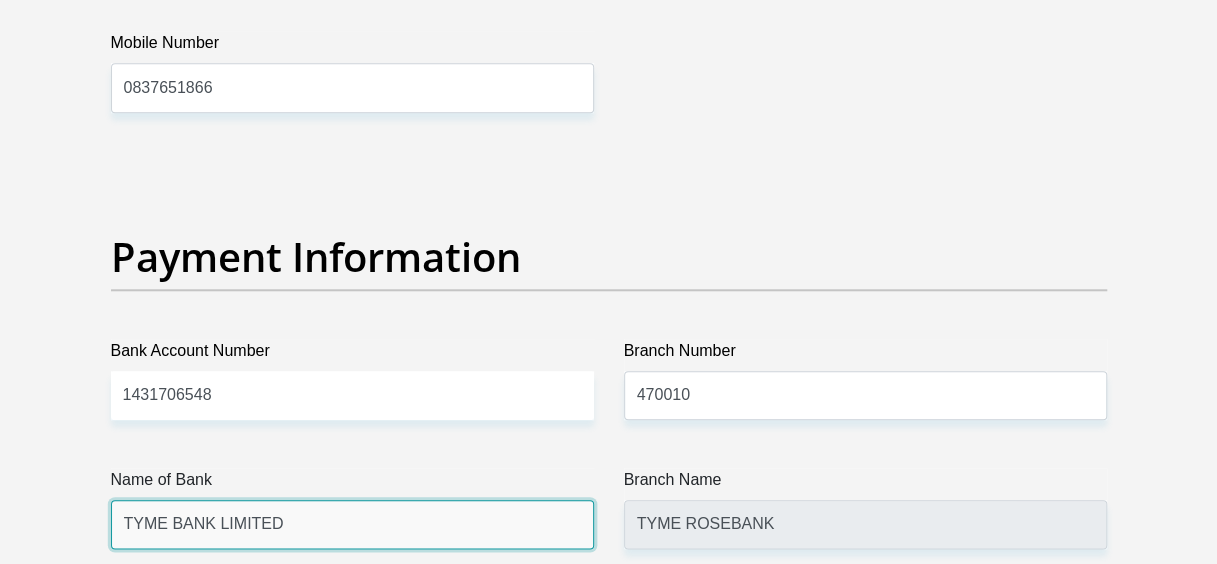click on "TYME BANK LIMITED" at bounding box center [352, 524] 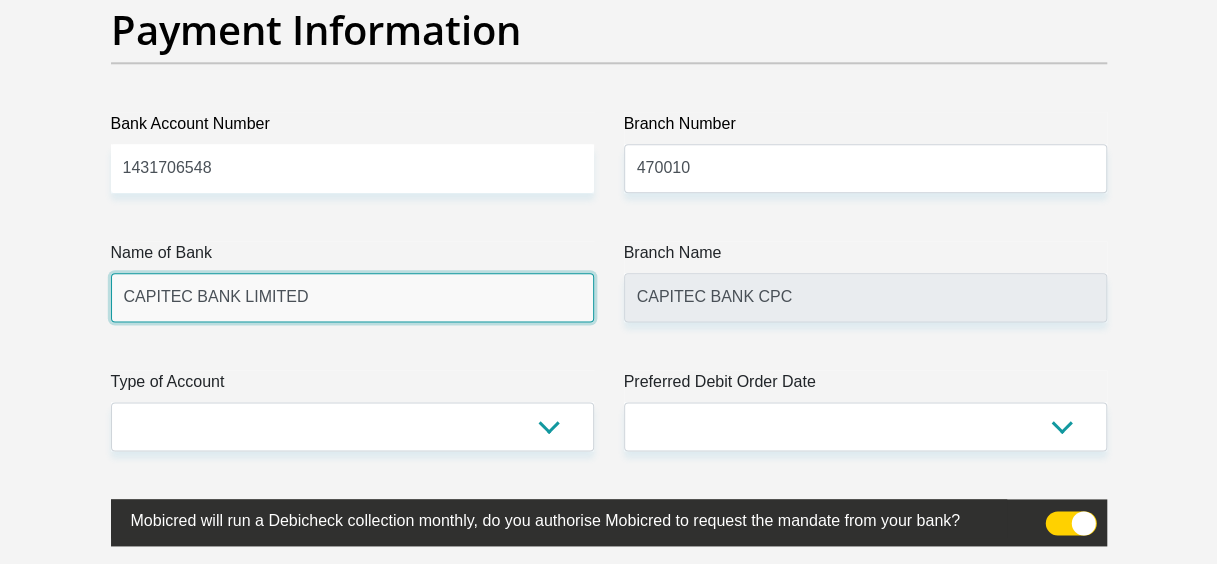 scroll, scrollTop: 4746, scrollLeft: 0, axis: vertical 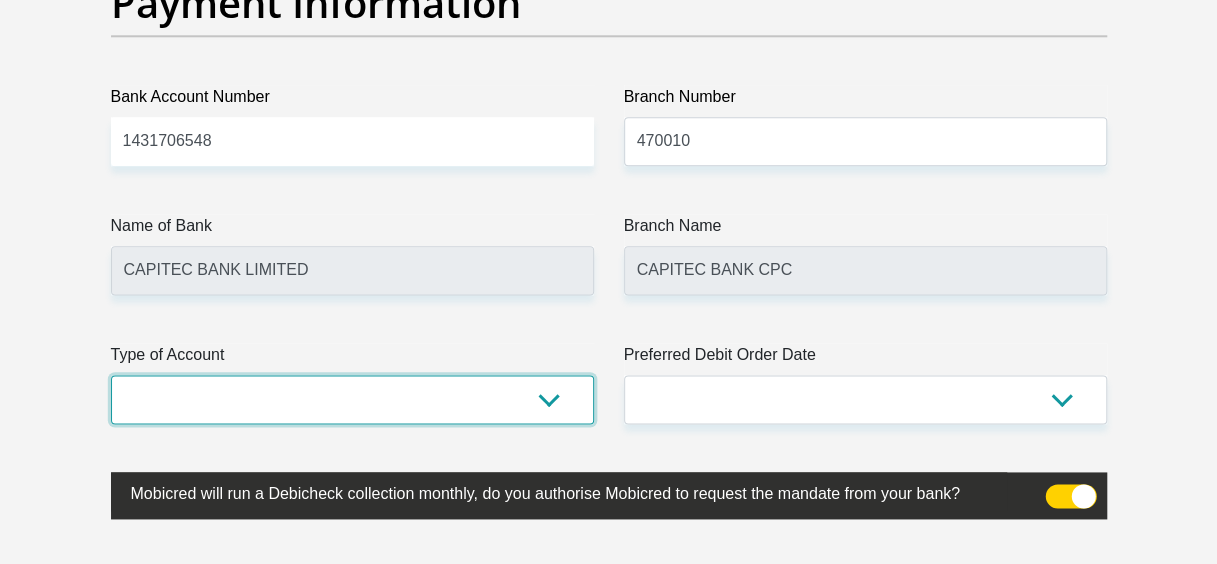 click on "Cheque
Savings" at bounding box center [352, 399] 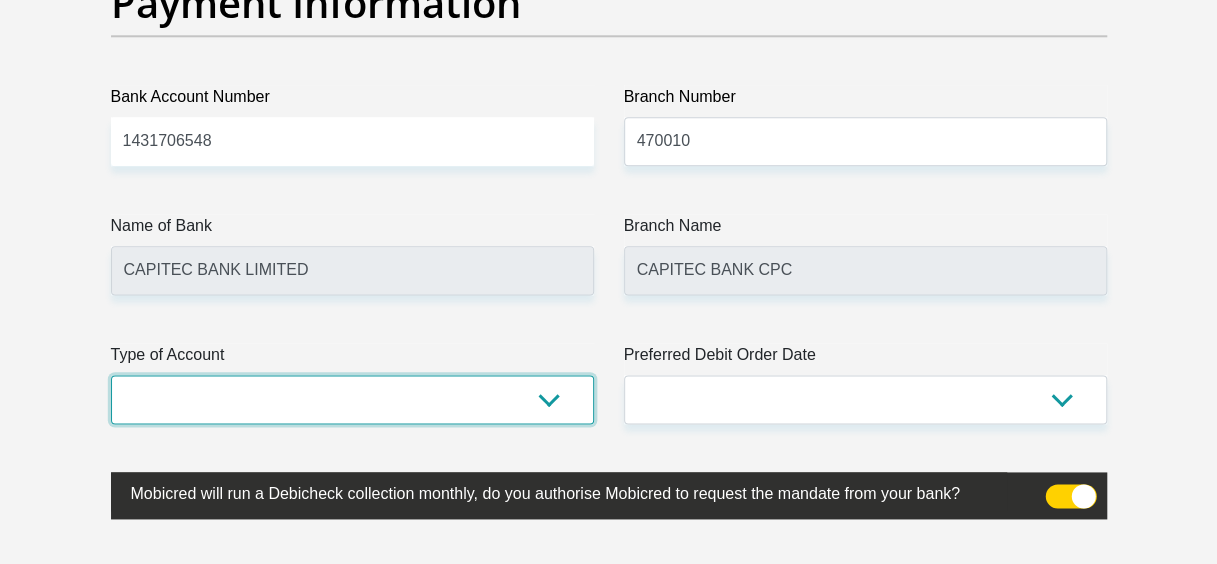 select on "SAV" 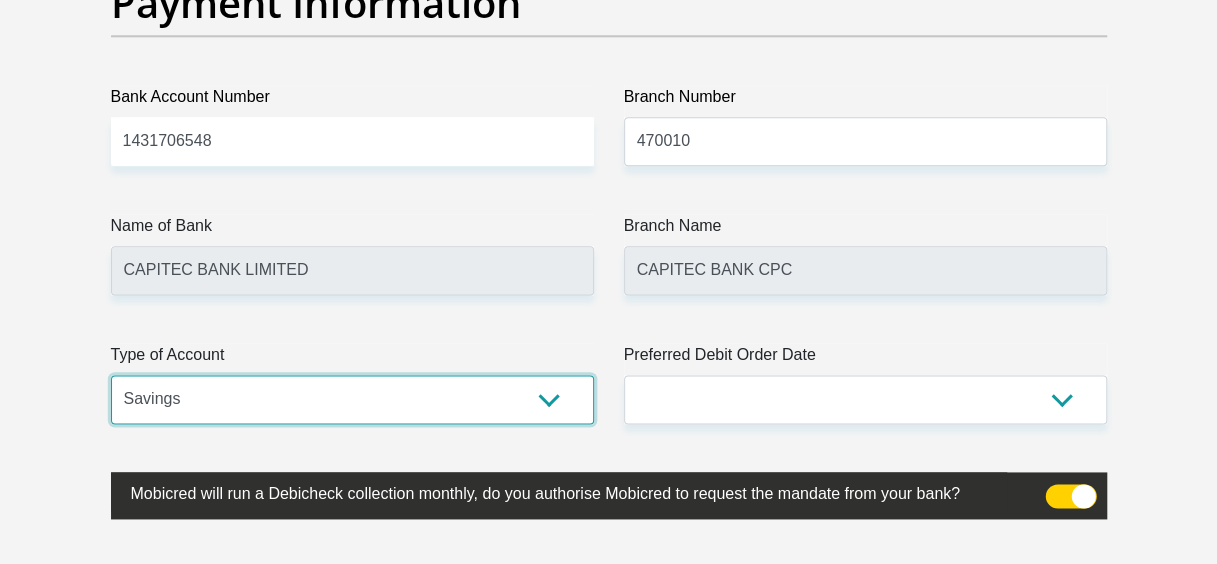 click on "Cheque
Savings" at bounding box center (352, 399) 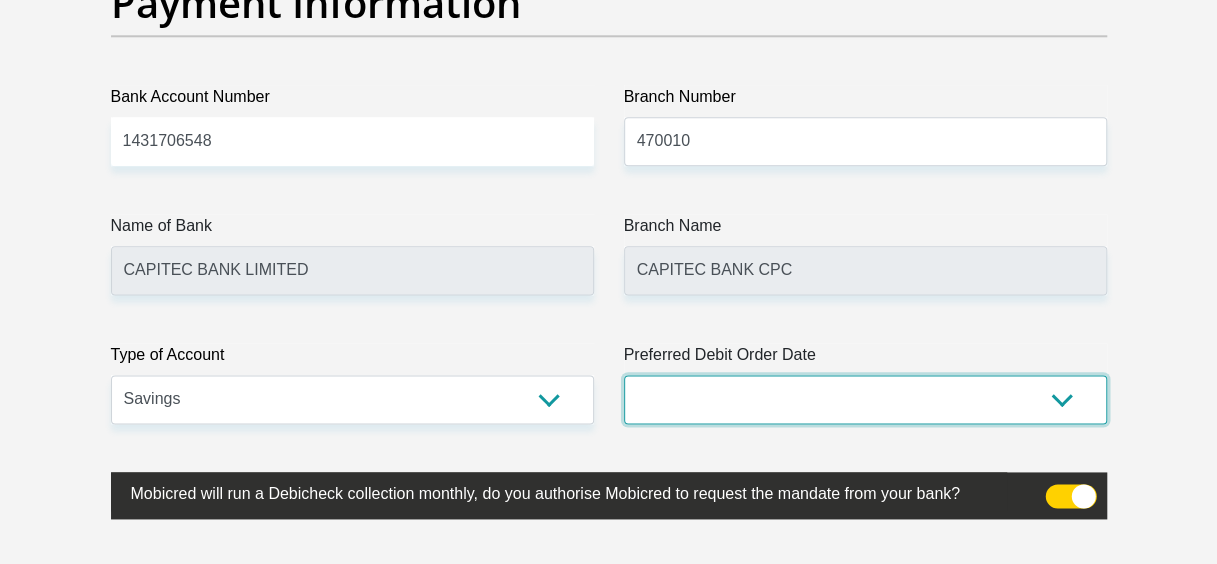 click on "1st
2nd
3rd
4th
5th
7th
18th
19th
20th
21st
22nd
23rd
24th
25th
26th
27th
28th
29th
30th" at bounding box center (865, 399) 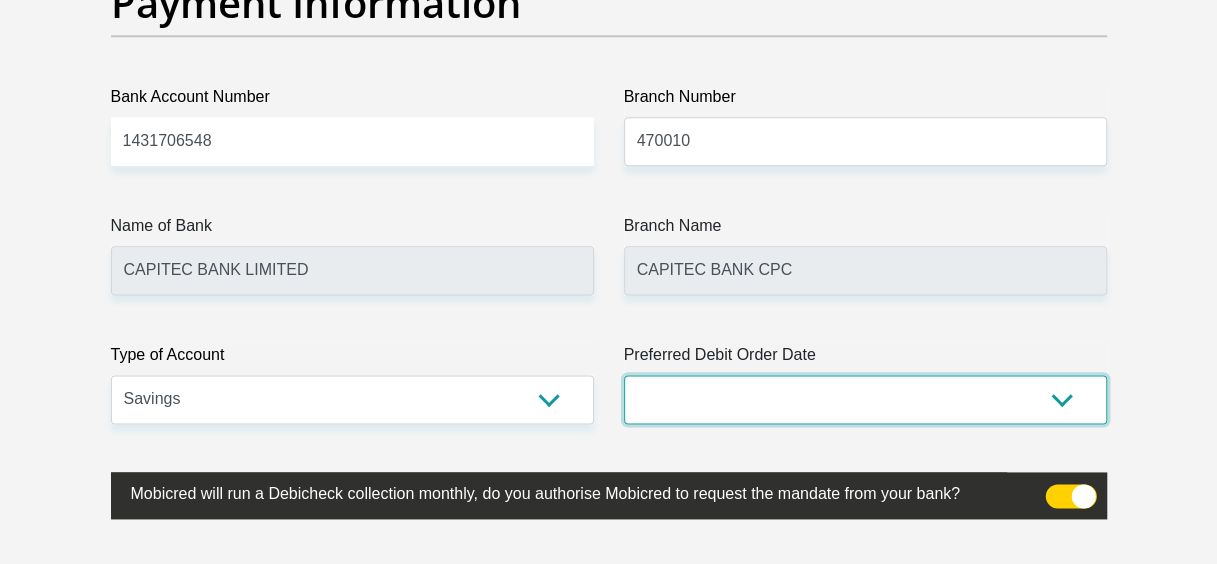 select on "30" 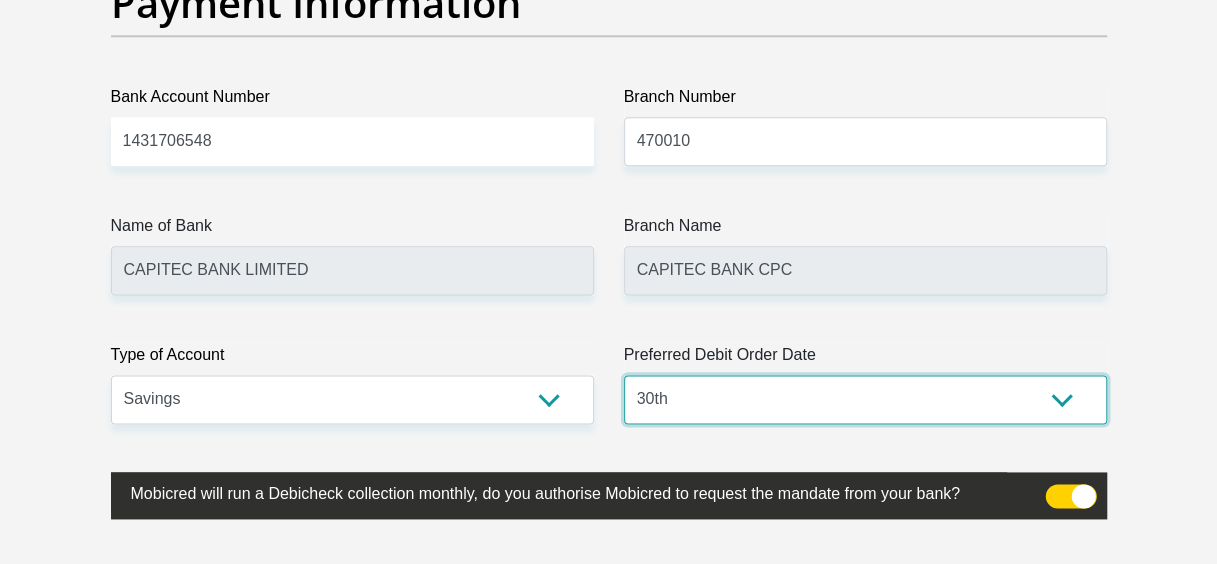 click on "1st
2nd
3rd
4th
5th
7th
18th
19th
20th
21st
22nd
23rd
24th
25th
26th
27th
28th
29th
30th" at bounding box center [865, 399] 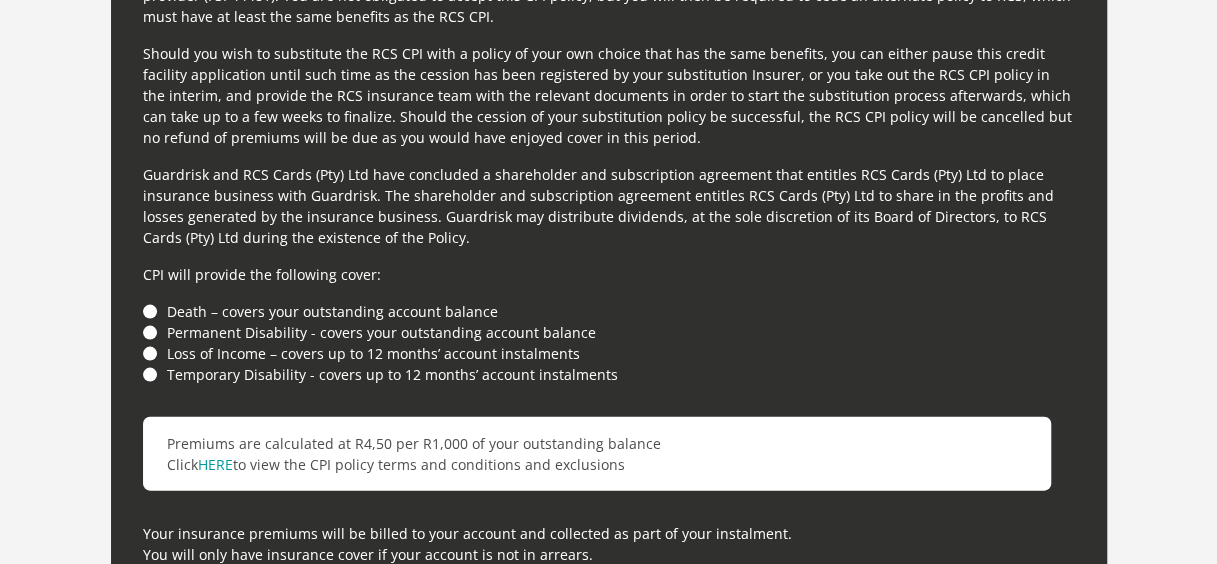 scroll, scrollTop: 5599, scrollLeft: 0, axis: vertical 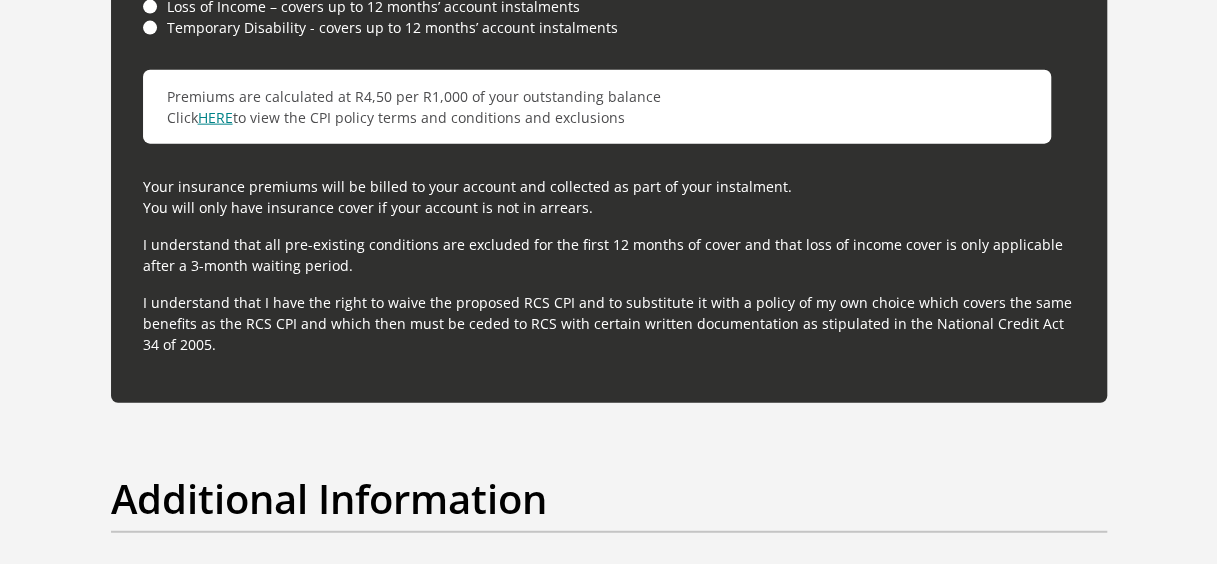 click on "HERE" at bounding box center (215, 117) 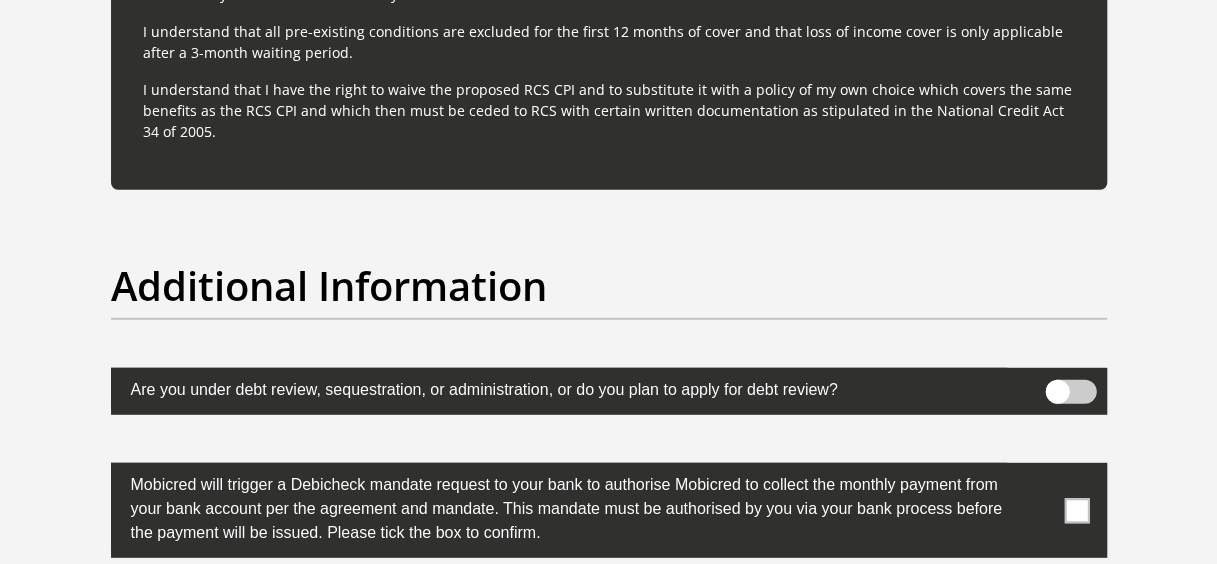 scroll, scrollTop: 6186, scrollLeft: 0, axis: vertical 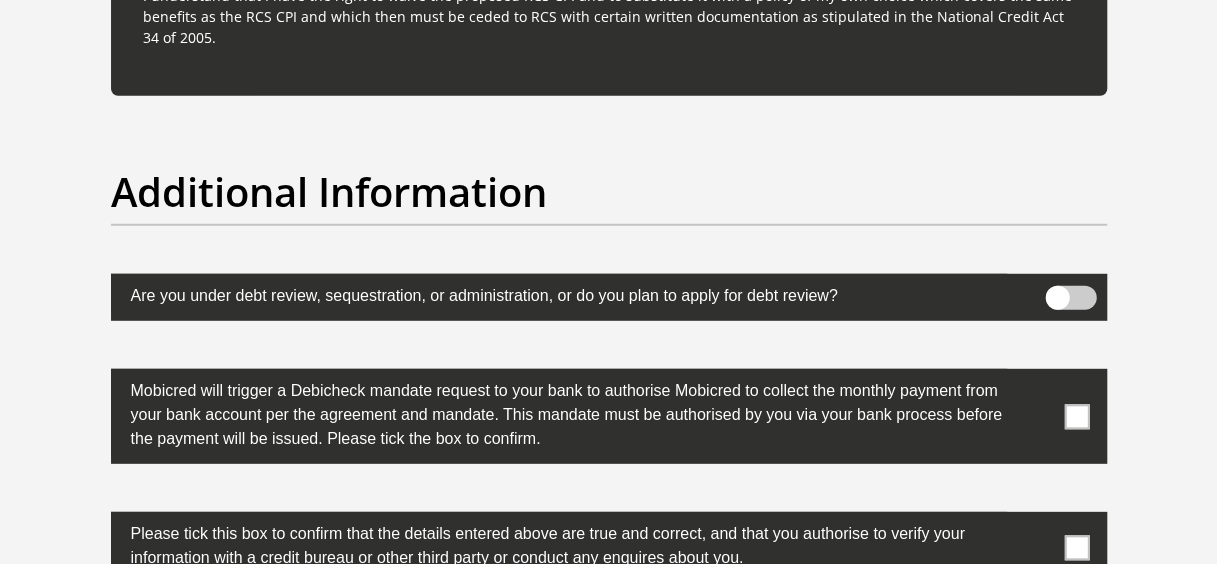 click at bounding box center [1076, 416] 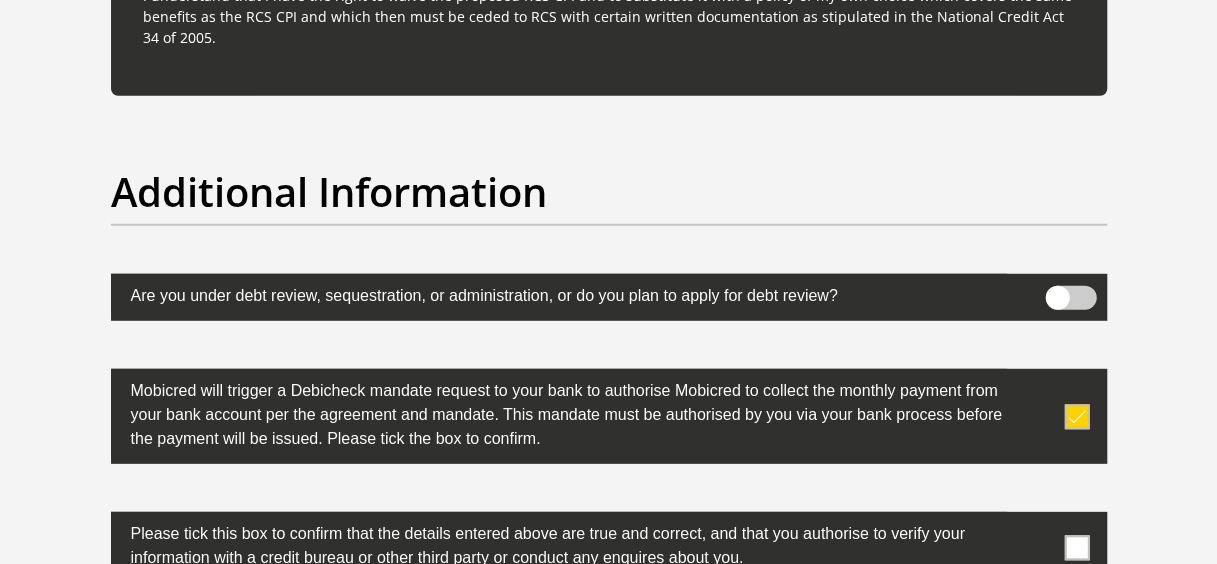 click at bounding box center [1076, 547] 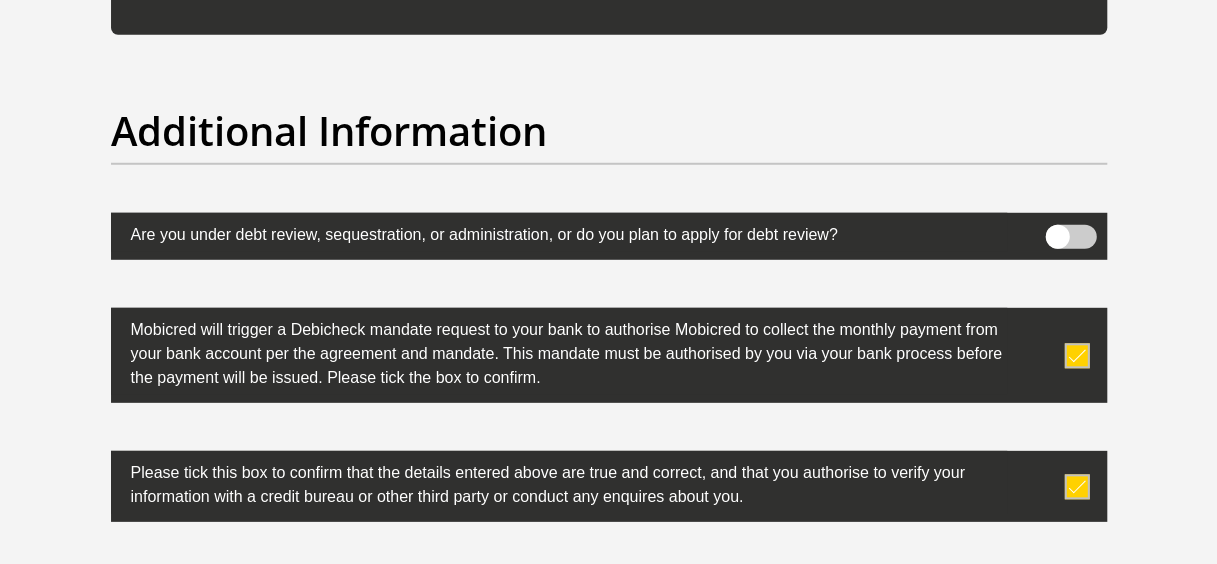 scroll, scrollTop: 6266, scrollLeft: 0, axis: vertical 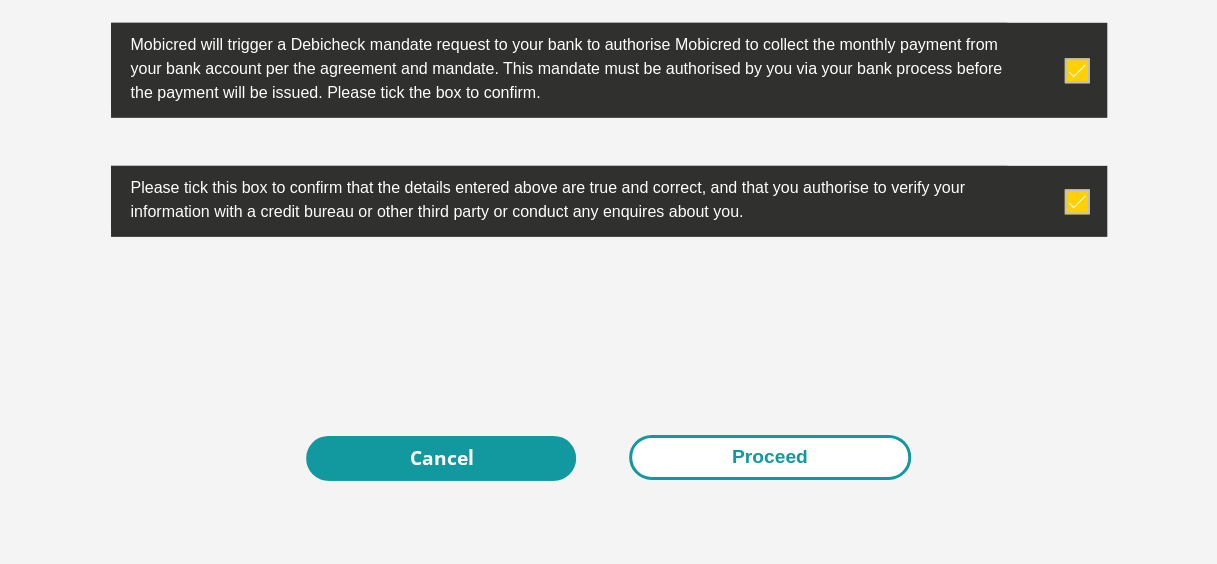click on "Proceed" at bounding box center (770, 457) 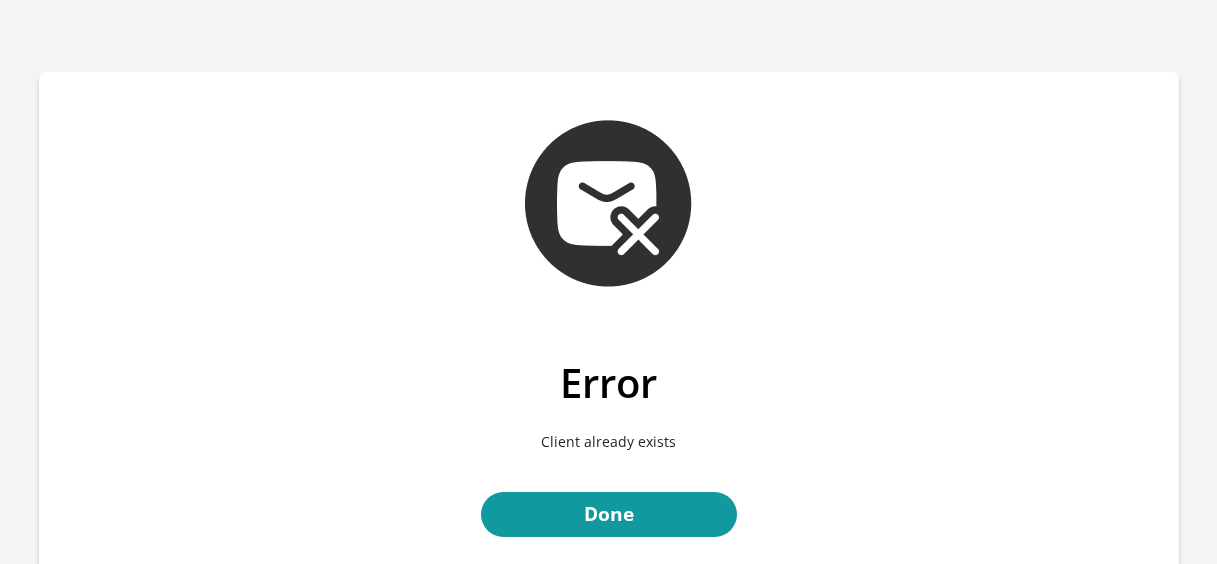 scroll, scrollTop: 0, scrollLeft: 0, axis: both 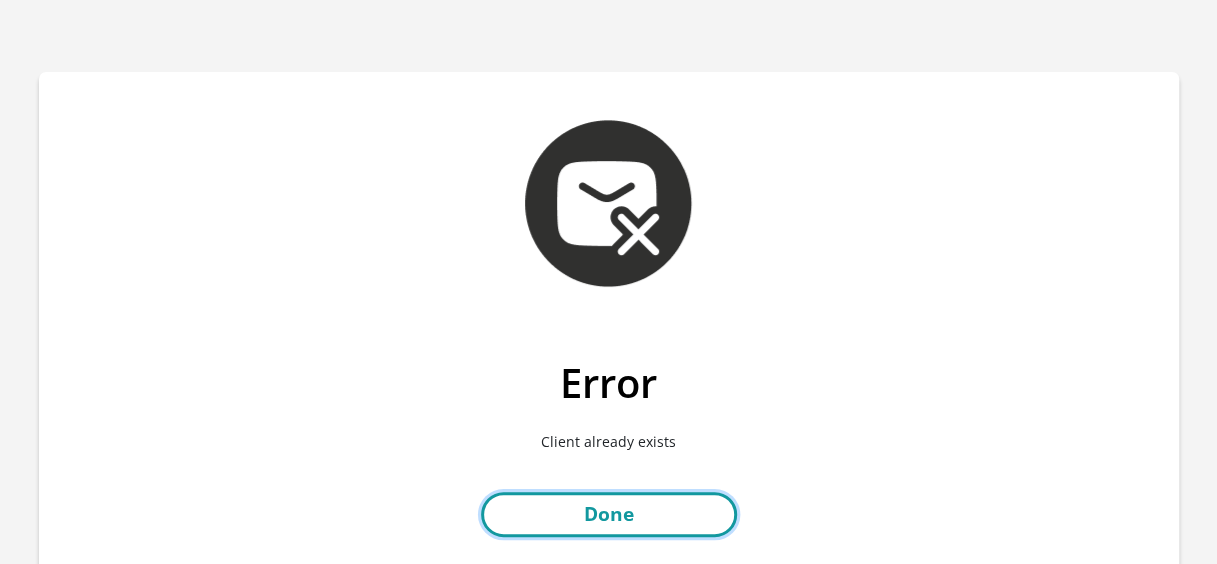 click on "Done" at bounding box center [609, 514] 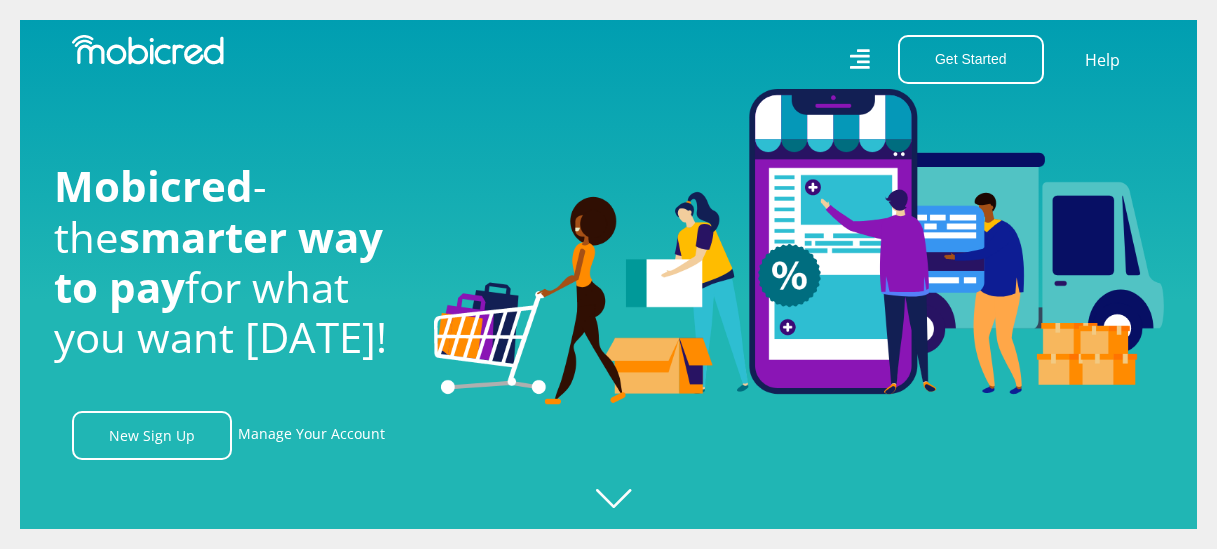 scroll, scrollTop: 0, scrollLeft: 0, axis: both 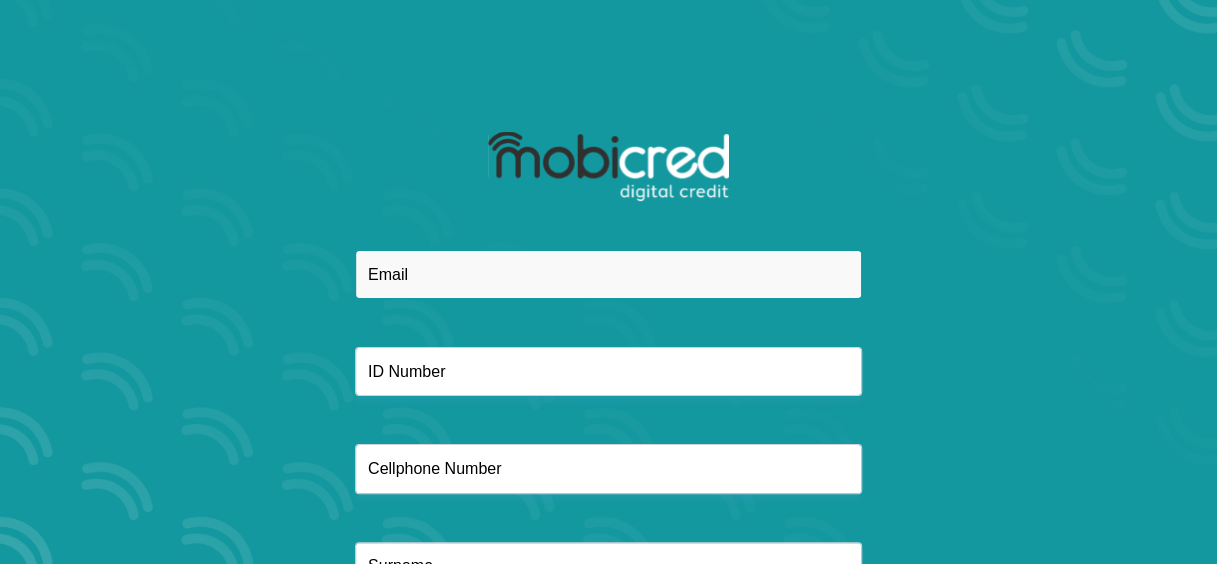 click at bounding box center (608, 274) 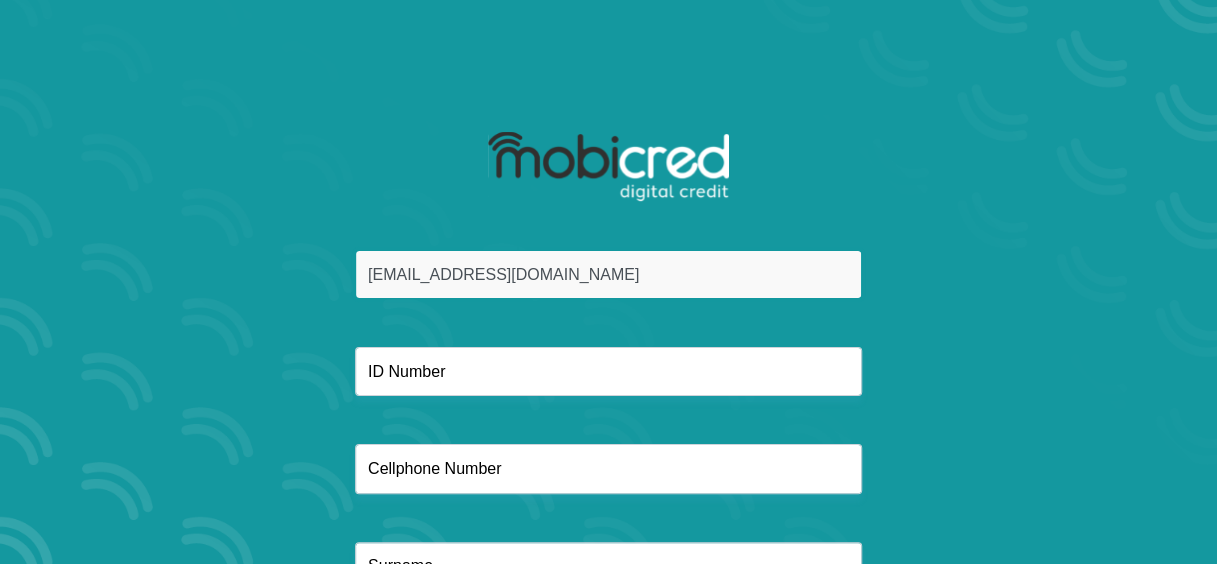 type on "9012201463086" 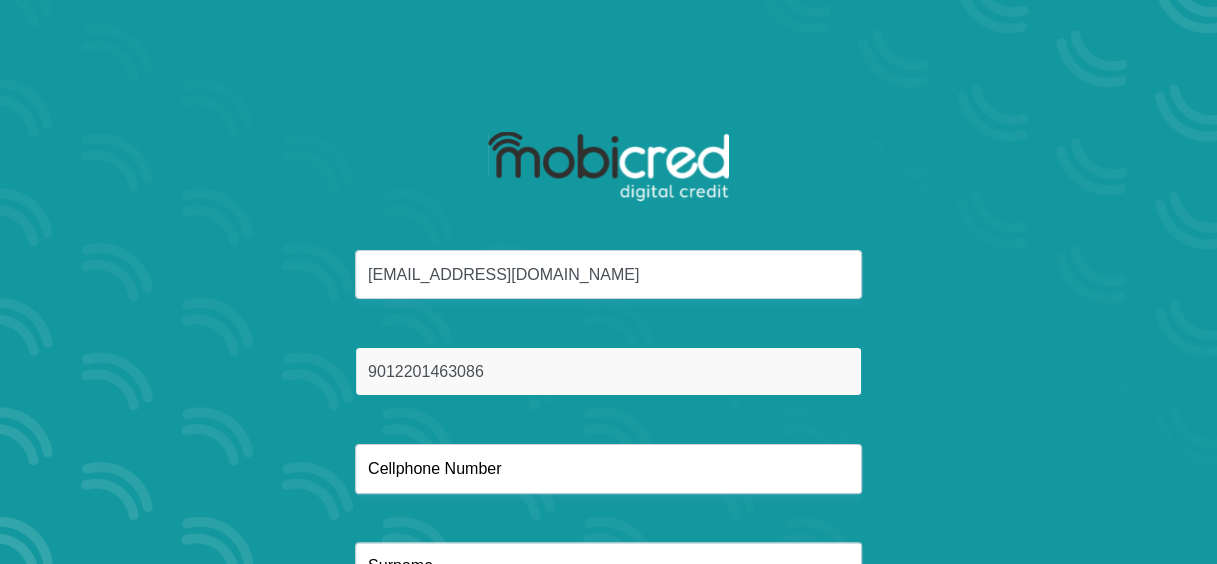 type on "0710185857" 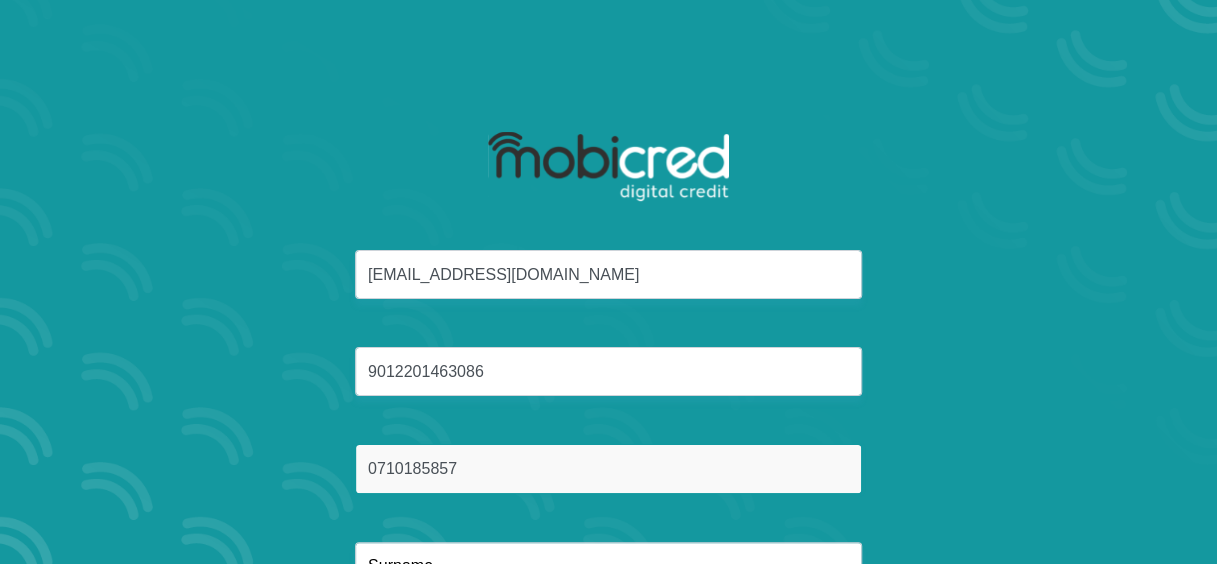 type on "Nyembezi" 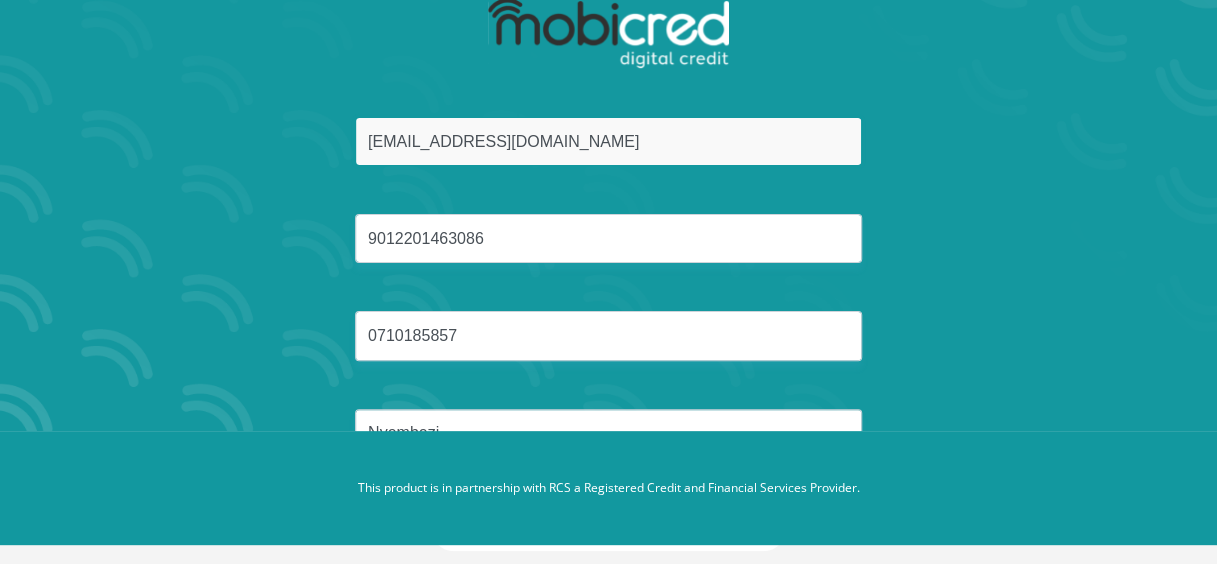 scroll, scrollTop: 166, scrollLeft: 0, axis: vertical 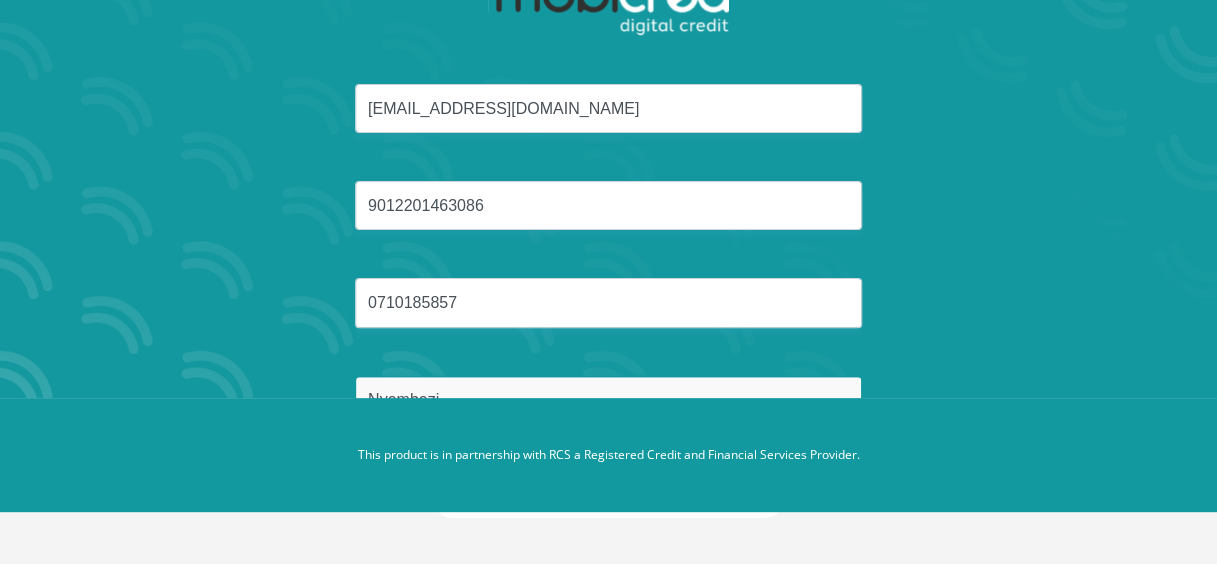 click on "Nyembezi" at bounding box center [608, 400] 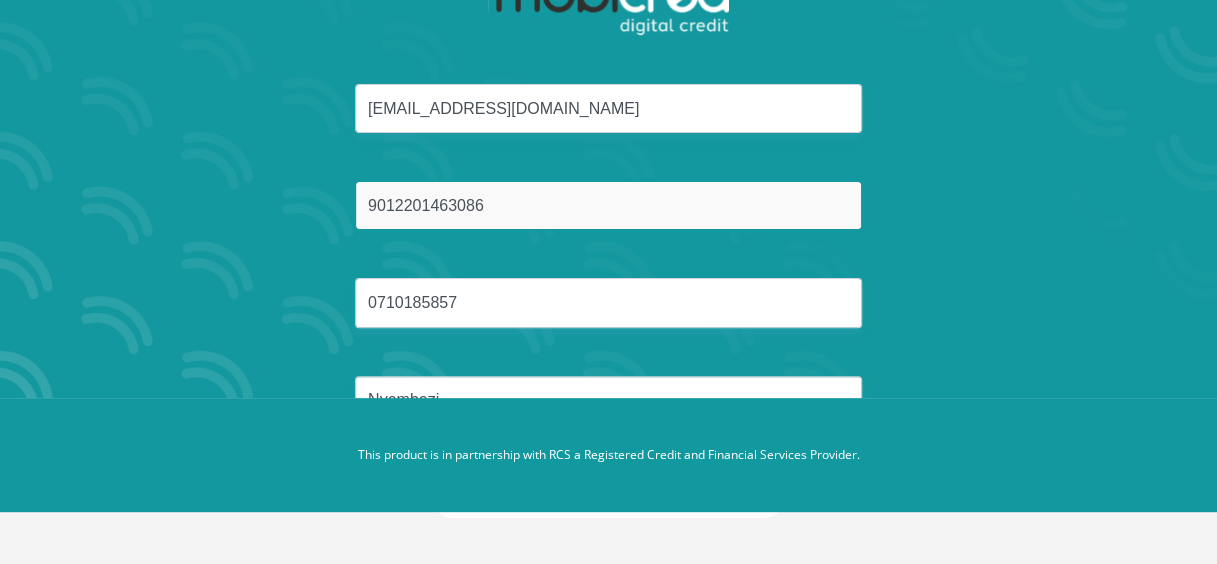 click on "9012201463086" at bounding box center [608, 205] 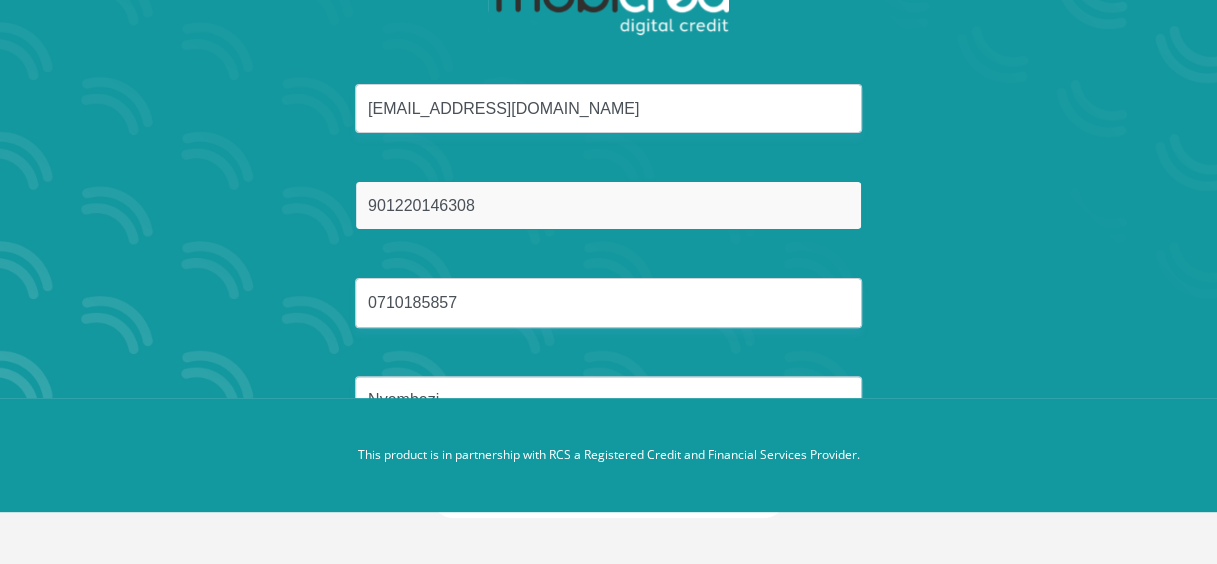 type on "9012201463086" 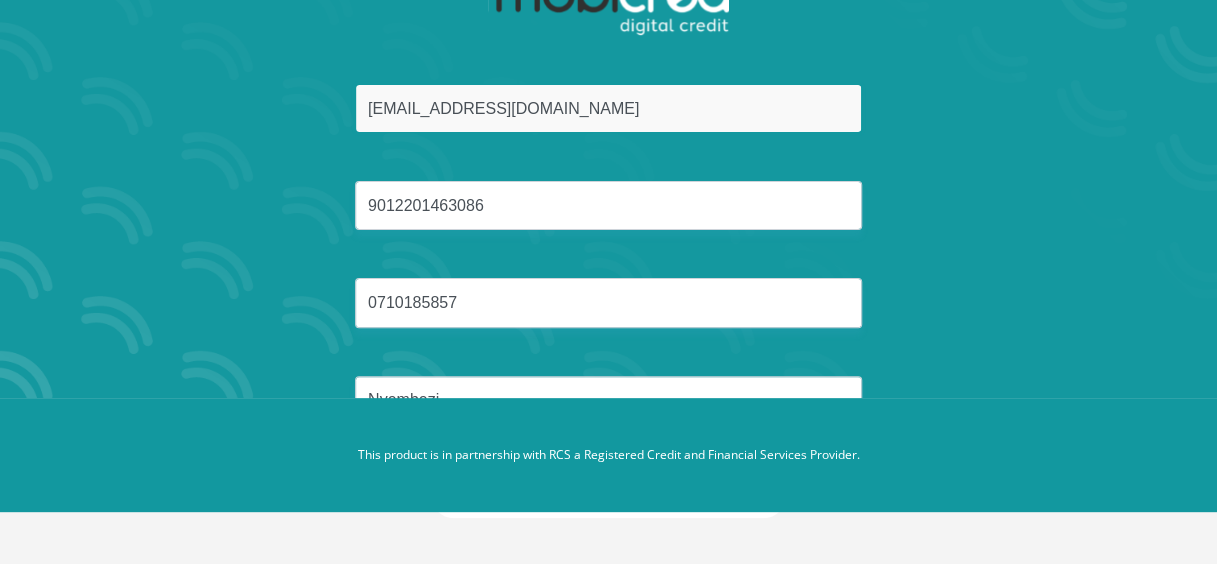 click on "nyembezithandiswa90@gmail.com" at bounding box center (608, 108) 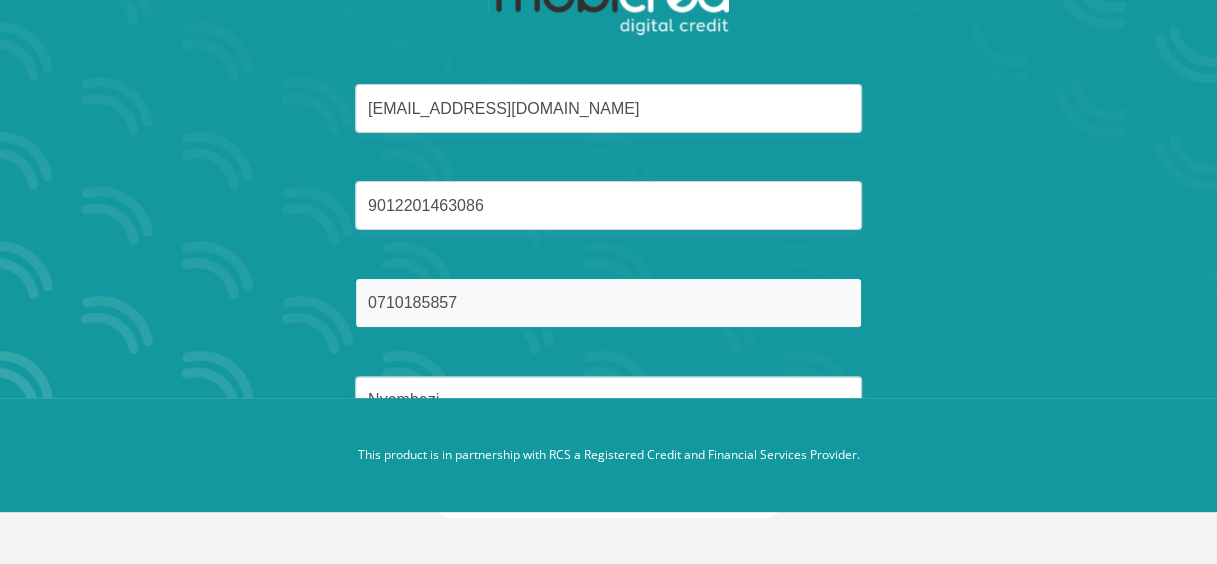 click on "0710185857" at bounding box center (608, 302) 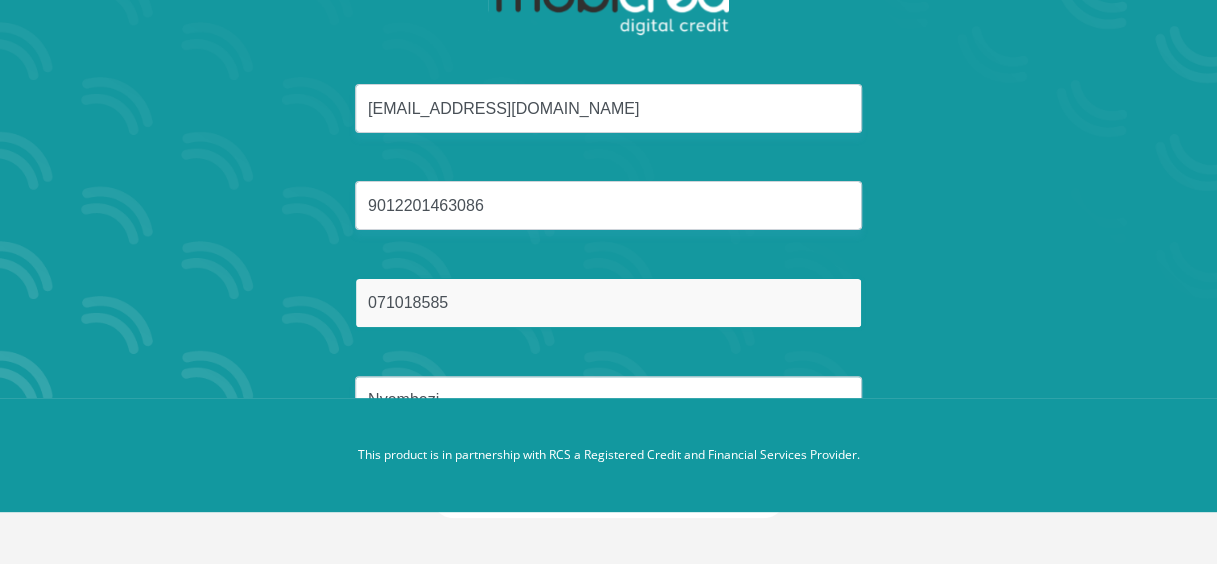 type on "0710185857" 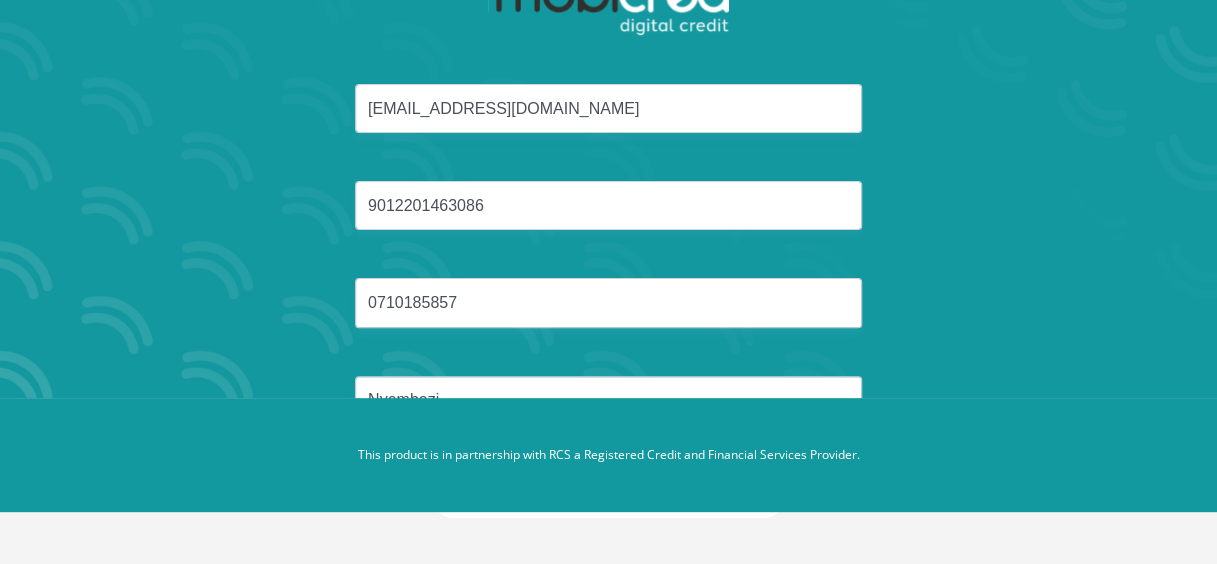 click on "nyembezithandiswa90@gmail.com
9012201463086
0710185857
Nyembezi" at bounding box center (609, 278) 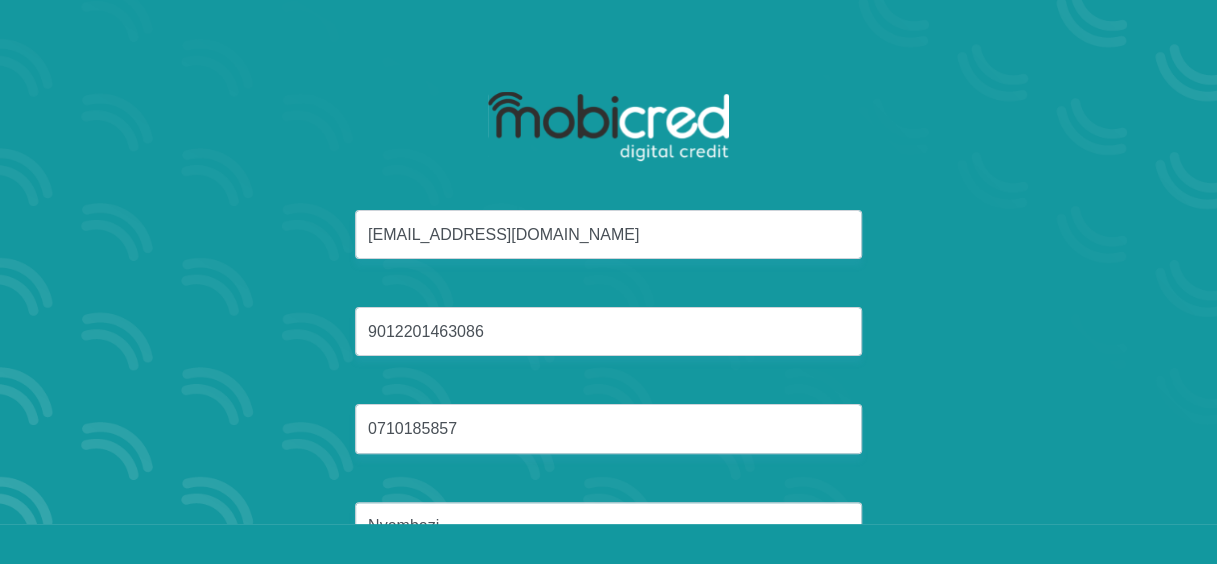 scroll, scrollTop: 166, scrollLeft: 0, axis: vertical 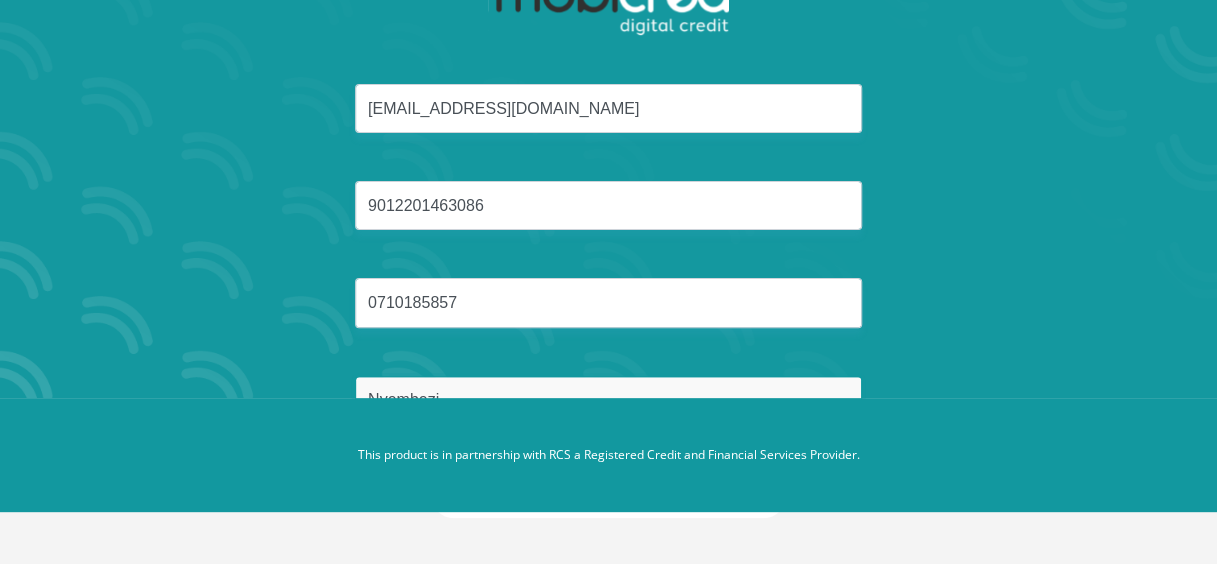click on "Nyembezi" at bounding box center (608, 400) 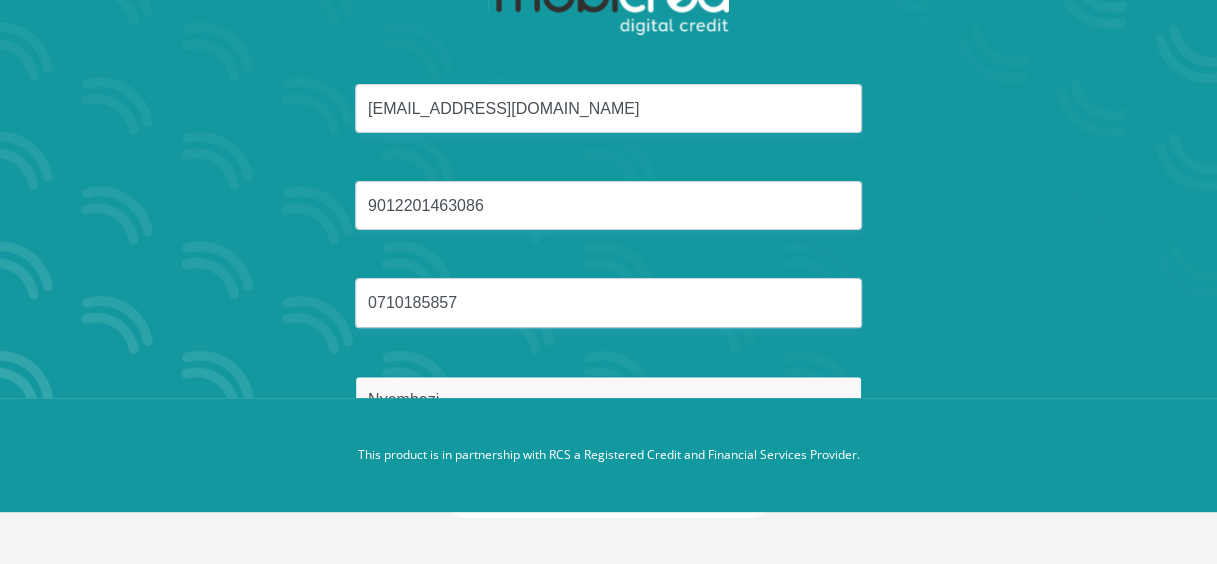 scroll, scrollTop: 0, scrollLeft: 0, axis: both 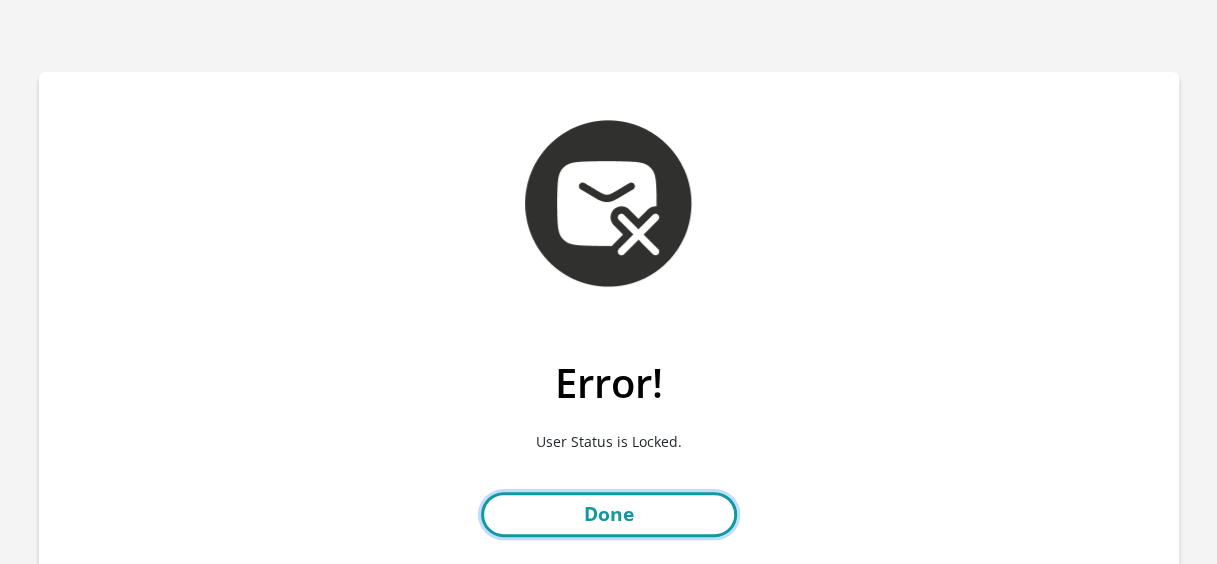click on "Done" at bounding box center (609, 514) 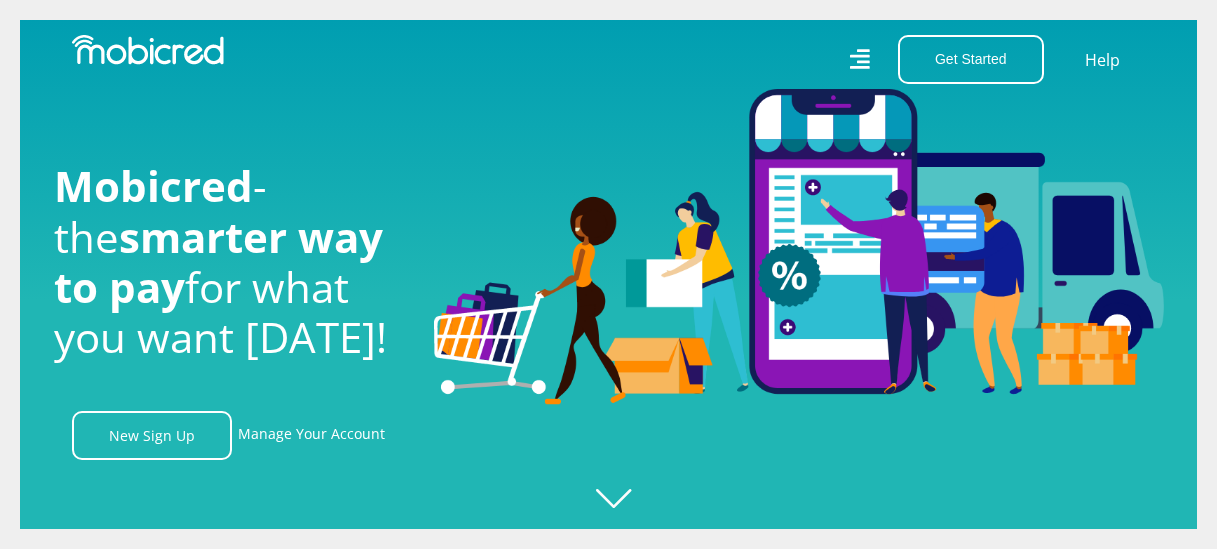 scroll, scrollTop: 0, scrollLeft: 0, axis: both 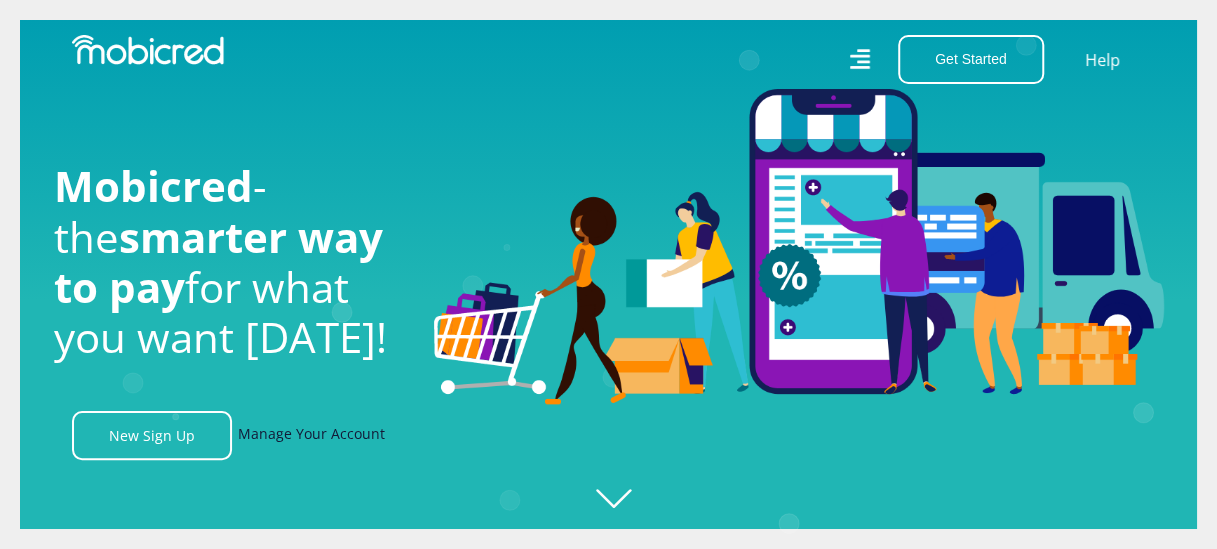 click on "Manage Your Account" at bounding box center [311, 435] 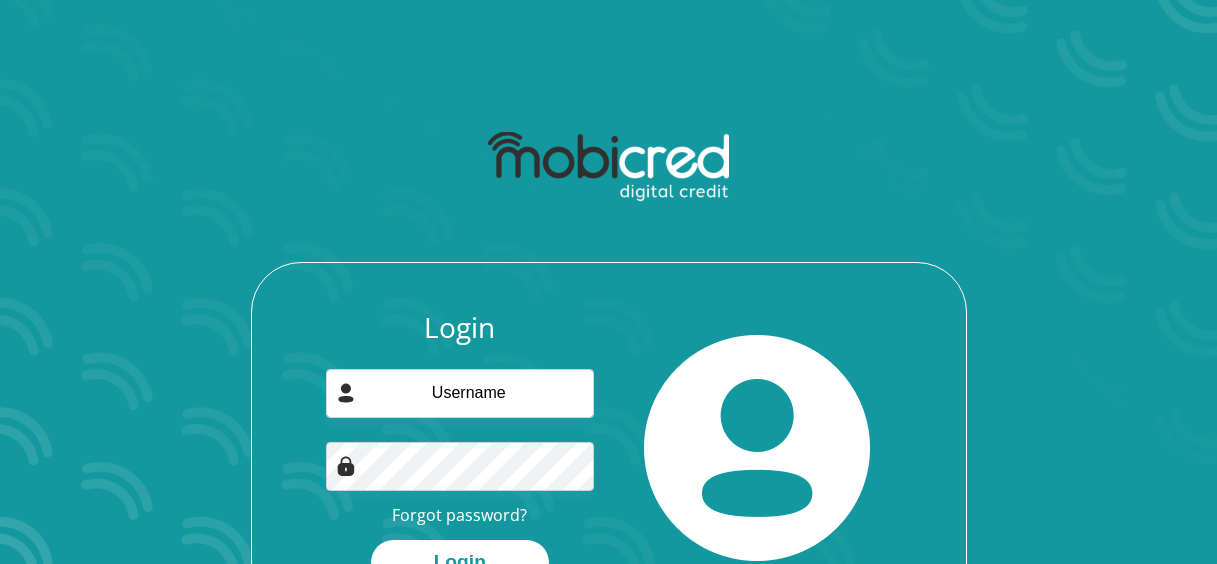 scroll, scrollTop: 0, scrollLeft: 0, axis: both 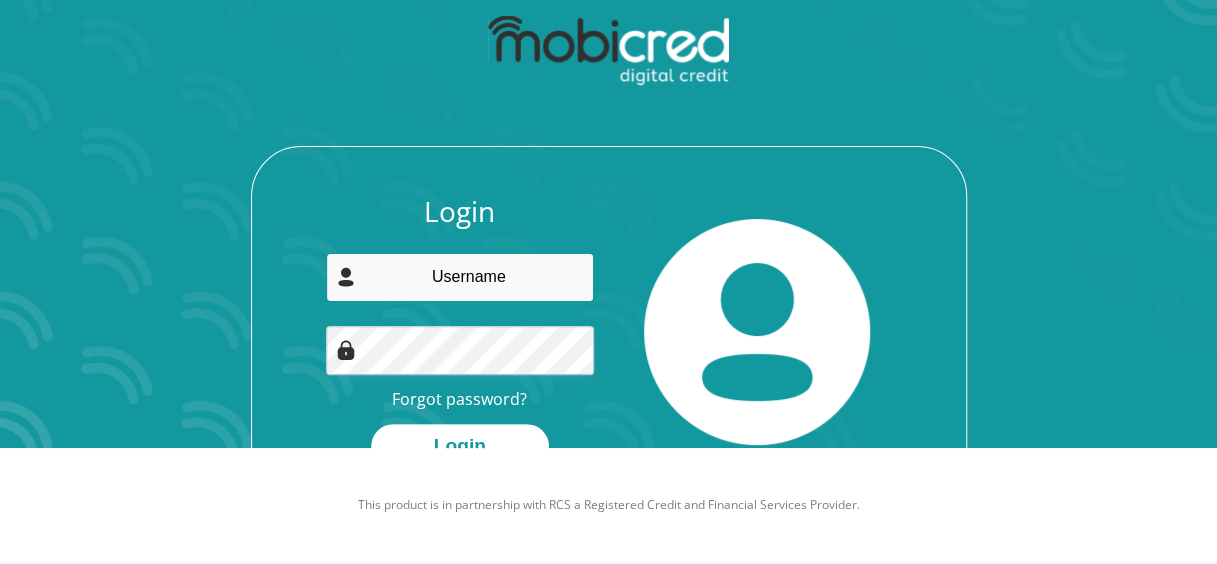 click at bounding box center (460, 277) 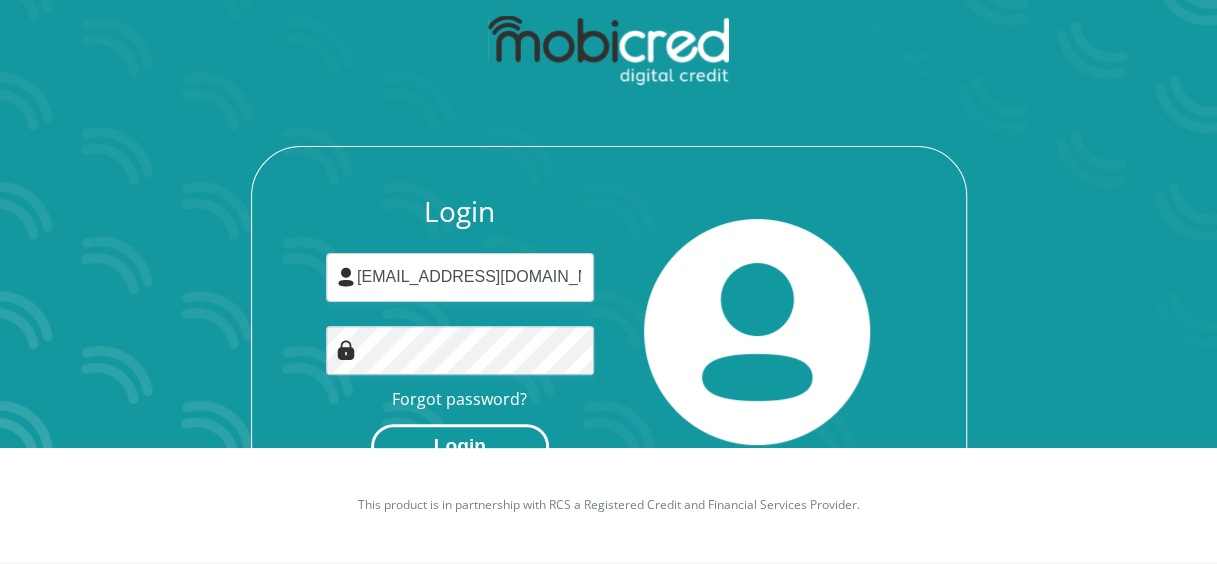 click on "Login" at bounding box center (460, 446) 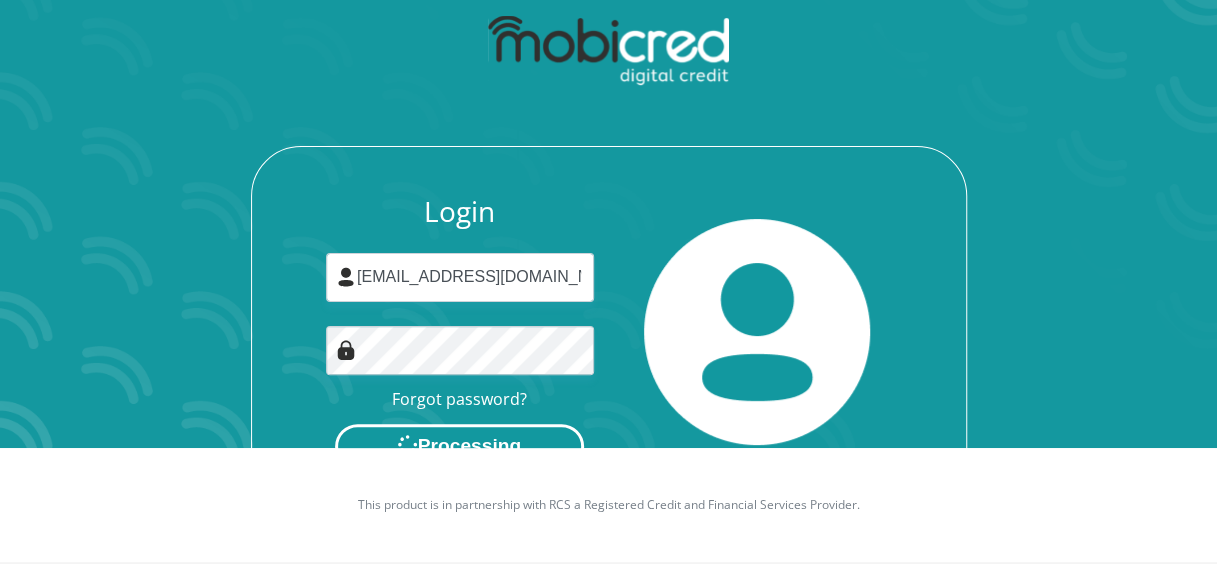 scroll, scrollTop: 0, scrollLeft: 0, axis: both 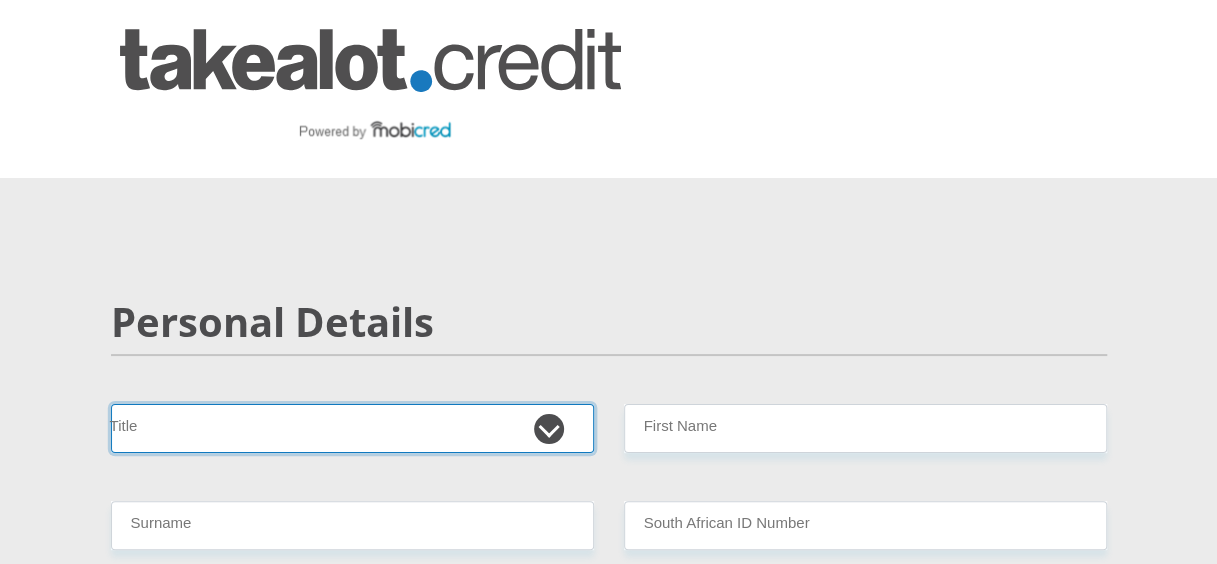 click on "Mr
Ms
Mrs
Dr
Other" at bounding box center [352, 428] 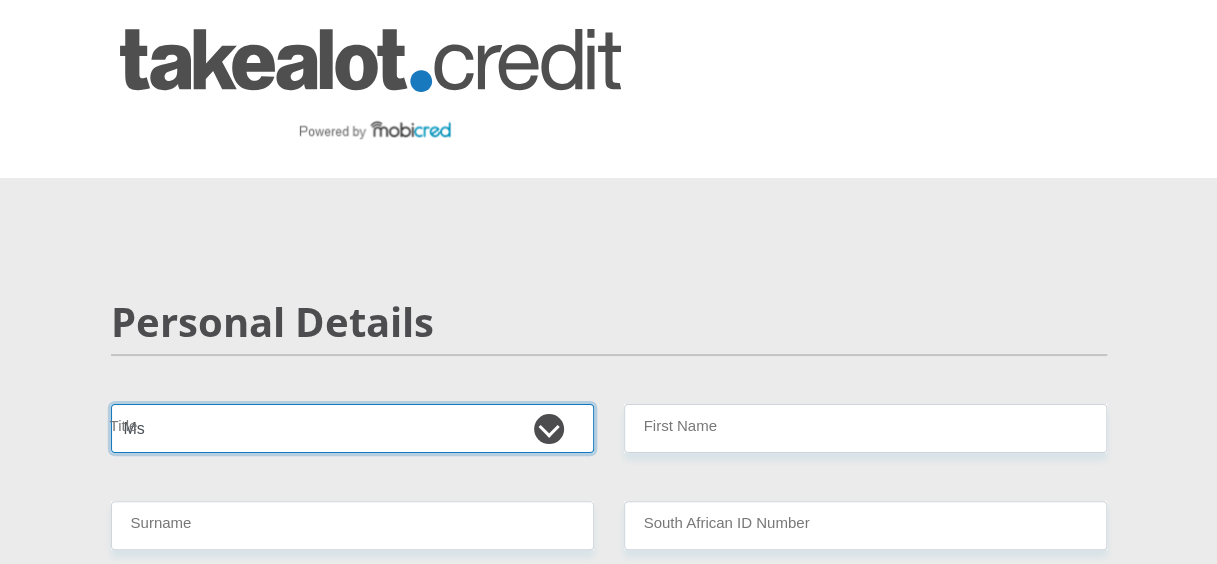 click on "Mr
Ms
Mrs
Dr
Other" at bounding box center (352, 428) 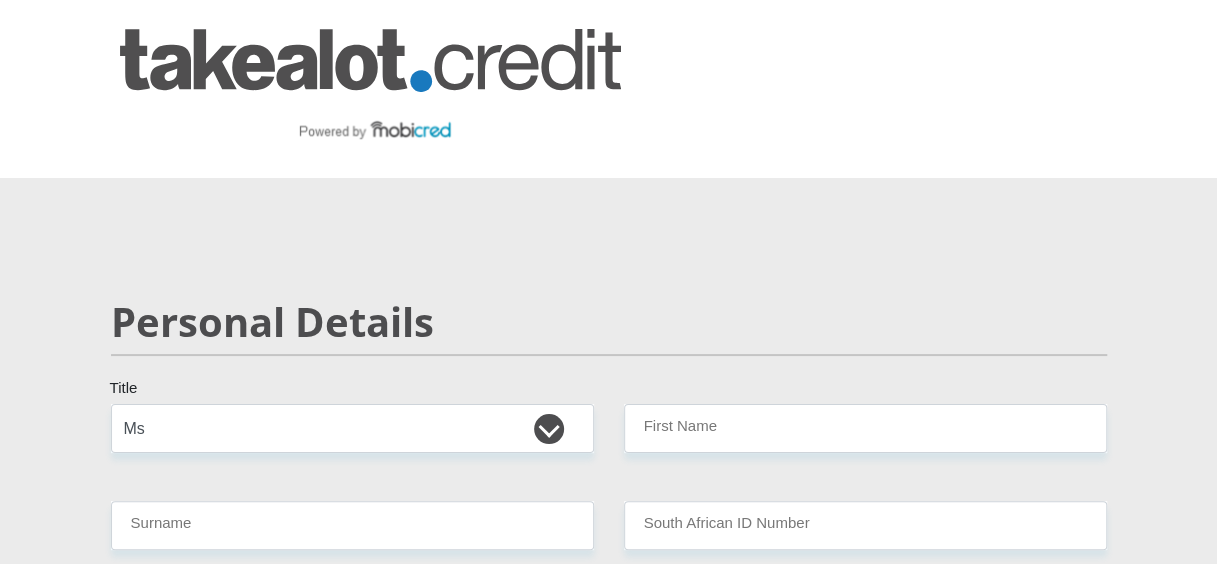 click on "Personal Details
Mr
Ms
Mrs
Dr
Other
Title
First Name
Surname
South African ID Number
Please input valid ID number
South Africa
Afghanistan
Aland Islands
Albania
Algeria
America Samoa
American Virgin Islands
Andorra
Angola
Anguilla
Antarctica" at bounding box center (609, 3270) 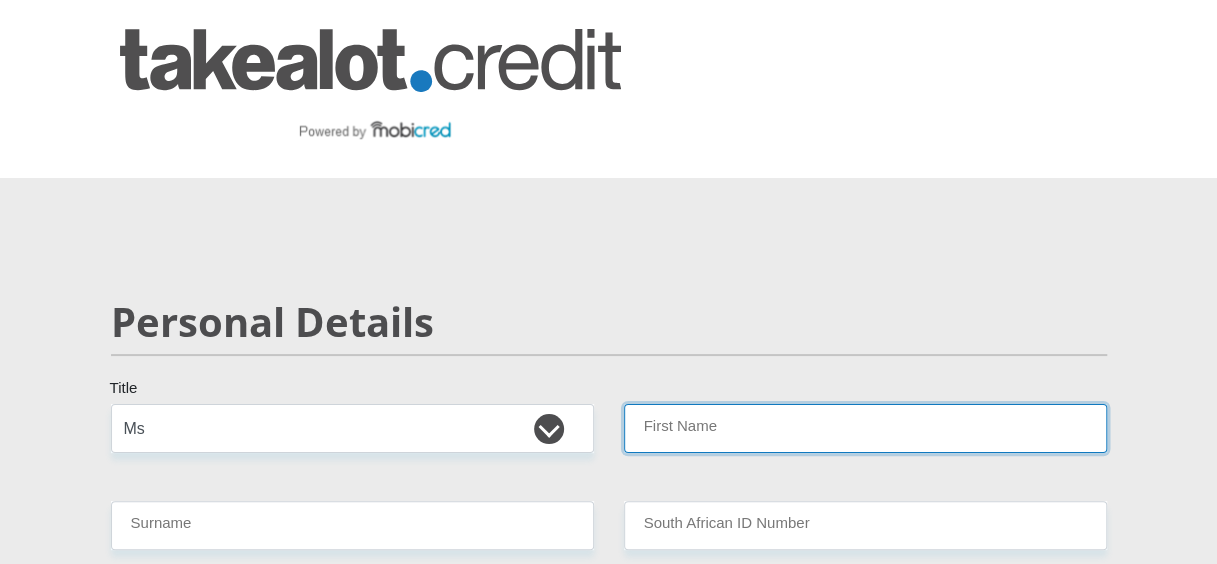 click on "First Name" at bounding box center (865, 428) 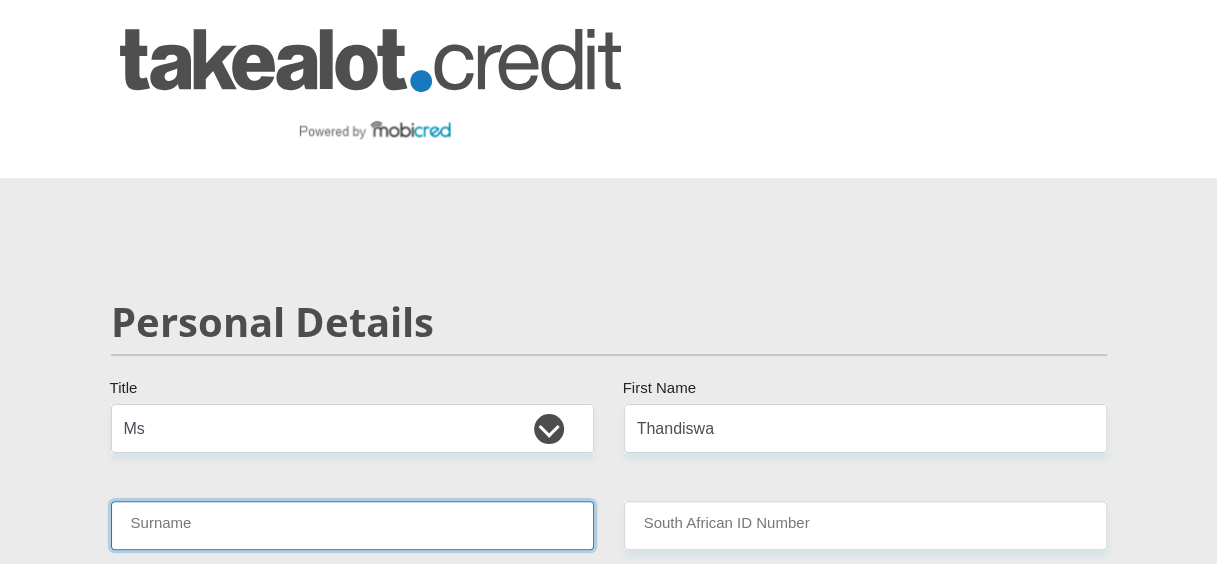 type on "Nyembezi" 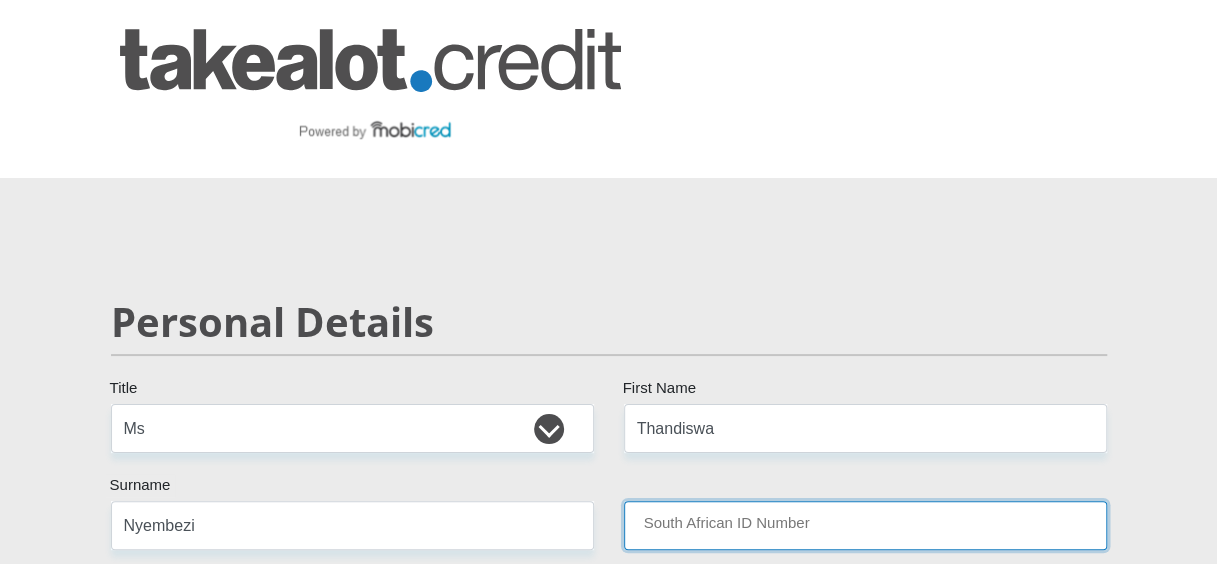 type on "9012201463086" 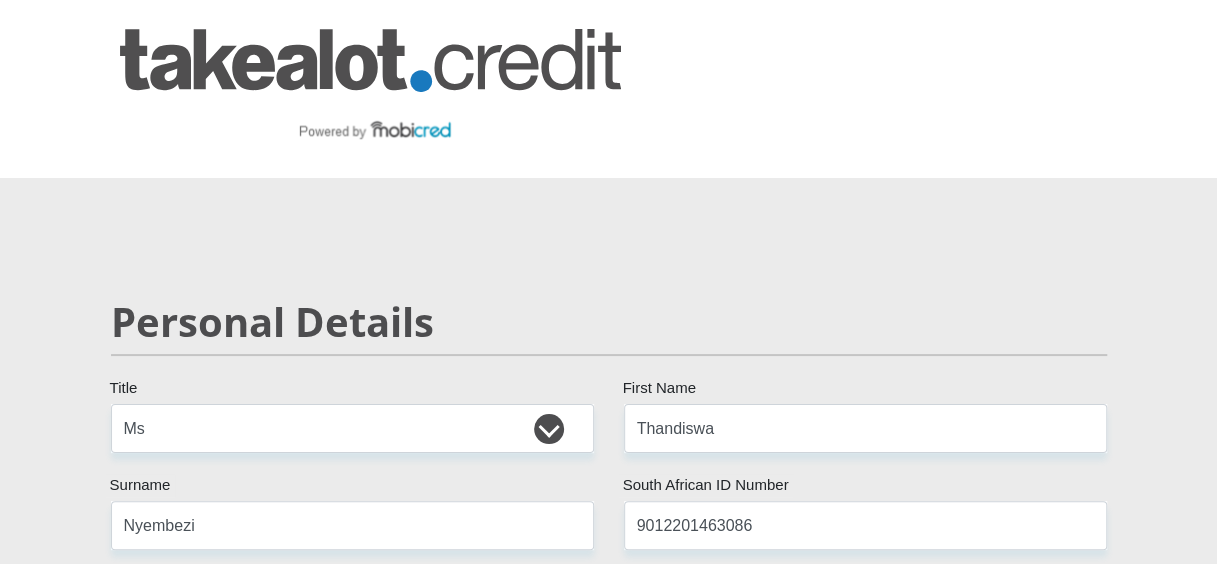 select on "ZAF" 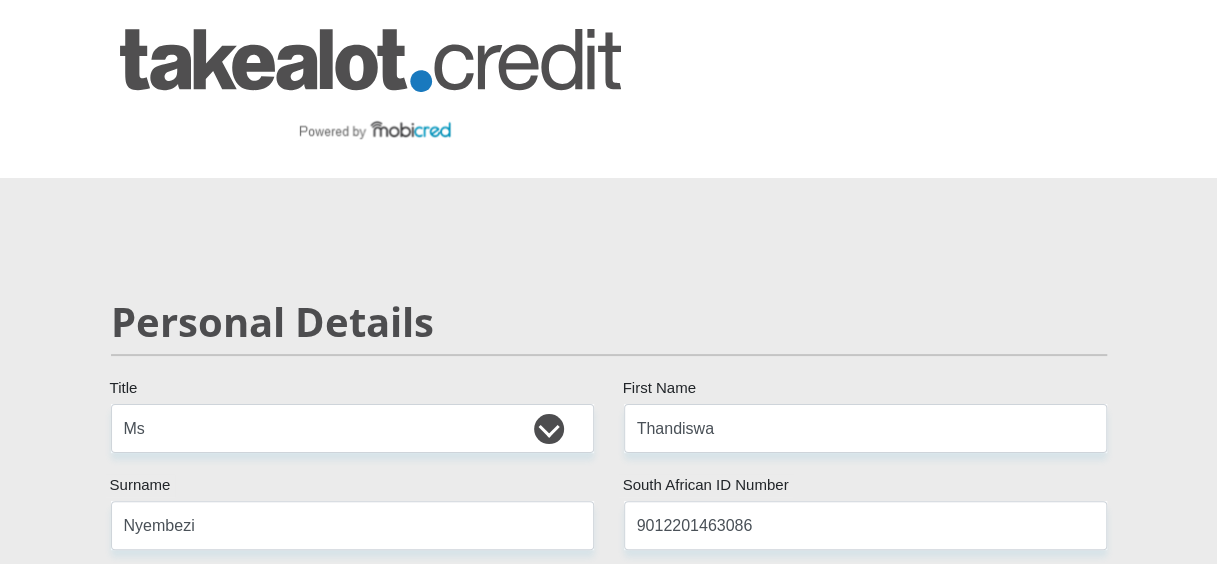 type on "0710185857" 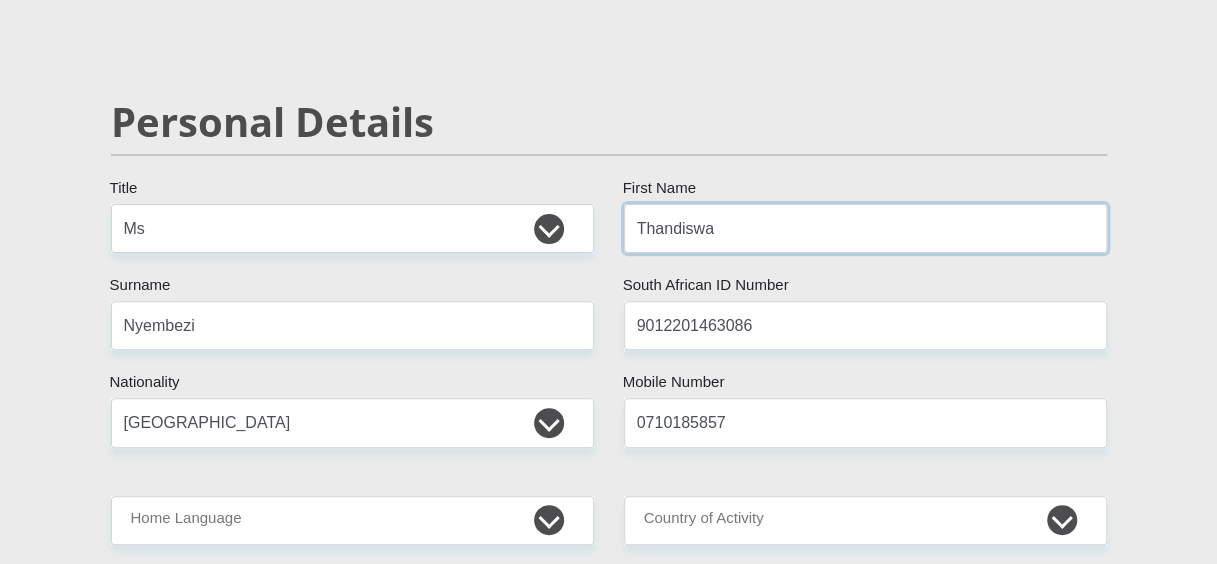 scroll, scrollTop: 346, scrollLeft: 0, axis: vertical 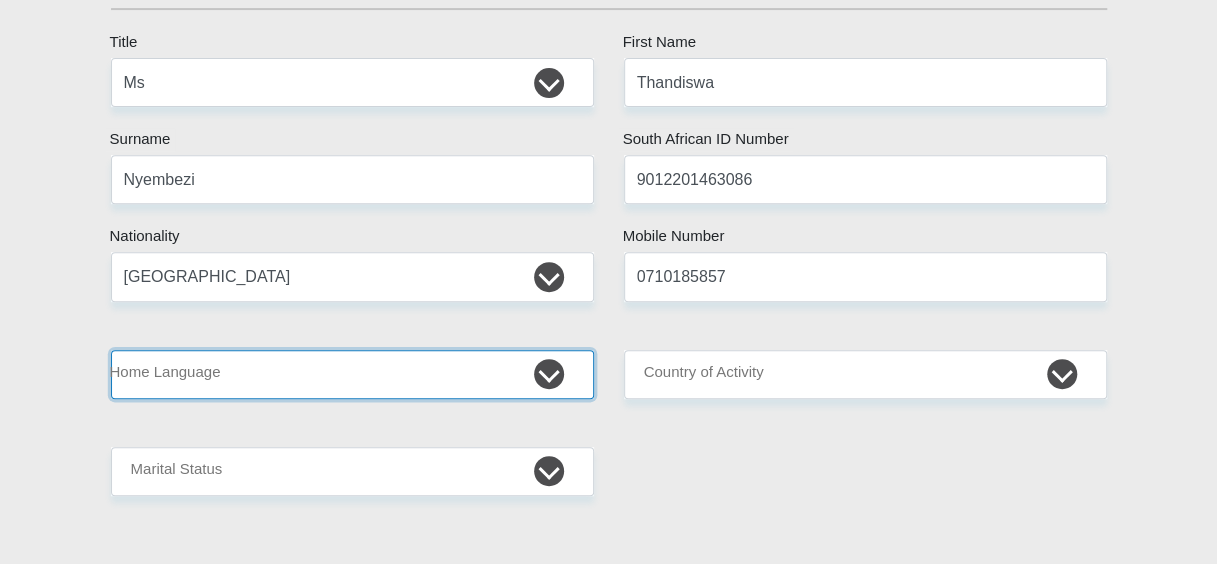 click on "Afrikaans
English
Sepedi
South Ndebele
Southern Sotho
Swati
Tsonga
Tswana
Venda
Xhosa
Zulu
Other" at bounding box center [352, 374] 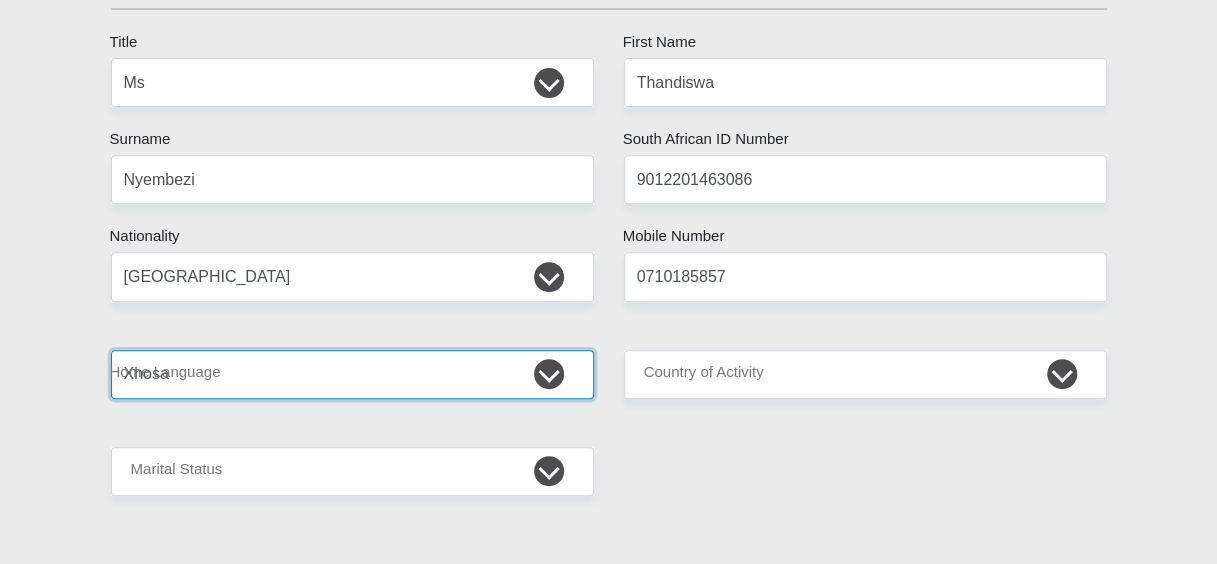 click on "Afrikaans
English
Sepedi
South Ndebele
Southern Sotho
Swati
Tsonga
Tswana
Venda
Xhosa
Zulu
Other" at bounding box center (352, 374) 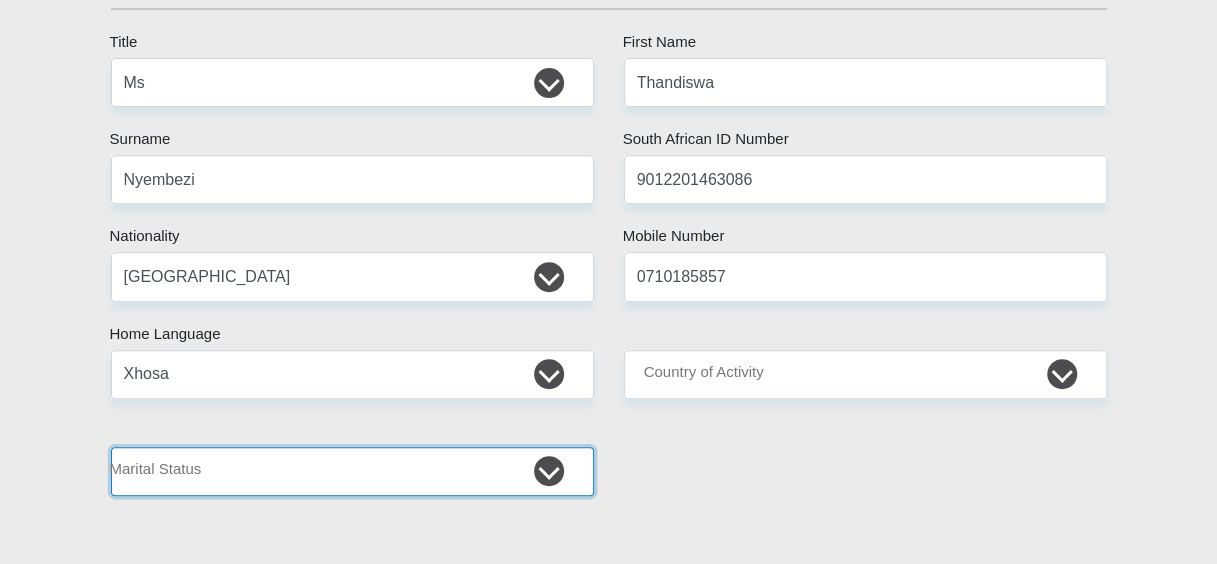 click on "Married ANC
Single
Divorced
Widowed
Married COP or Customary Law" at bounding box center [352, 471] 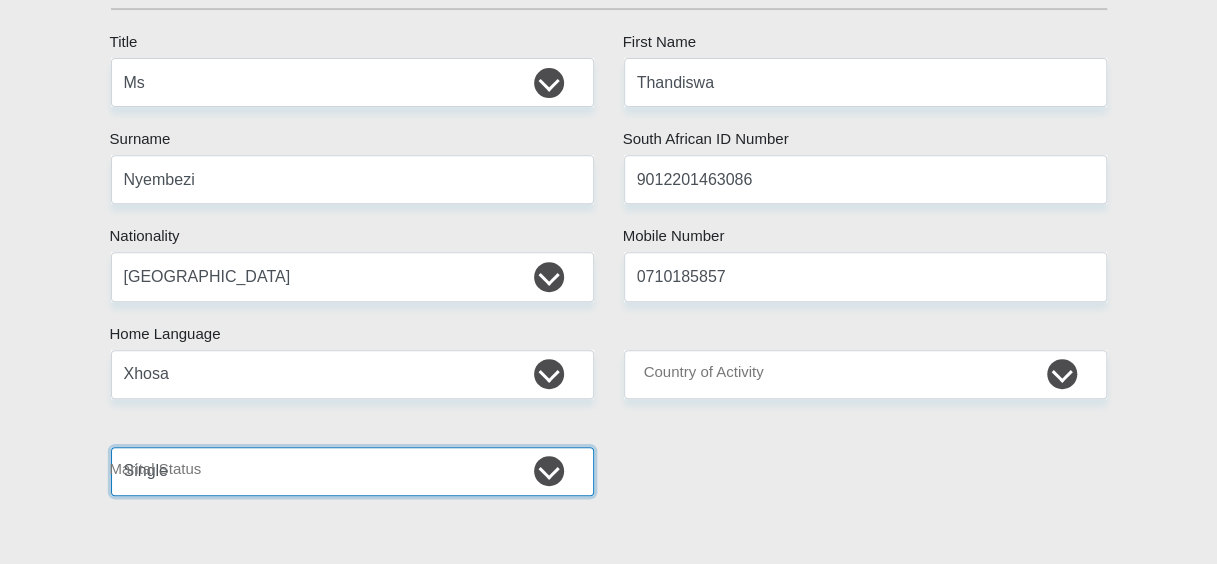 click on "Married ANC
Single
Divorced
Widowed
Married COP or Customary Law" at bounding box center [352, 471] 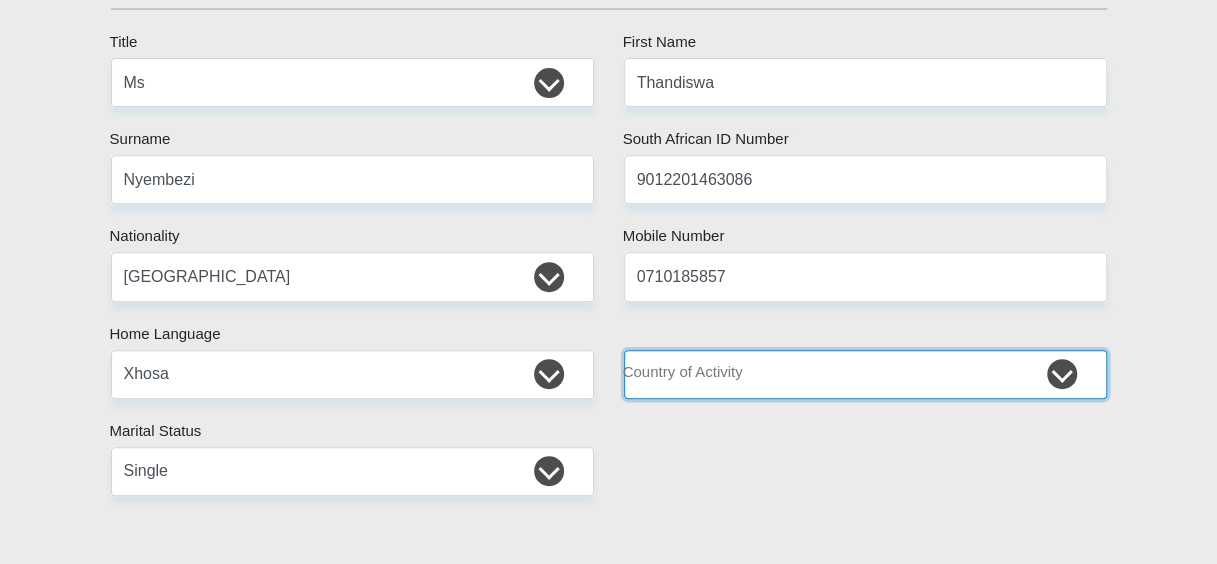 click on "South Africa
Afghanistan
Aland Islands
Albania
Algeria
America Samoa
American Virgin Islands
Andorra
Angola
Anguilla
Antarctica
Antigua and Barbuda
Argentina
Armenia
Aruba
Ascension Island
Australia
Austria
Azerbaijan
Chad" at bounding box center (865, 374) 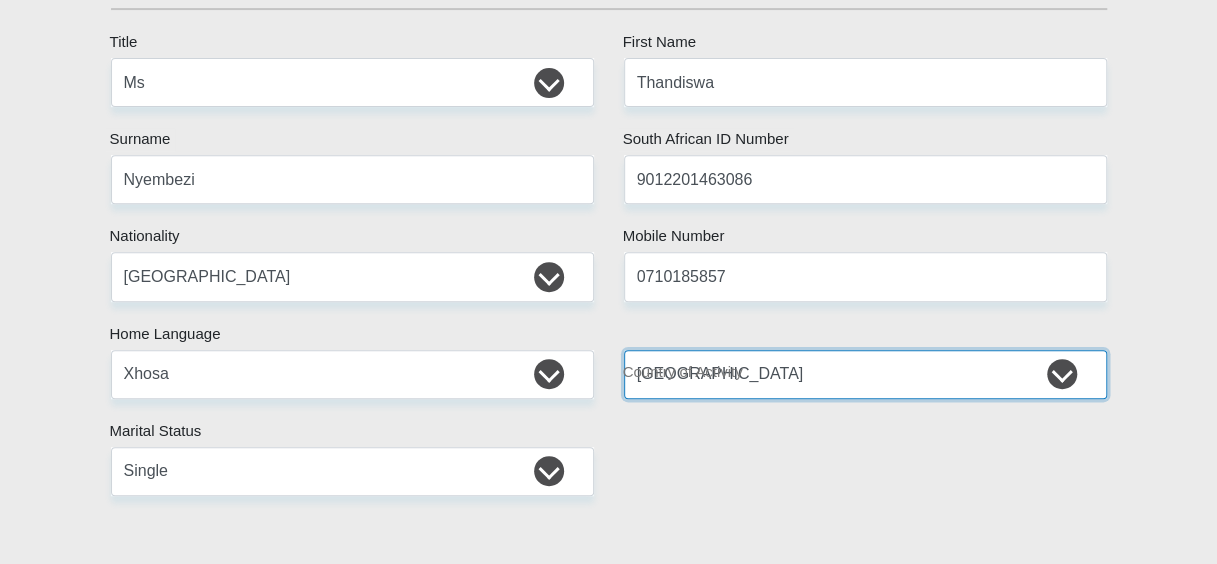 click on "South Africa
Afghanistan
Aland Islands
Albania
Algeria
America Samoa
American Virgin Islands
Andorra
Angola
Anguilla
Antarctica
Antigua and Barbuda
Argentina
Armenia
Aruba
Ascension Island
Australia
Austria
Azerbaijan
Chad" at bounding box center (865, 374) 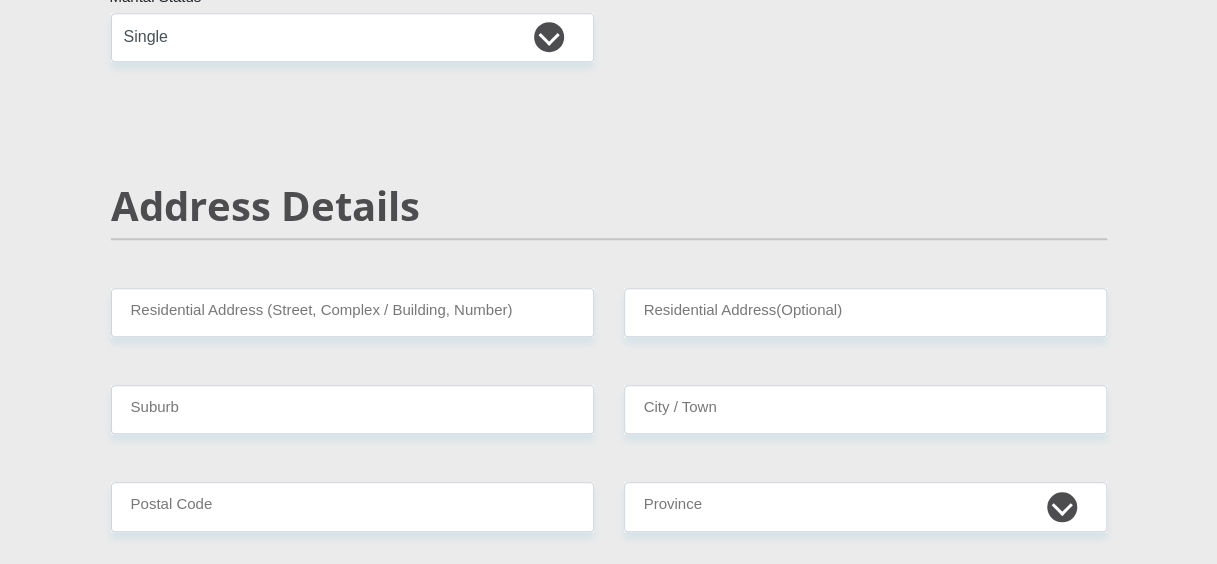scroll, scrollTop: 800, scrollLeft: 0, axis: vertical 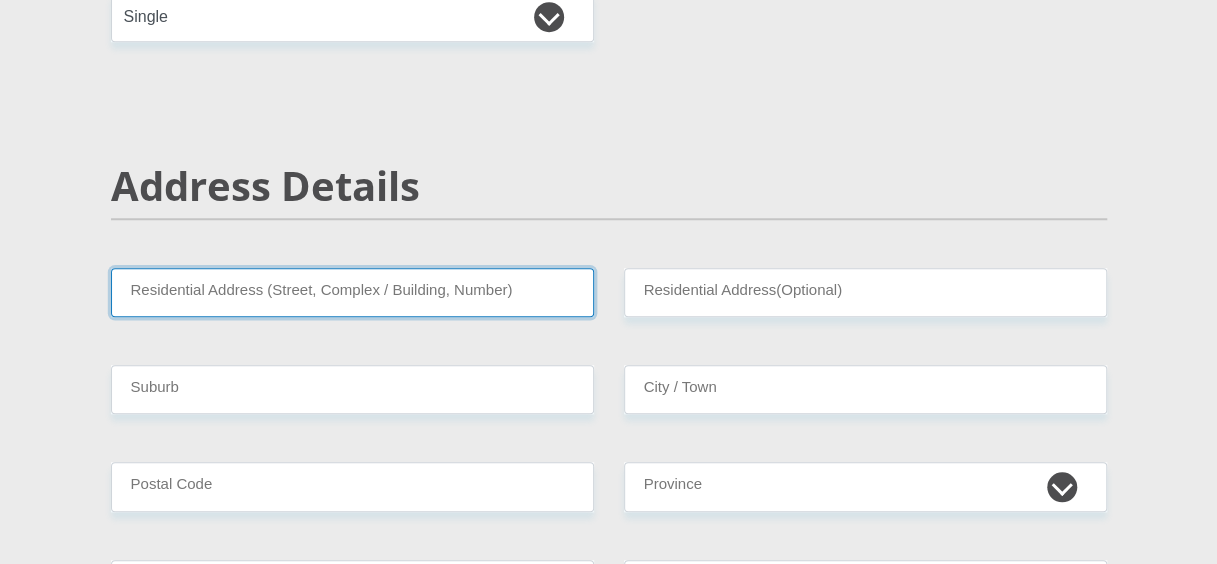 click on "Residential Address (Street, Complex / Building, Number)" at bounding box center (352, 292) 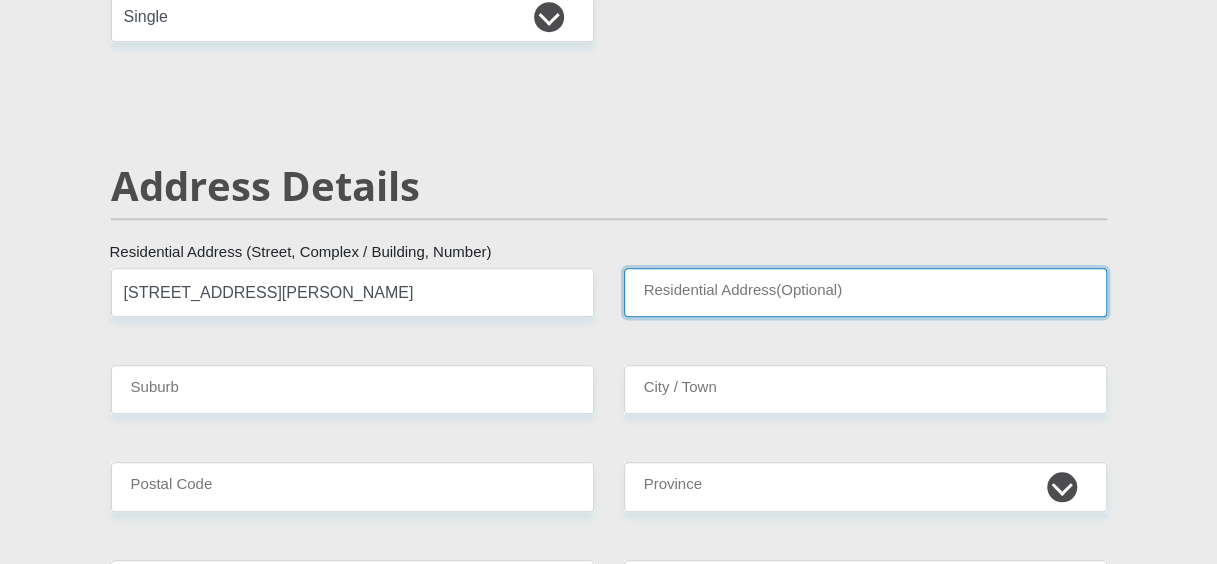 type on "Port Edward" 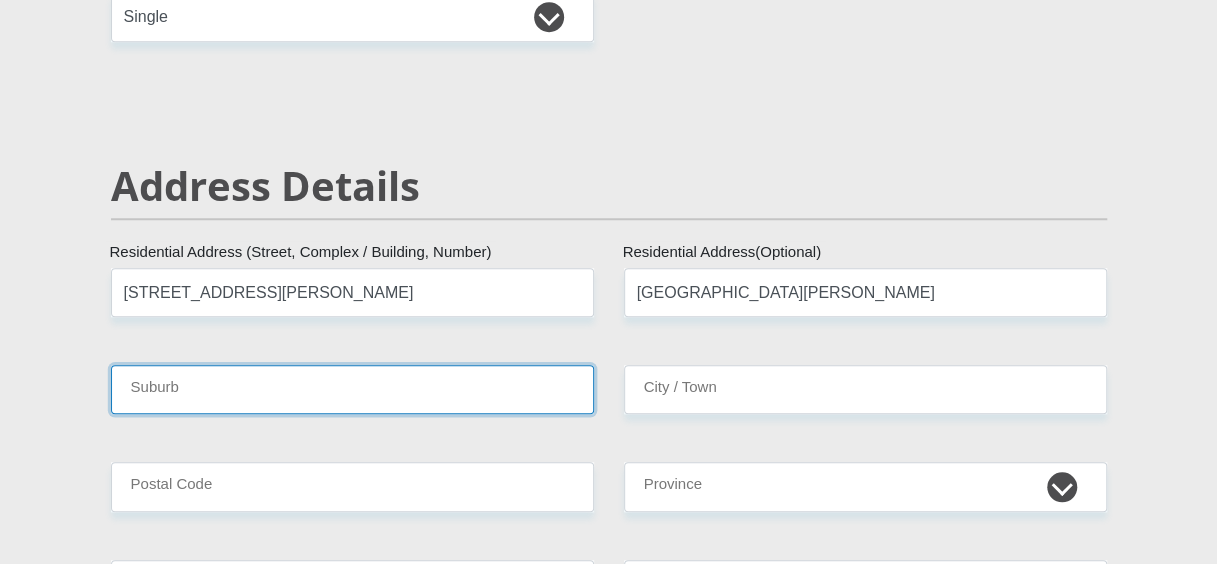 type on "PORT EDWARD" 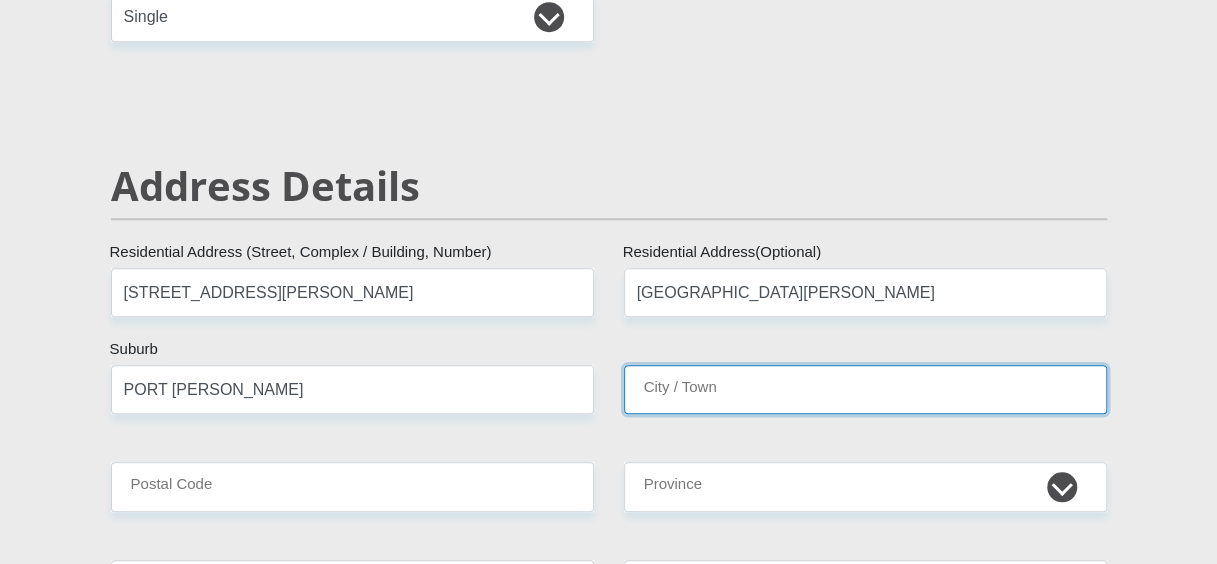 type on "PORT EDWARD" 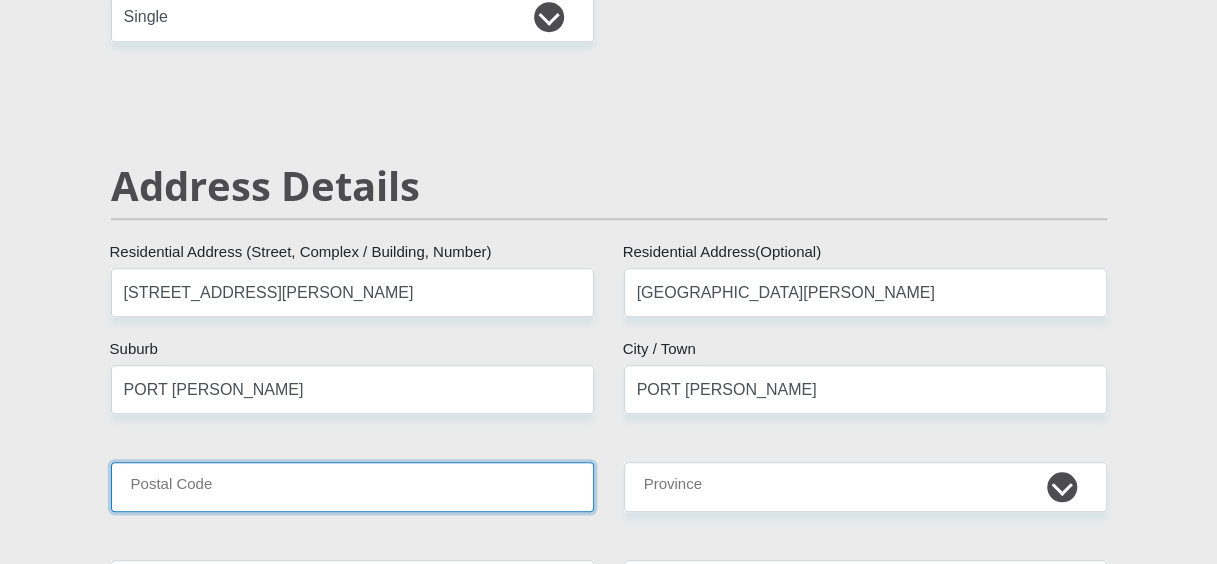 type on "4295" 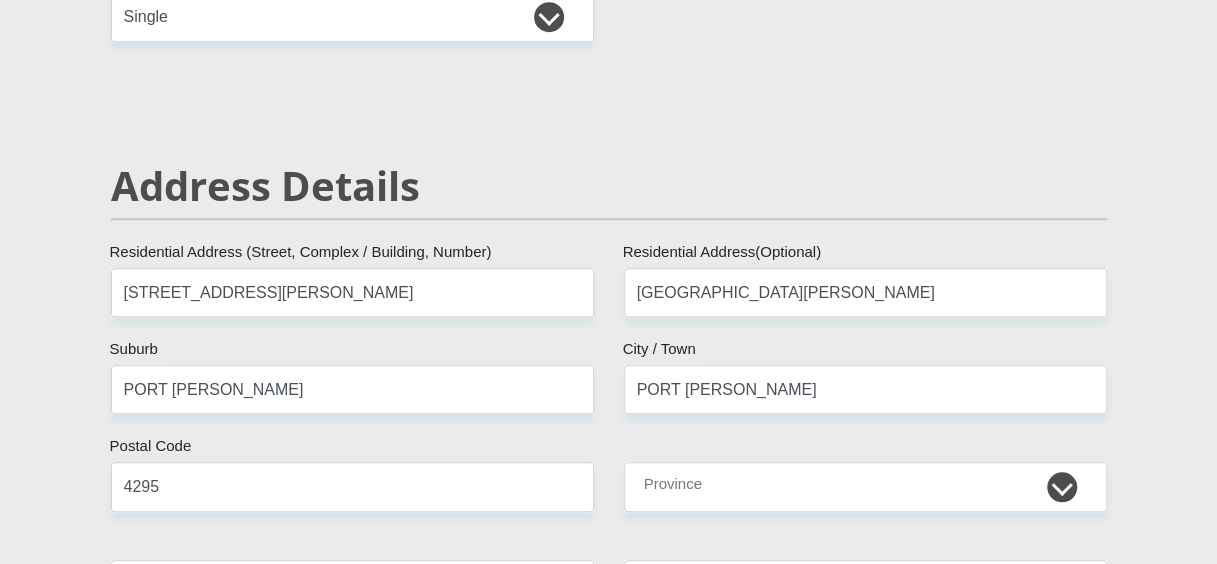 type on "nyembezithandiswa90@gmail.com" 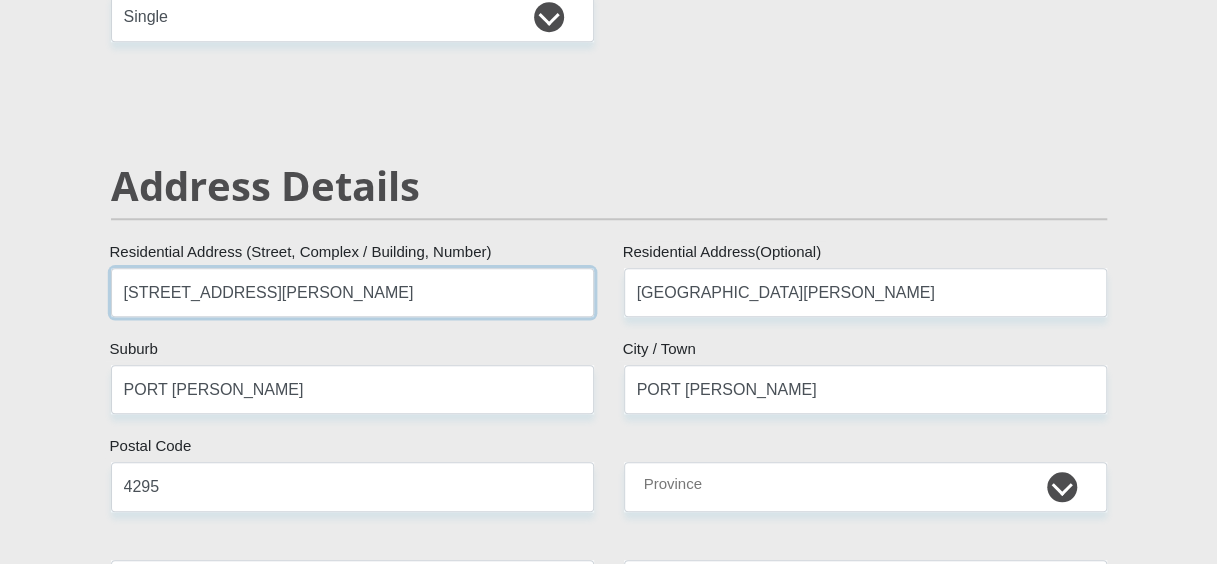 click on "4,208 Ramsey Avenue" at bounding box center [352, 292] 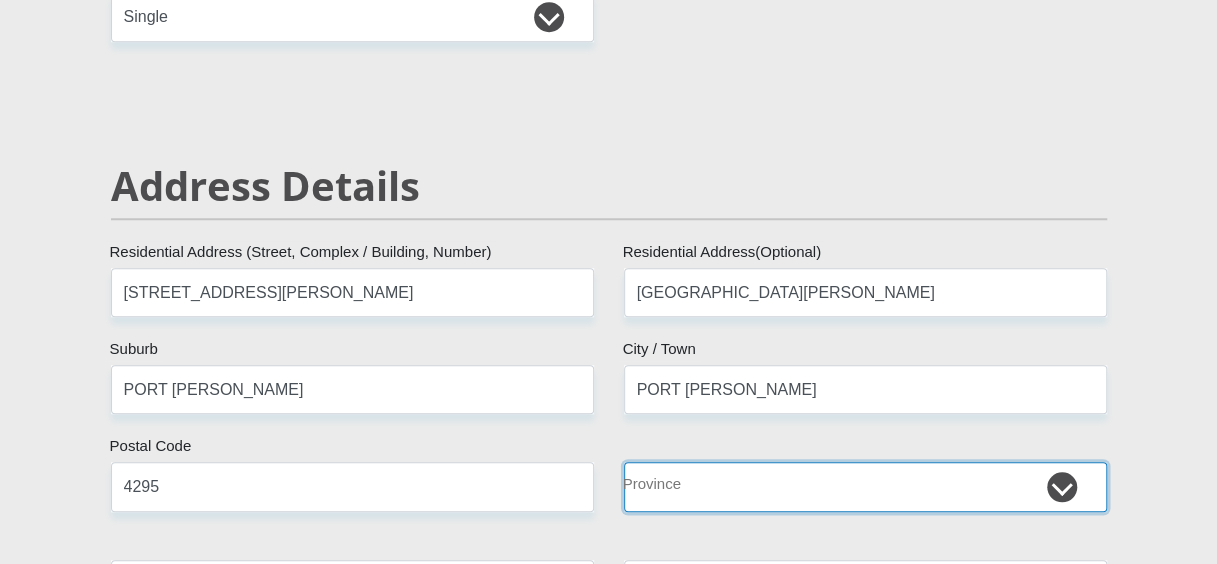 click on "Eastern Cape
Free State
Gauteng
KwaZulu-Natal
Limpopo
Mpumalanga
Northern Cape
North West
Western Cape" at bounding box center [865, 486] 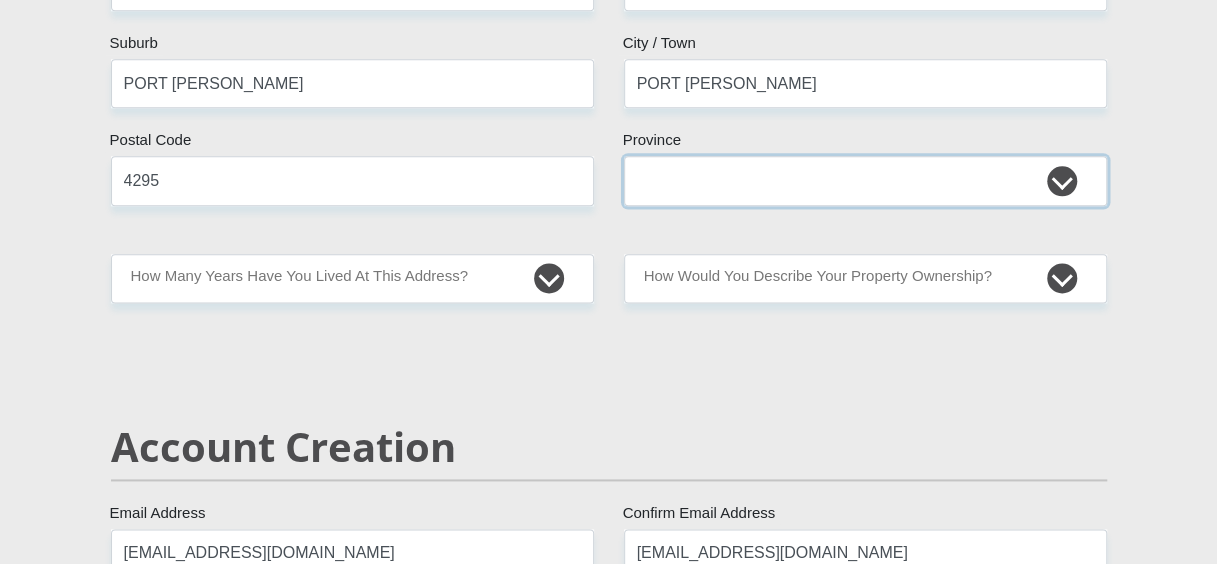 scroll, scrollTop: 1146, scrollLeft: 0, axis: vertical 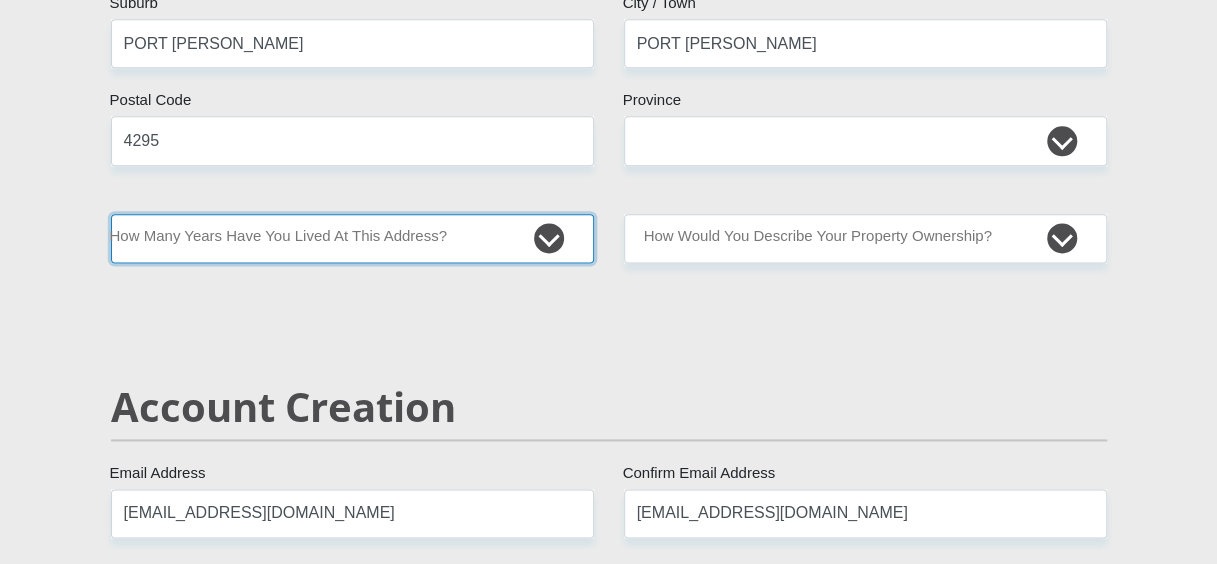 click on "less than 1 year
1-3 years
3-5 years
5+ years" at bounding box center [352, 238] 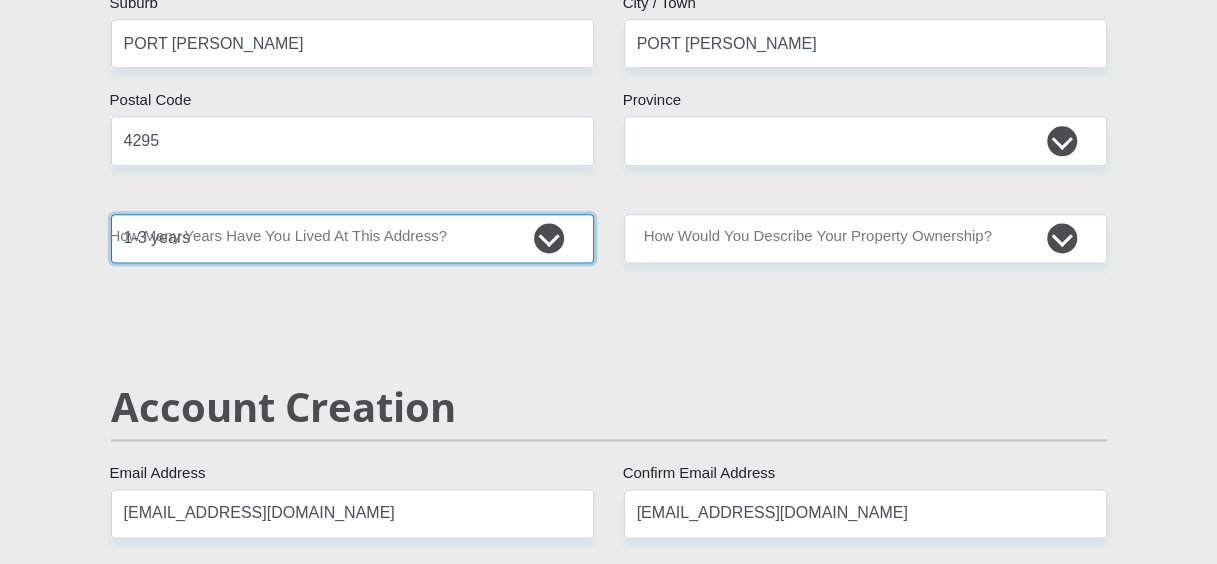 click on "less than 1 year
1-3 years
3-5 years
5+ years" at bounding box center [352, 238] 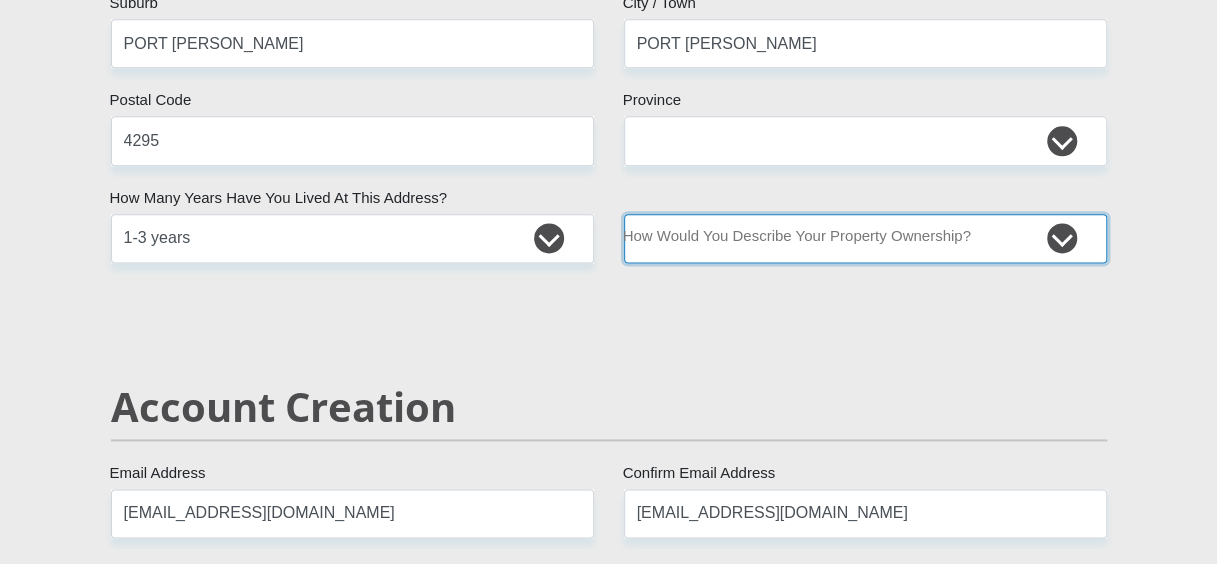 click on "Owned
Rented
Family Owned
Company Dwelling" at bounding box center [865, 238] 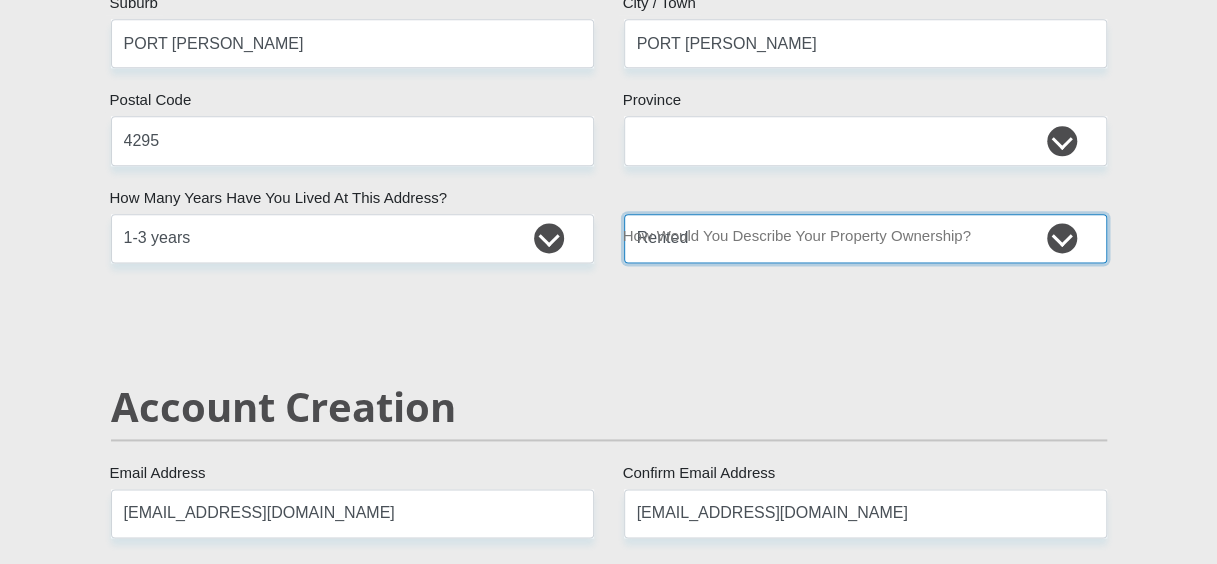 click on "Owned
Rented
Family Owned
Company Dwelling" at bounding box center [865, 238] 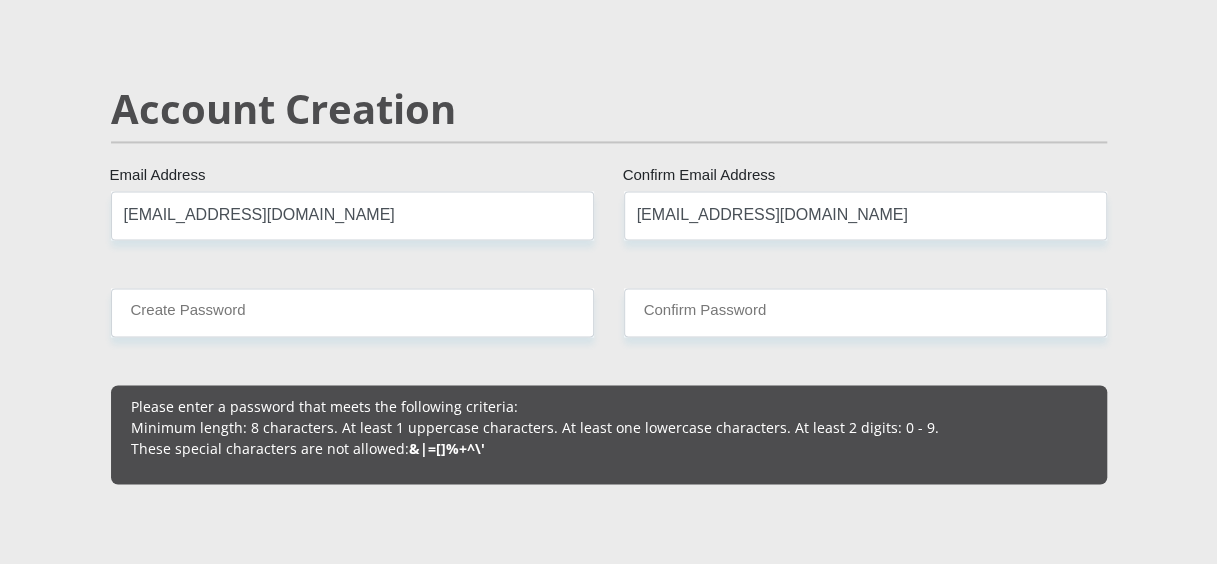 scroll, scrollTop: 1453, scrollLeft: 0, axis: vertical 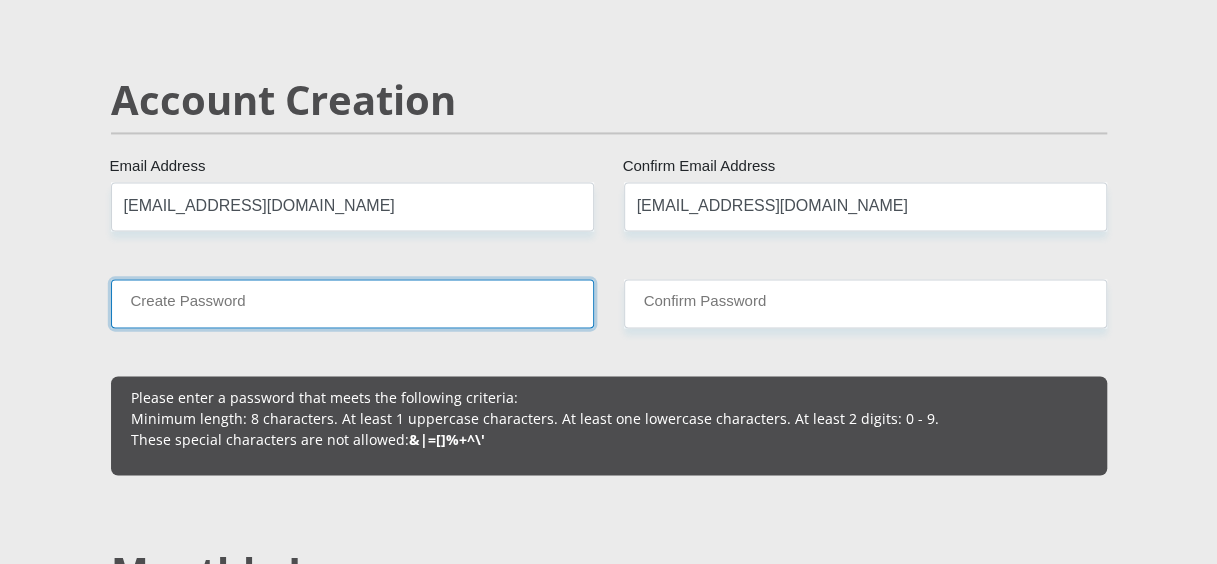 click on "Create Password" at bounding box center (352, 303) 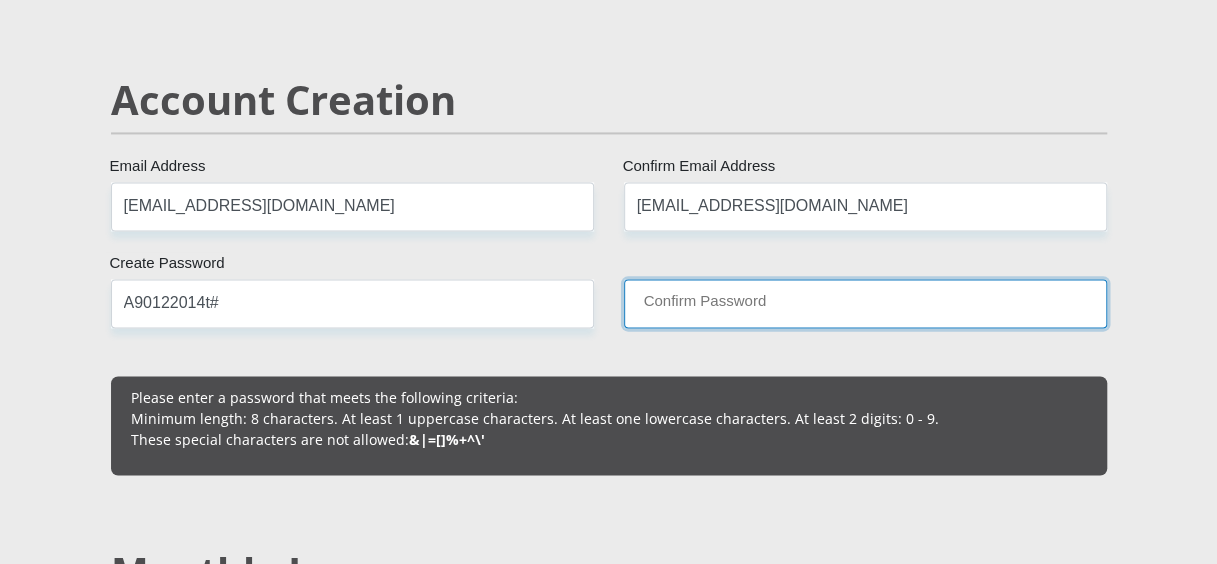 click on "Confirm Password" at bounding box center (865, 303) 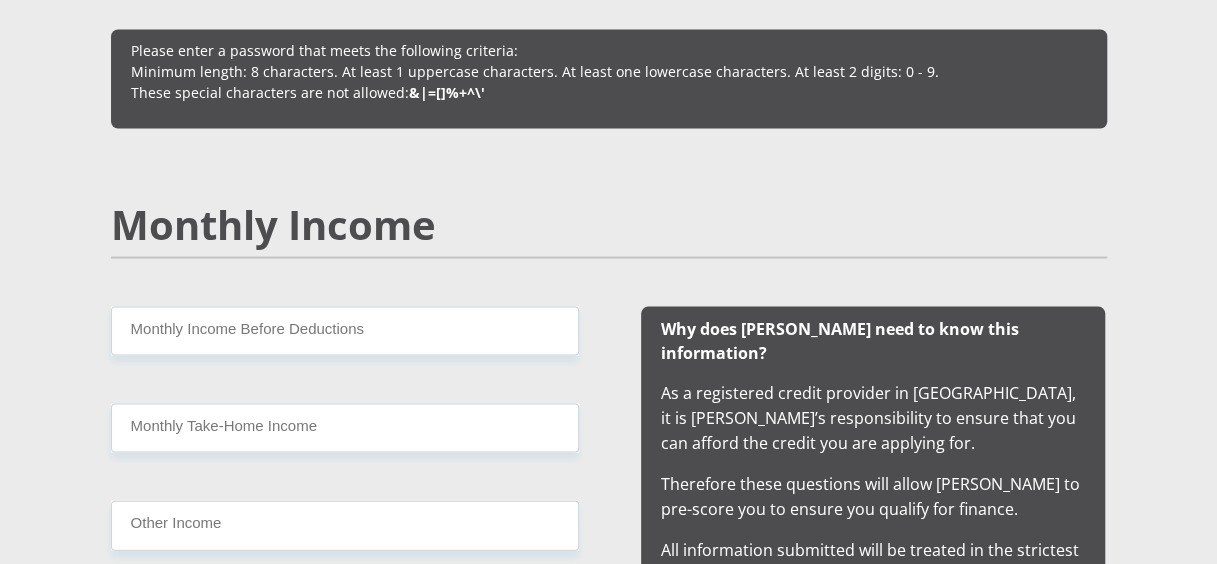 scroll, scrollTop: 1840, scrollLeft: 0, axis: vertical 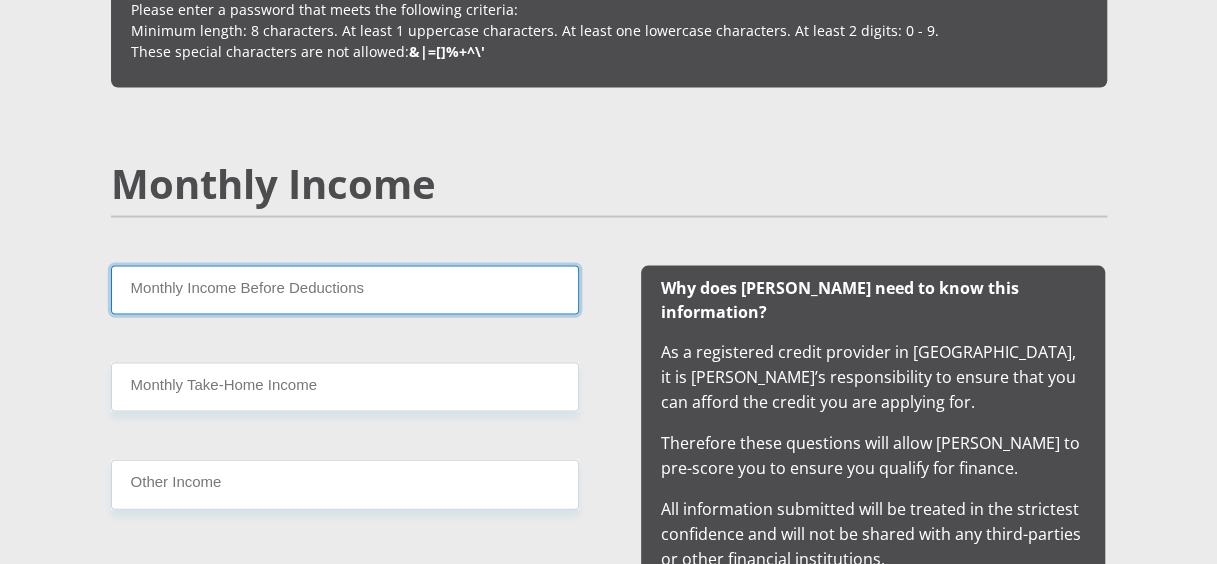 click on "Monthly Income Before Deductions" at bounding box center (345, 290) 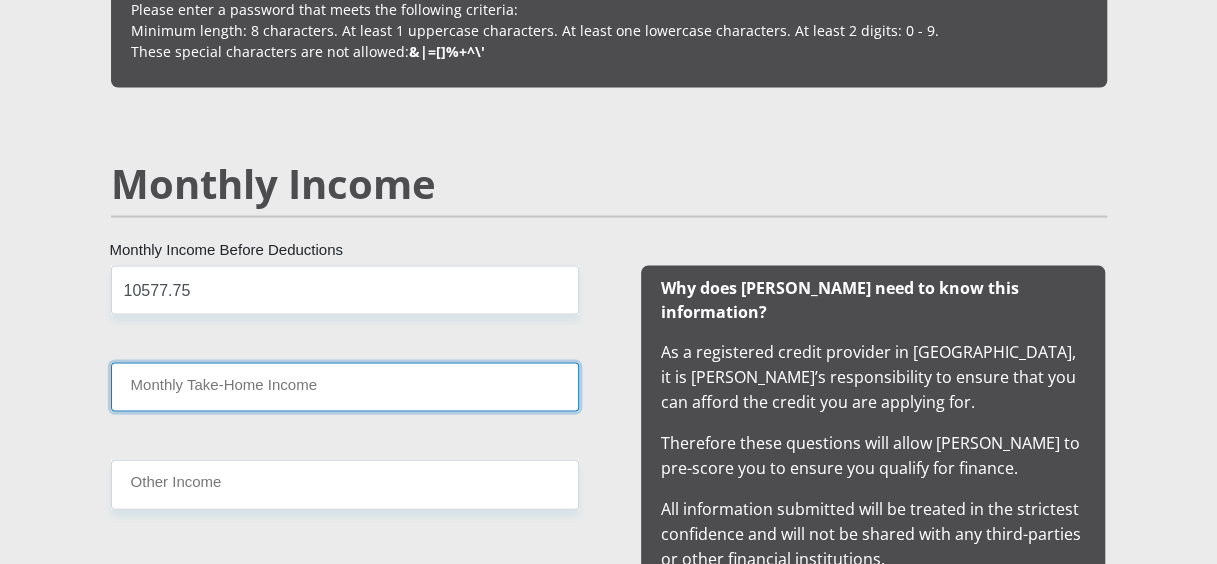 click on "Monthly Take-Home Income" at bounding box center (345, 387) 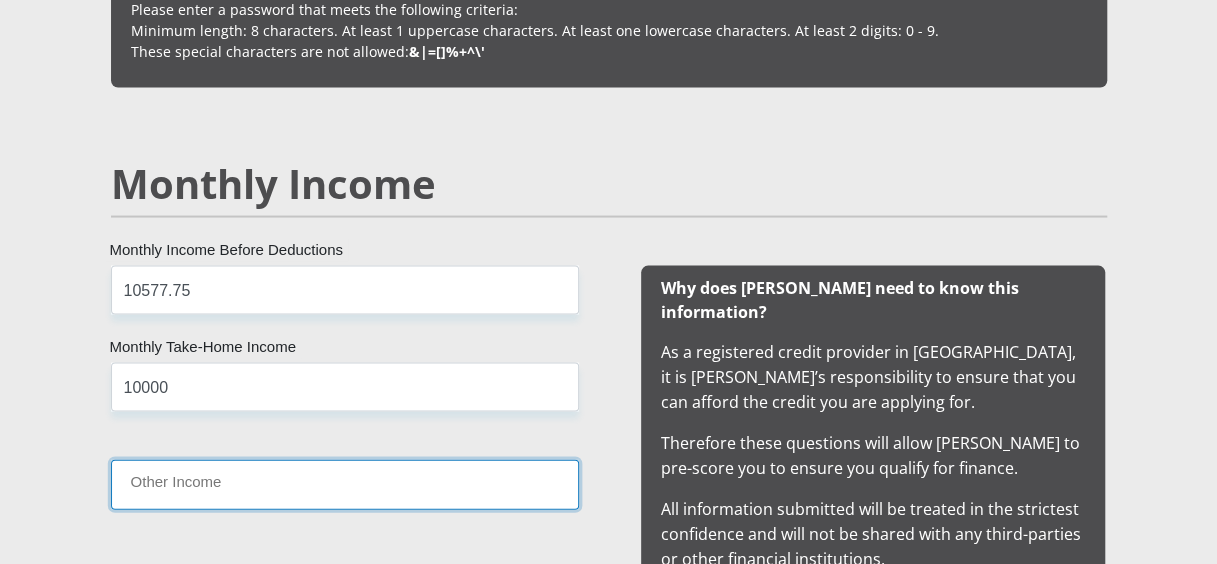 click on "Other Income" at bounding box center [345, 484] 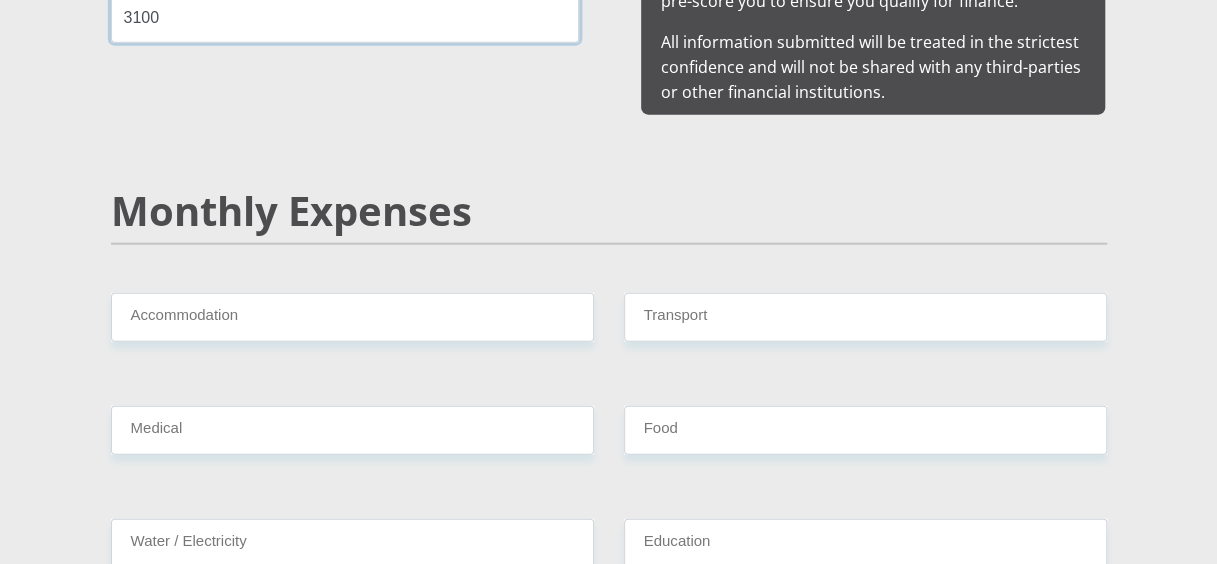 scroll, scrollTop: 2320, scrollLeft: 0, axis: vertical 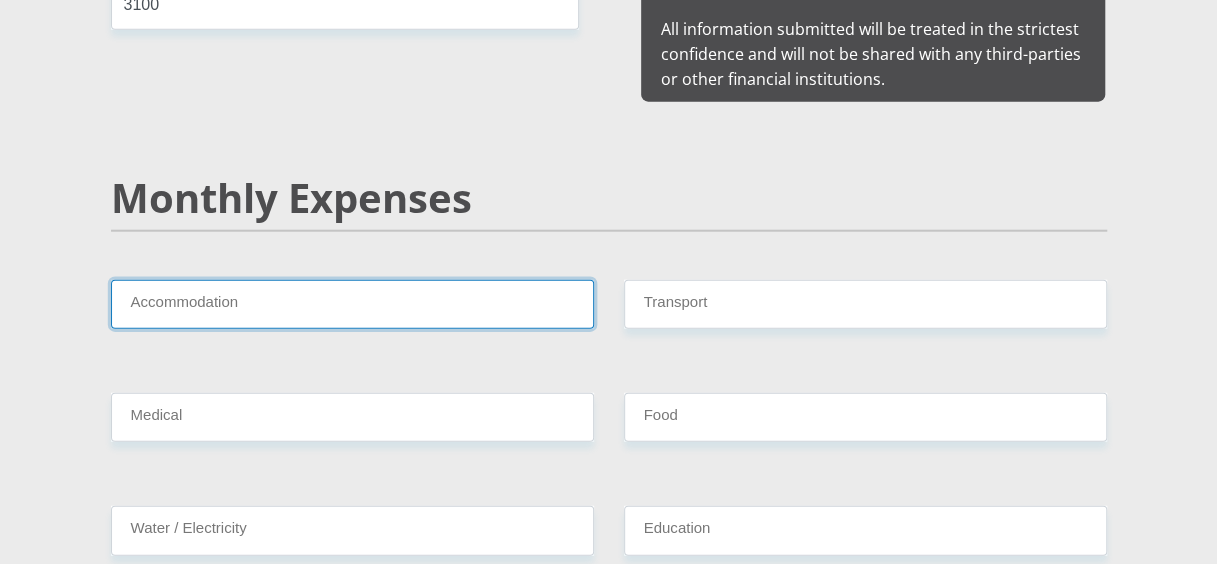 click on "Accommodation" at bounding box center (352, 304) 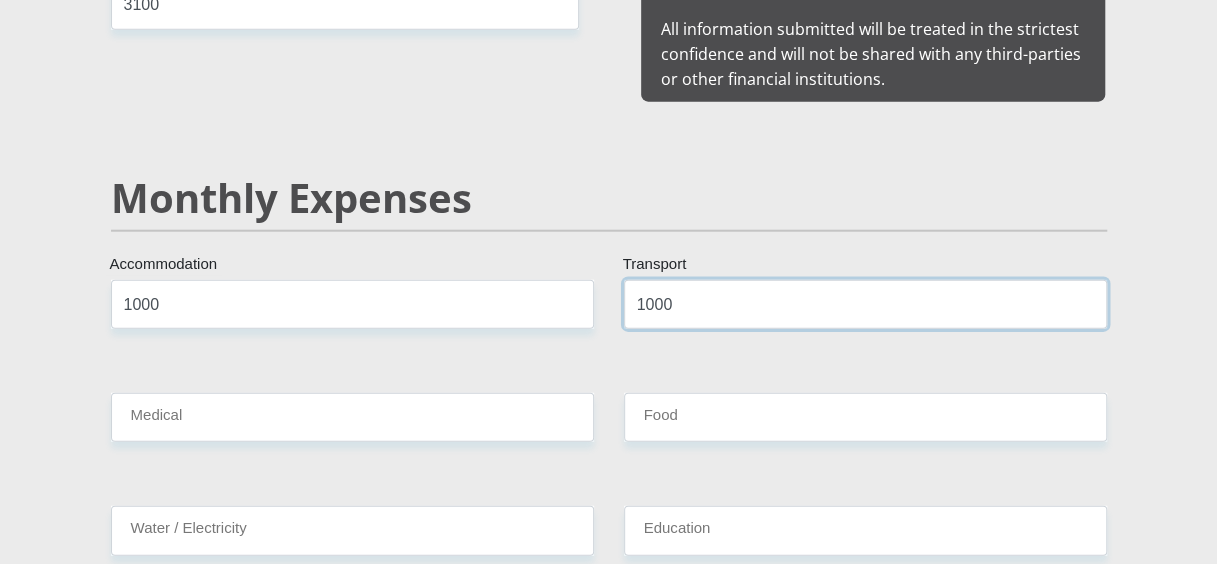 click on "1000" at bounding box center [865, 304] 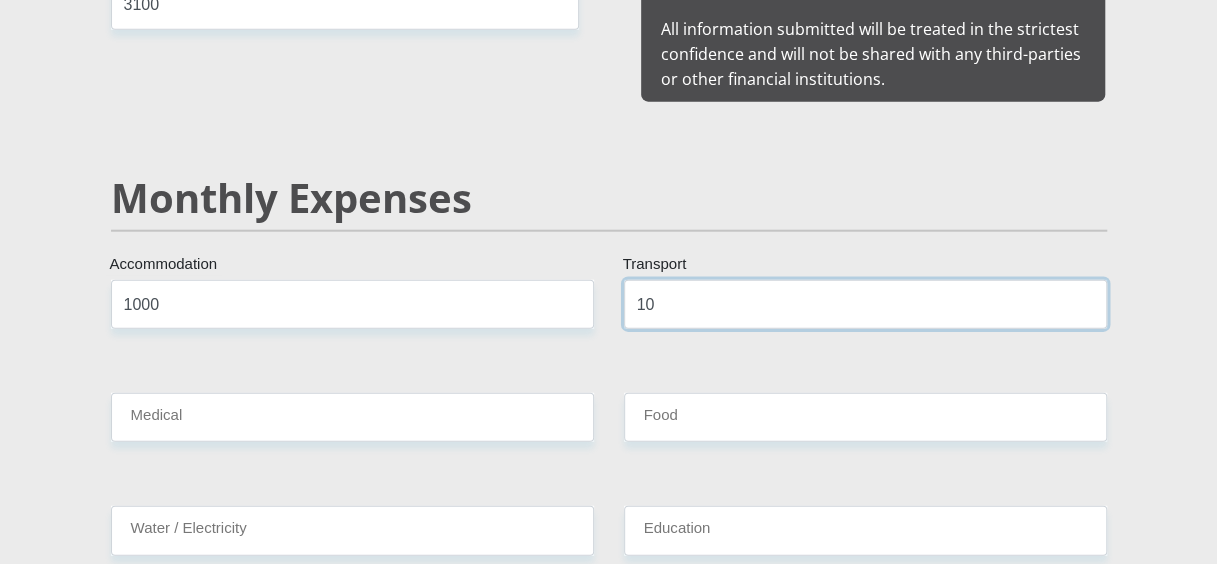 type on "1" 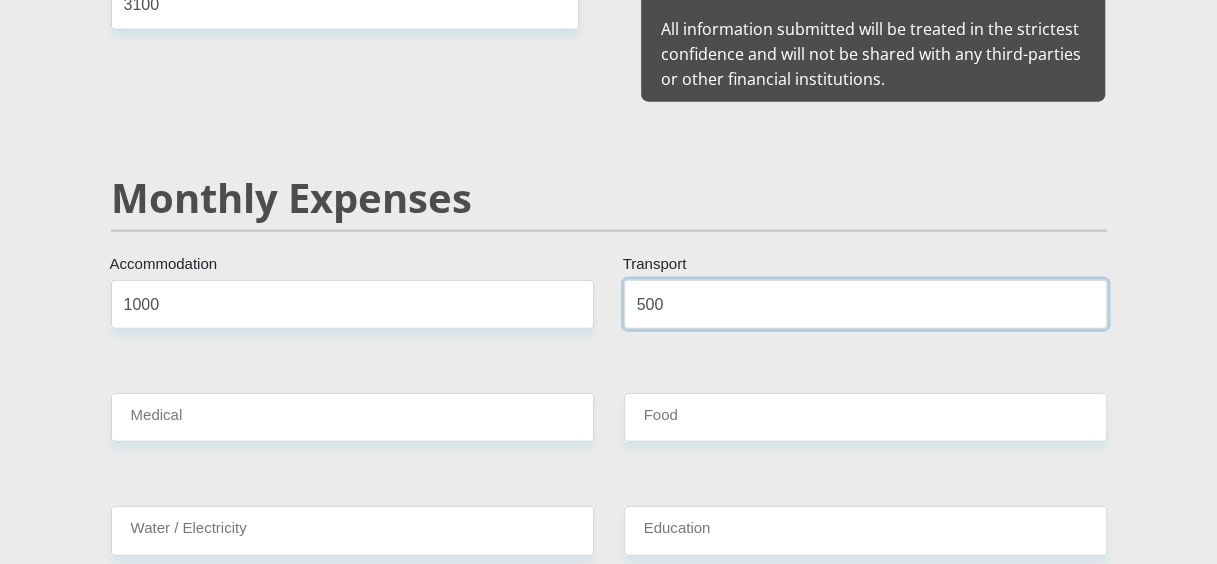 type on "500" 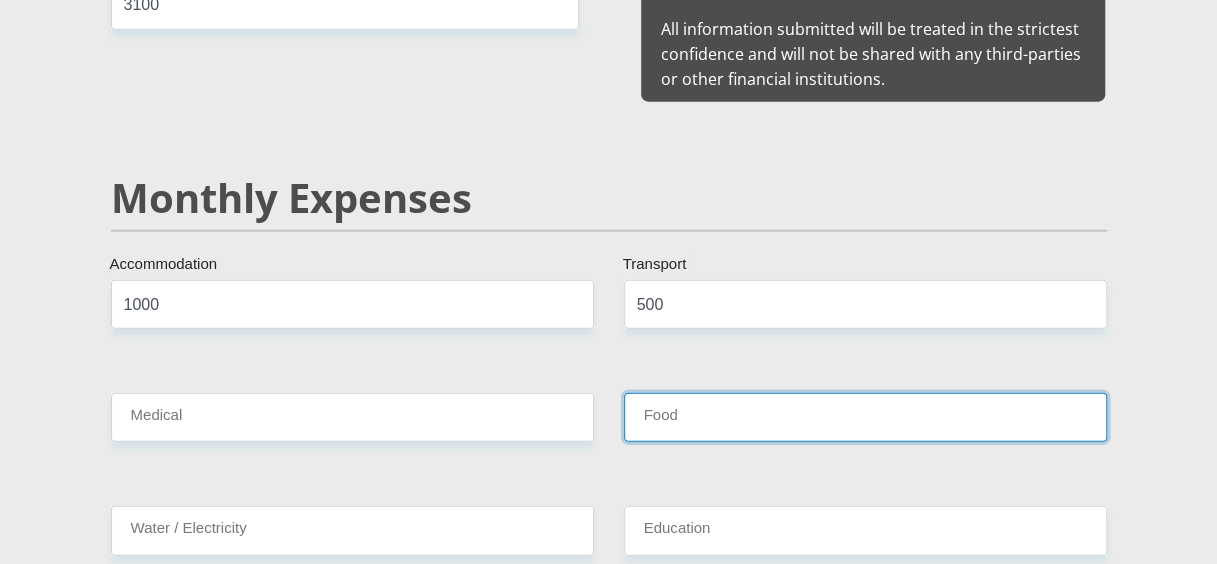 click on "Food" at bounding box center (865, 417) 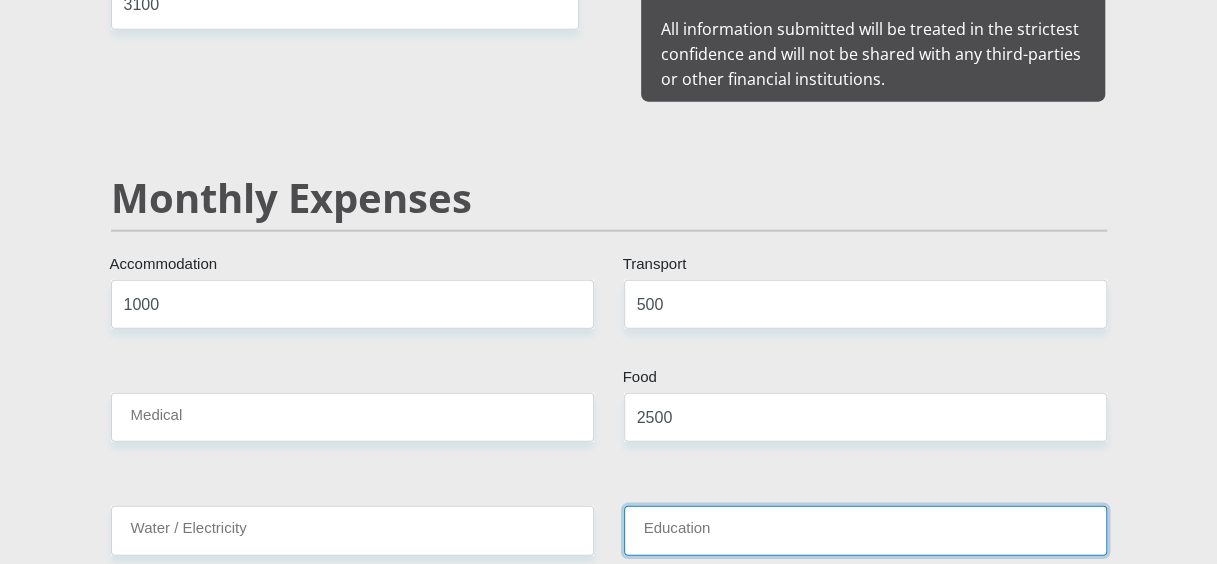 click on "Education" at bounding box center [865, 530] 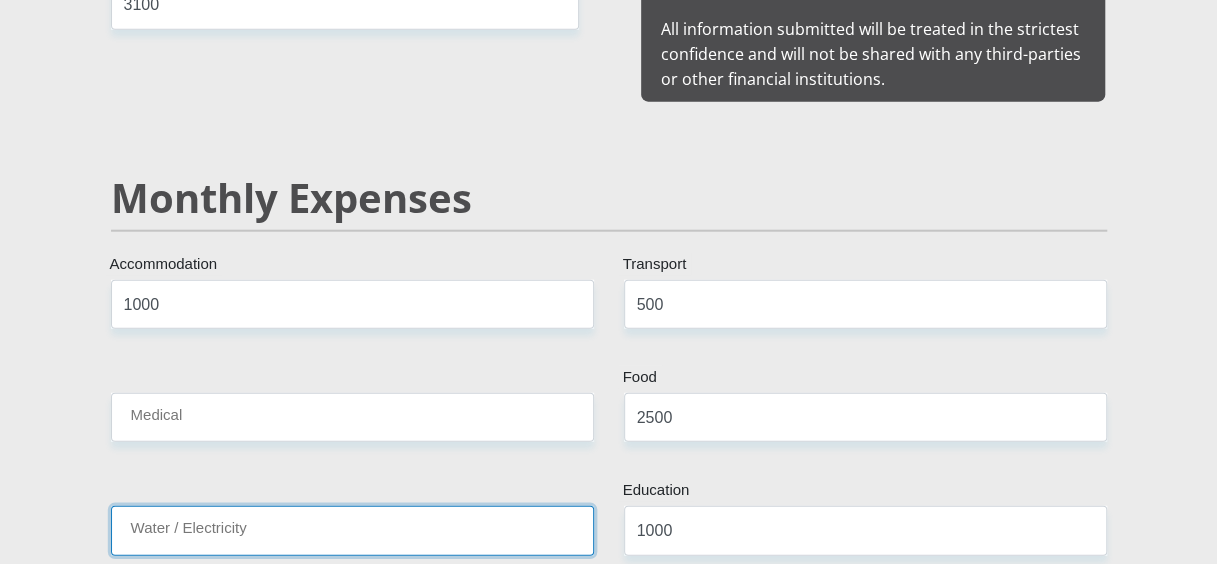 click on "Water / Electricity" at bounding box center [352, 530] 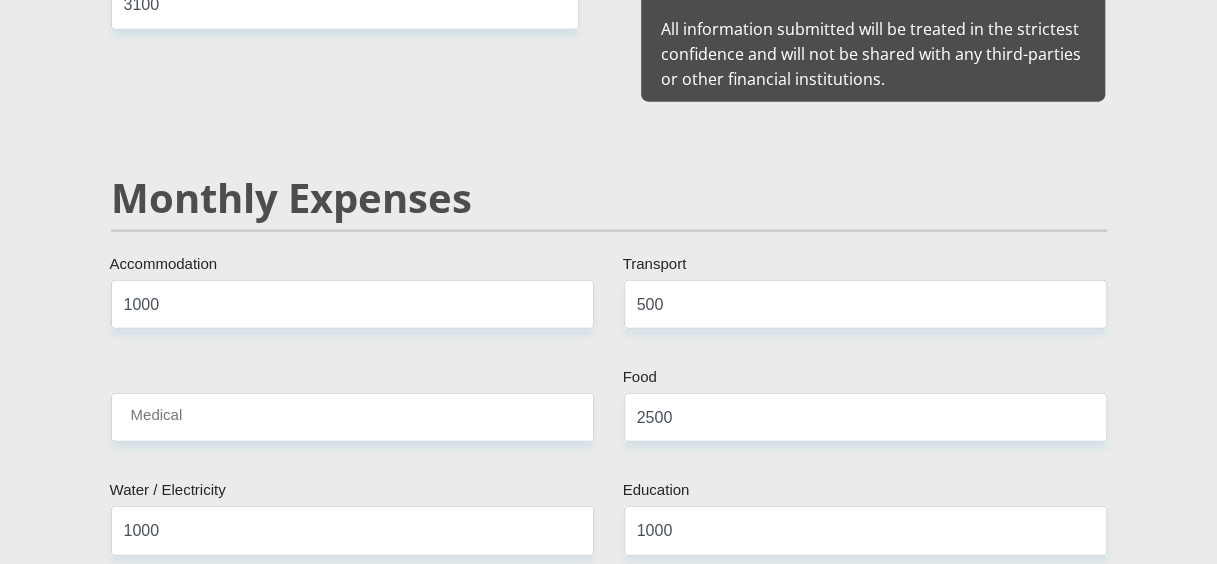 type on "MasiloProjects" 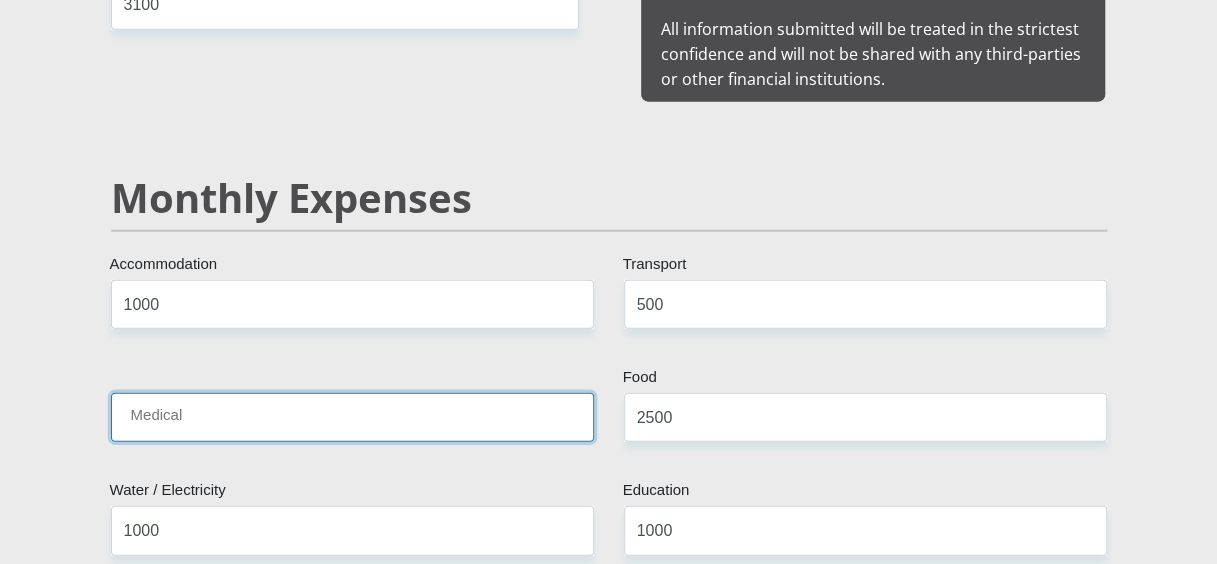click on "Medical" at bounding box center [352, 417] 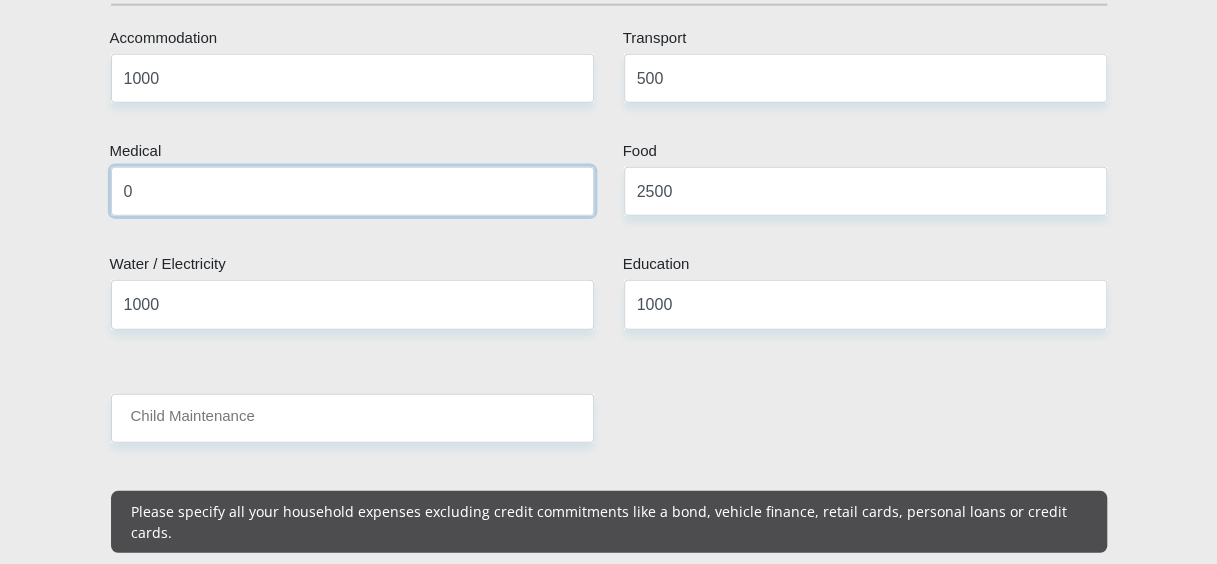 scroll, scrollTop: 2600, scrollLeft: 0, axis: vertical 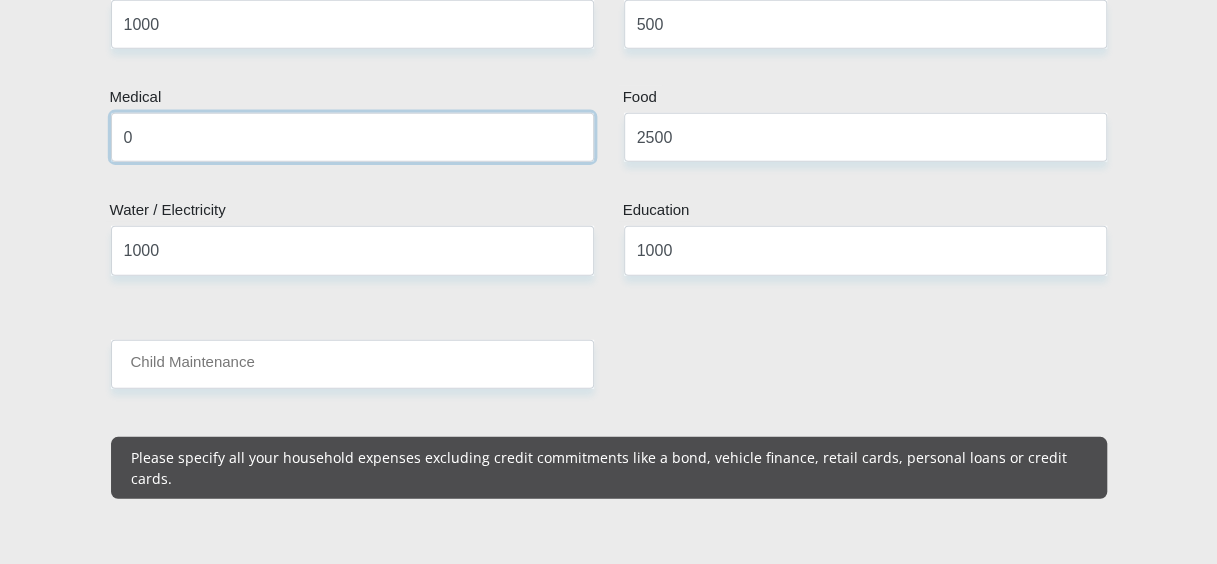 type on "0" 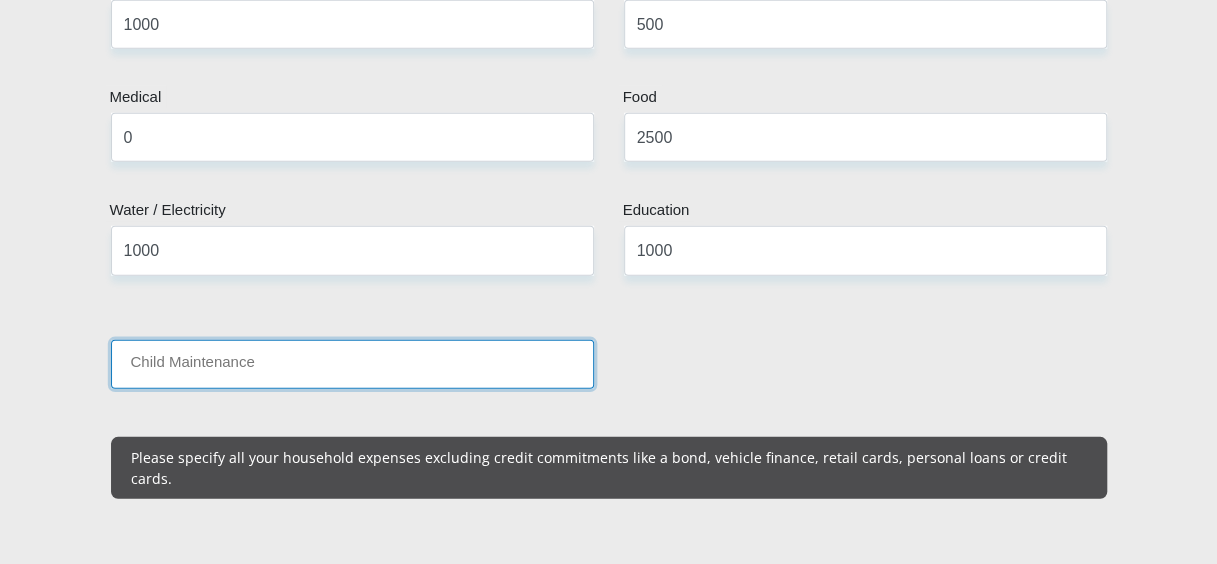 click on "Child Maintenance" at bounding box center [352, 364] 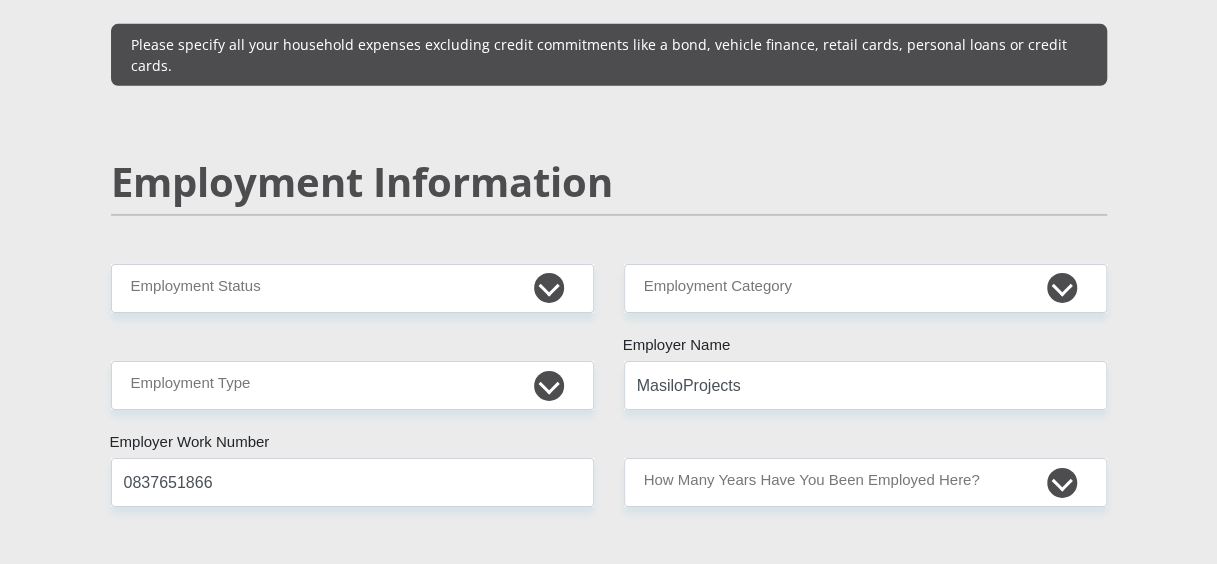 scroll, scrollTop: 3026, scrollLeft: 0, axis: vertical 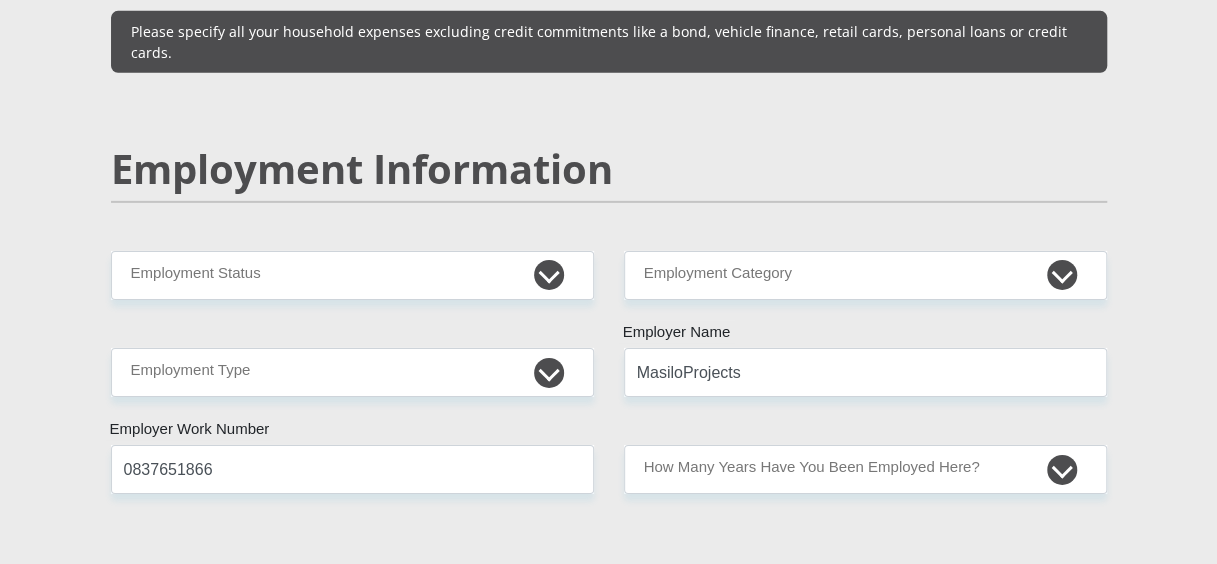 type on "0" 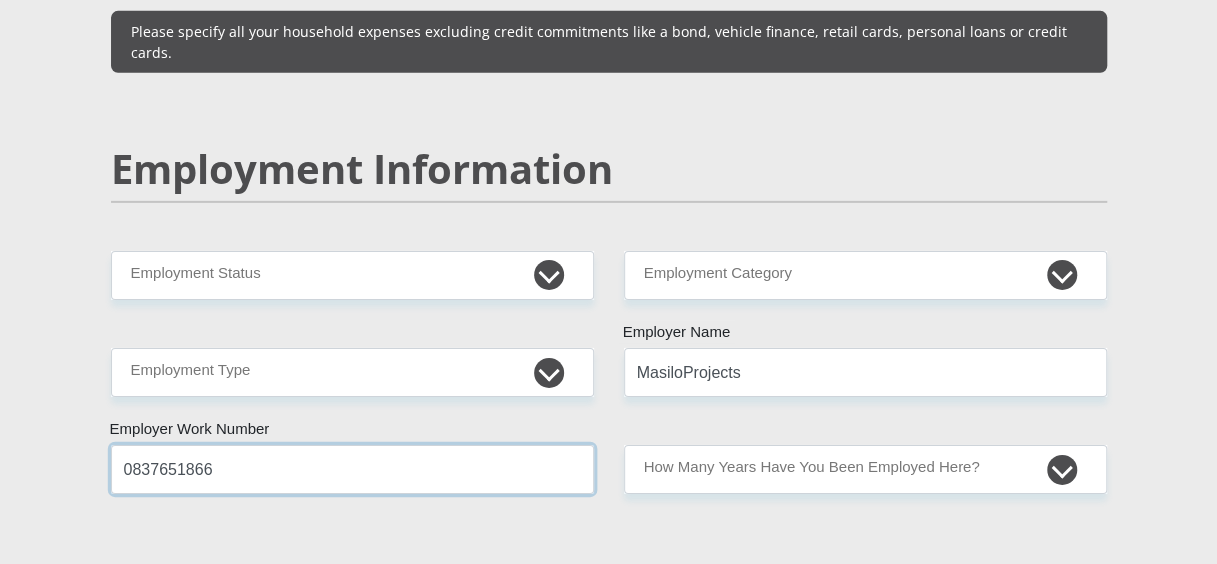 click on "0837651866" at bounding box center (352, 469) 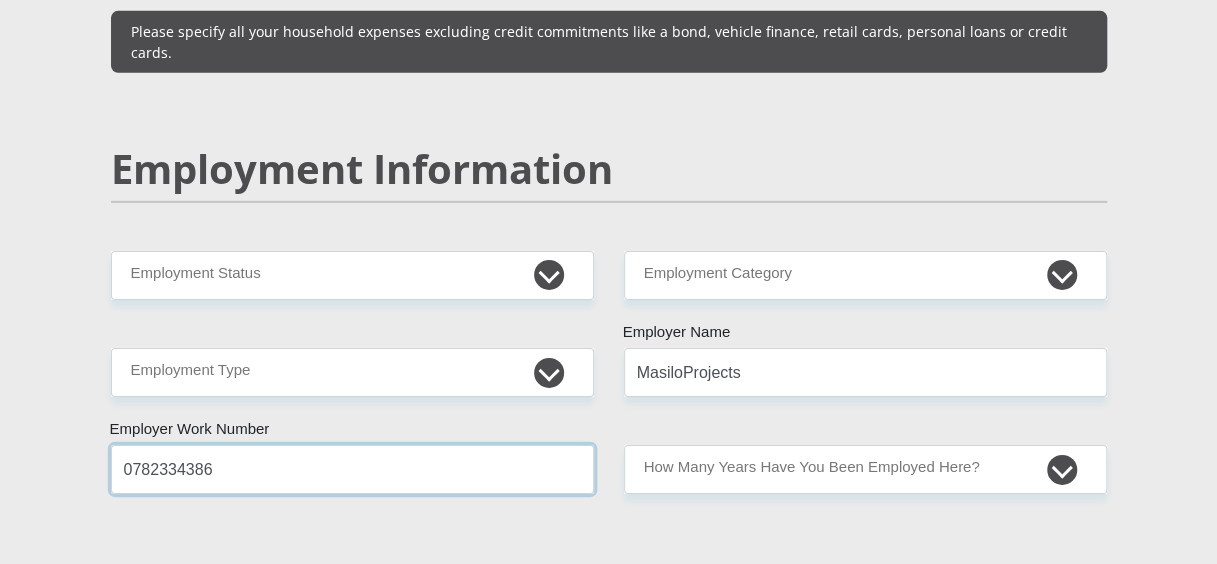 type on "0710185857" 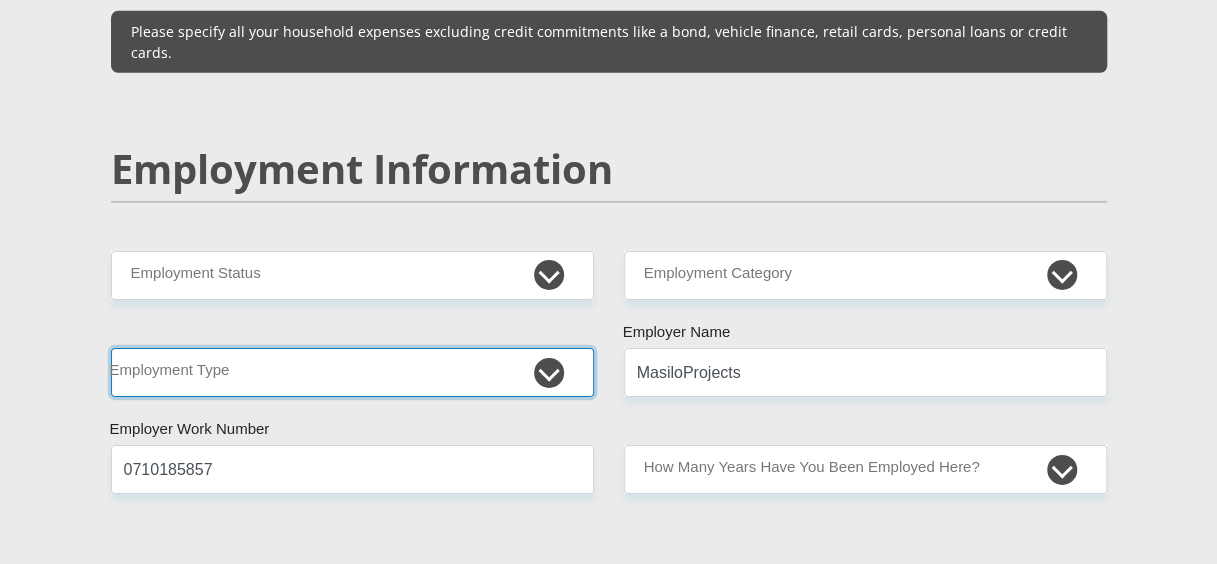click on "College/Lecturer
Craft Seller
Creative
Driver
Executive
Farmer
Forces - Non Commissioned
Forces - Officer
Hawker
Housewife
Labourer
Licenced Professional
Manager
Miner
Non Licenced Professional
Office Staff/Clerk
Outside Worker
Pensioner
Permanent Teacher
Production/Manufacturing
Sales
Self-Employed
Semi-Professional Worker
Service Industry  Social Worker  Student" at bounding box center (352, 372) 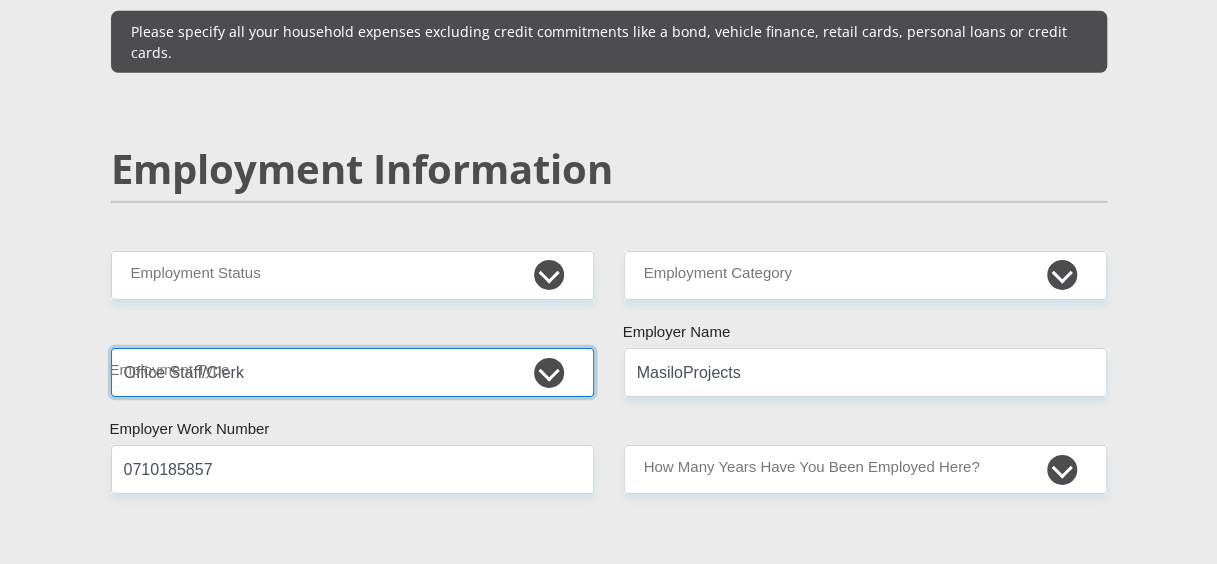 click on "College/Lecturer
Craft Seller
Creative
Driver
Executive
Farmer
Forces - Non Commissioned
Forces - Officer
Hawker
Housewife
Labourer
Licenced Professional
Manager
Miner
Non Licenced Professional
Office Staff/Clerk
Outside Worker
Pensioner
Permanent Teacher
Production/Manufacturing
Sales
Self-Employed
Semi-Professional Worker
Service Industry  Social Worker  Student" at bounding box center [352, 372] 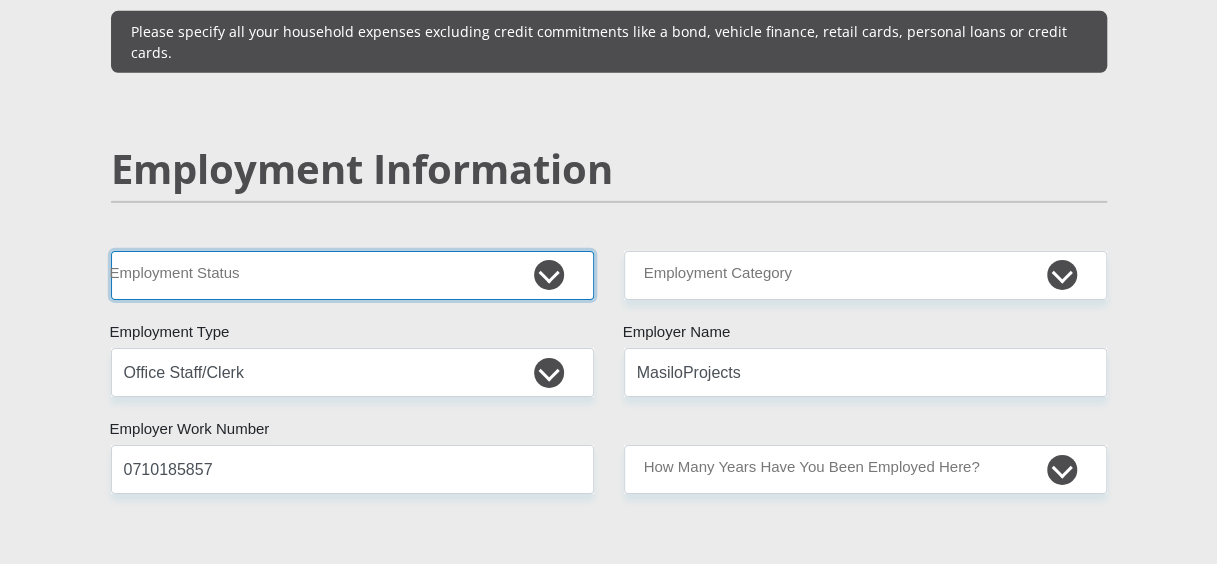 click on "Permanent/Full-time
Part-time/Casual
Contract Worker
Self-Employed
Housewife
Retired
Student
Medically Boarded
Disability
Unemployed" at bounding box center (352, 275) 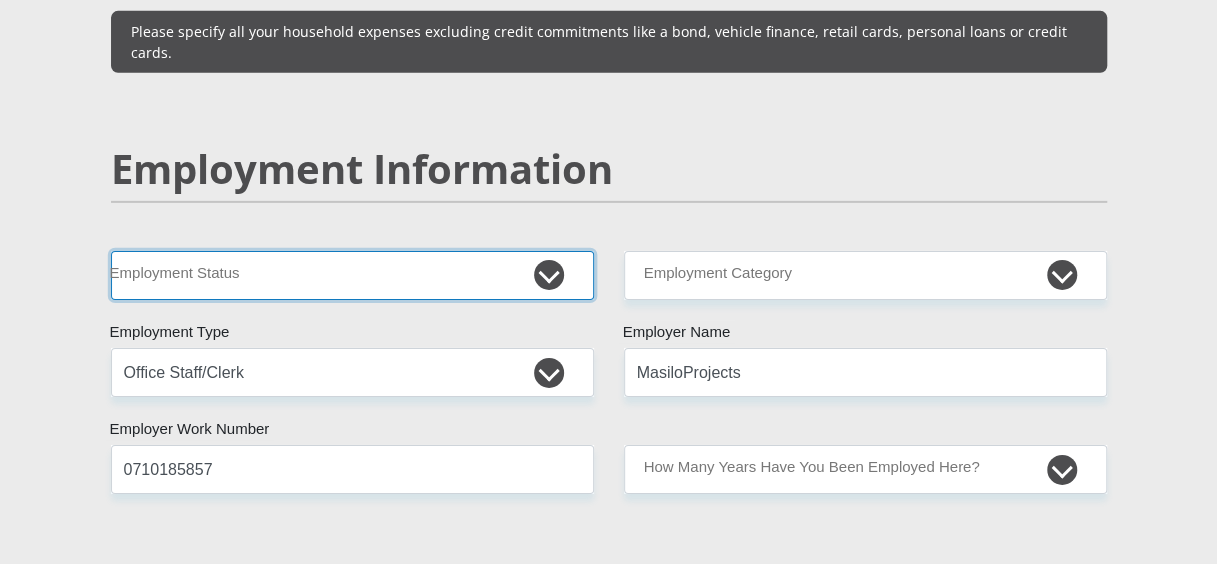 select on "1" 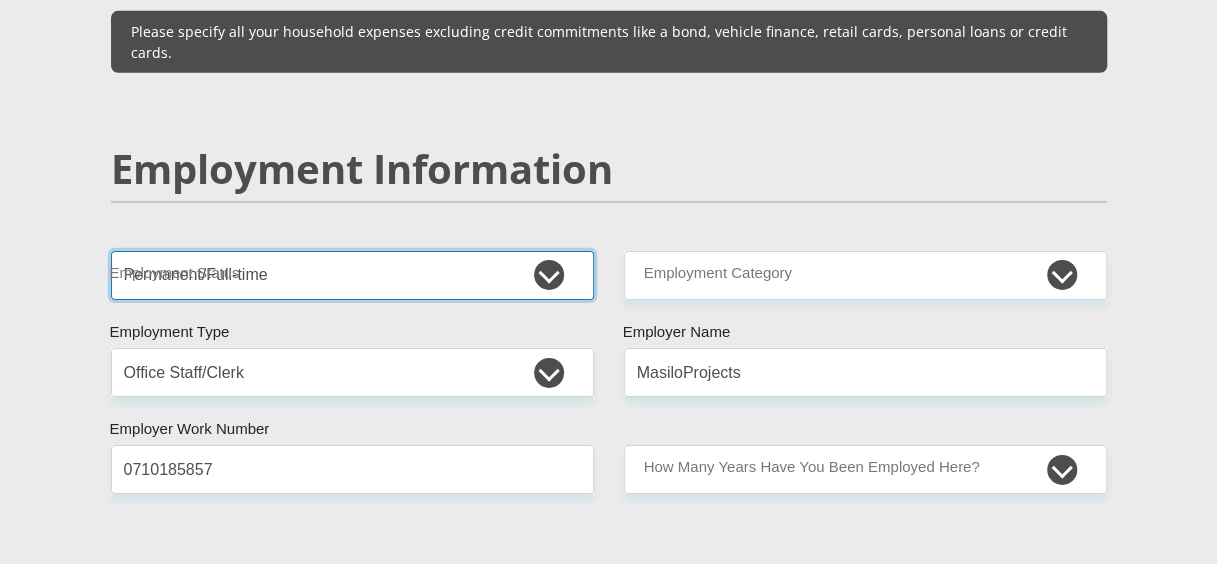 click on "Permanent/Full-time
Part-time/Casual
Contract Worker
Self-Employed
Housewife
Retired
Student
Medically Boarded
Disability
Unemployed" at bounding box center [352, 275] 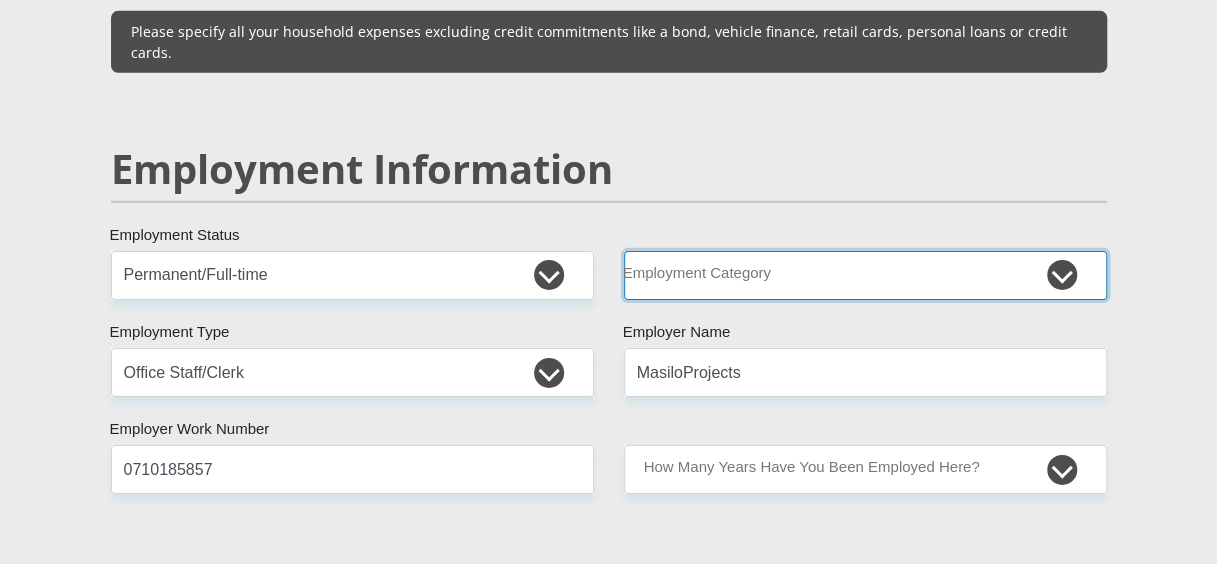 click on "AGRICULTURE
ALCOHOL & TOBACCO
CONSTRUCTION MATERIALS
METALLURGY
EQUIPMENT FOR RENEWABLE ENERGY
SPECIALIZED CONTRACTORS
CAR
GAMING (INCL. INTERNET
OTHER WHOLESALE
UNLICENSED PHARMACEUTICALS
CURRENCY EXCHANGE HOUSES
OTHER FINANCIAL INSTITUTIONS & INSURANCE
REAL ESTATE AGENTS
OIL & GAS
OTHER MATERIALS (E.G. IRON ORE)
PRECIOUS STONES & PRECIOUS METALS
POLITICAL ORGANIZATIONS
RELIGIOUS ORGANIZATIONS(NOT SECTS)
ACTI. HAVING BUSINESS DEAL WITH PUBLIC ADMINISTRATION
LAUNDROMATS" at bounding box center [865, 275] 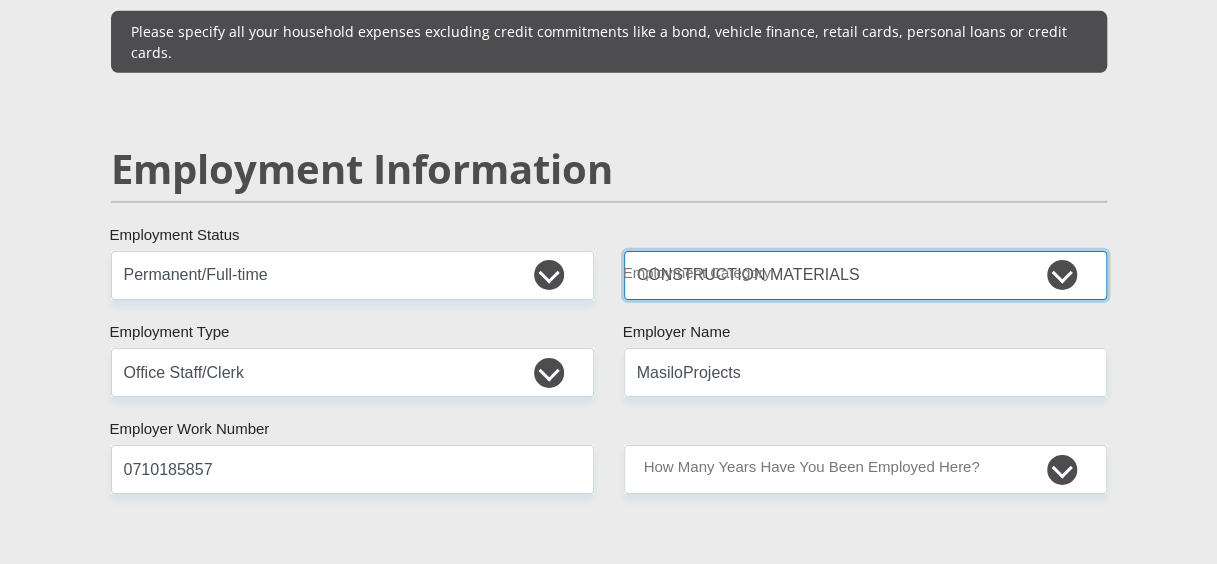 click on "AGRICULTURE
ALCOHOL & TOBACCO
CONSTRUCTION MATERIALS
METALLURGY
EQUIPMENT FOR RENEWABLE ENERGY
SPECIALIZED CONTRACTORS
CAR
GAMING (INCL. INTERNET
OTHER WHOLESALE
UNLICENSED PHARMACEUTICALS
CURRENCY EXCHANGE HOUSES
OTHER FINANCIAL INSTITUTIONS & INSURANCE
REAL ESTATE AGENTS
OIL & GAS
OTHER MATERIALS (E.G. IRON ORE)
PRECIOUS STONES & PRECIOUS METALS
POLITICAL ORGANIZATIONS
RELIGIOUS ORGANIZATIONS(NOT SECTS)
ACTI. HAVING BUSINESS DEAL WITH PUBLIC ADMINISTRATION
LAUNDROMATS" at bounding box center (865, 275) 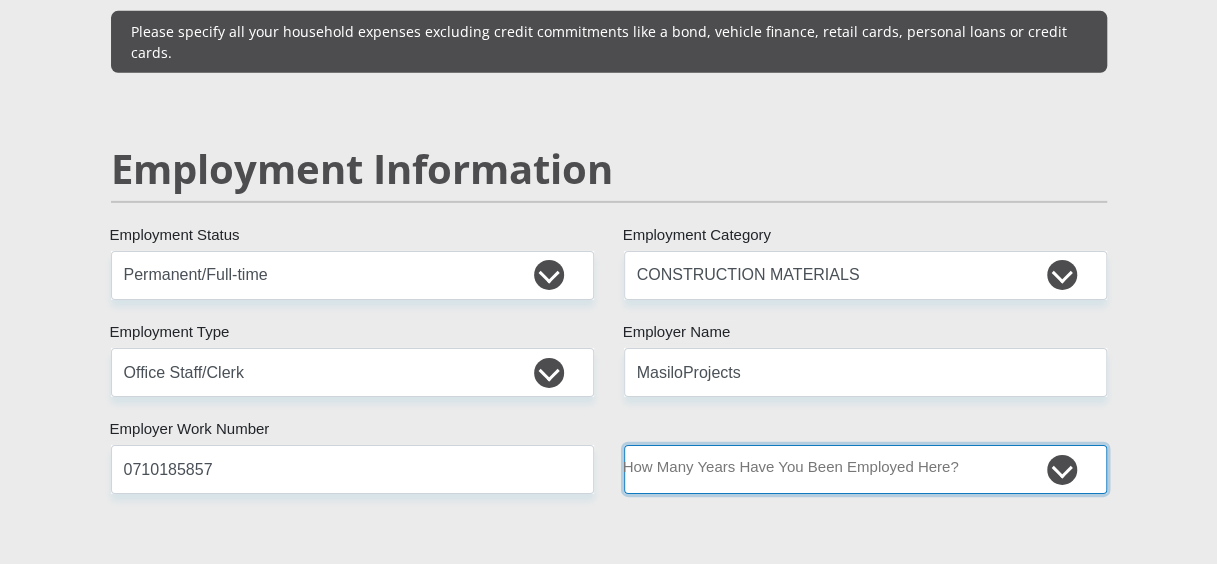 click on "less than 1 year
1-3 years
3-5 years
5+ years" at bounding box center (865, 469) 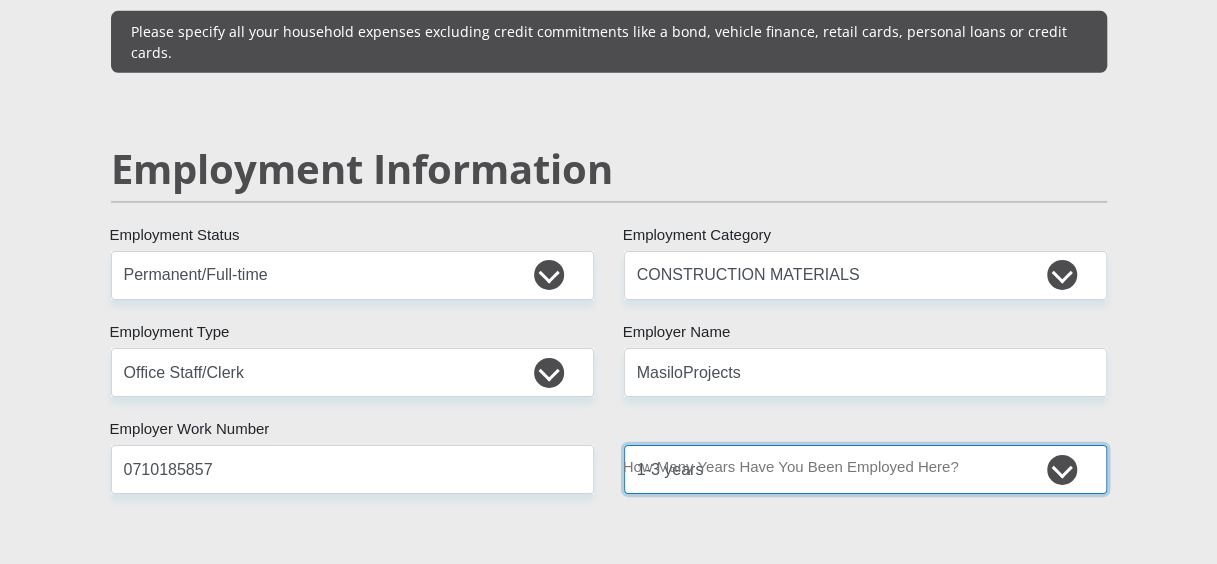 click on "less than 1 year
1-3 years
3-5 years
5+ years" at bounding box center [865, 469] 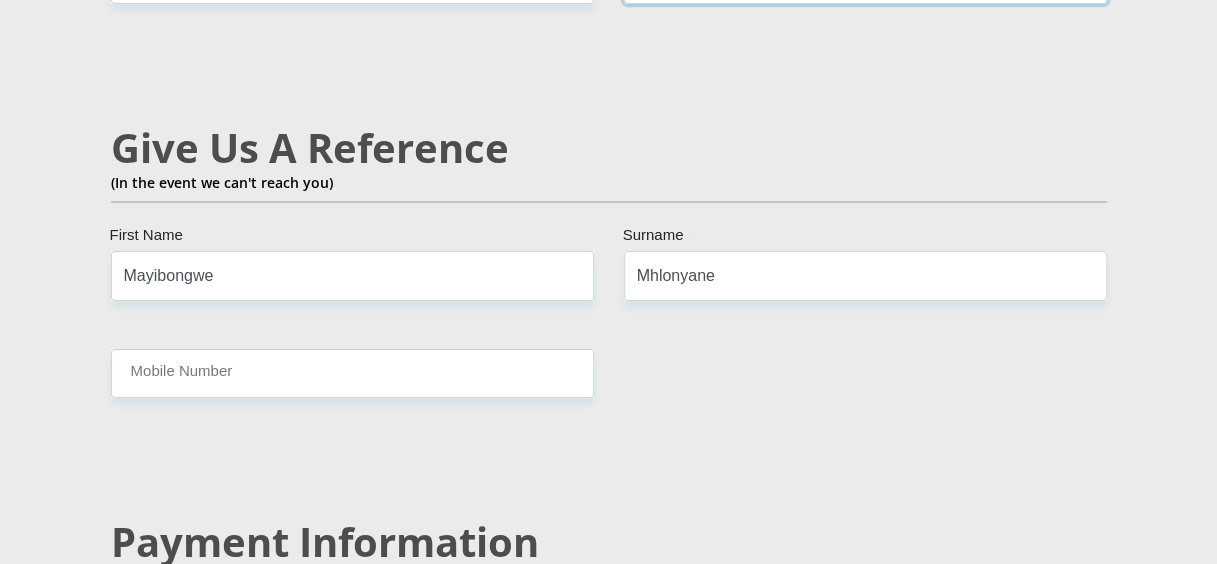 scroll, scrollTop: 3533, scrollLeft: 0, axis: vertical 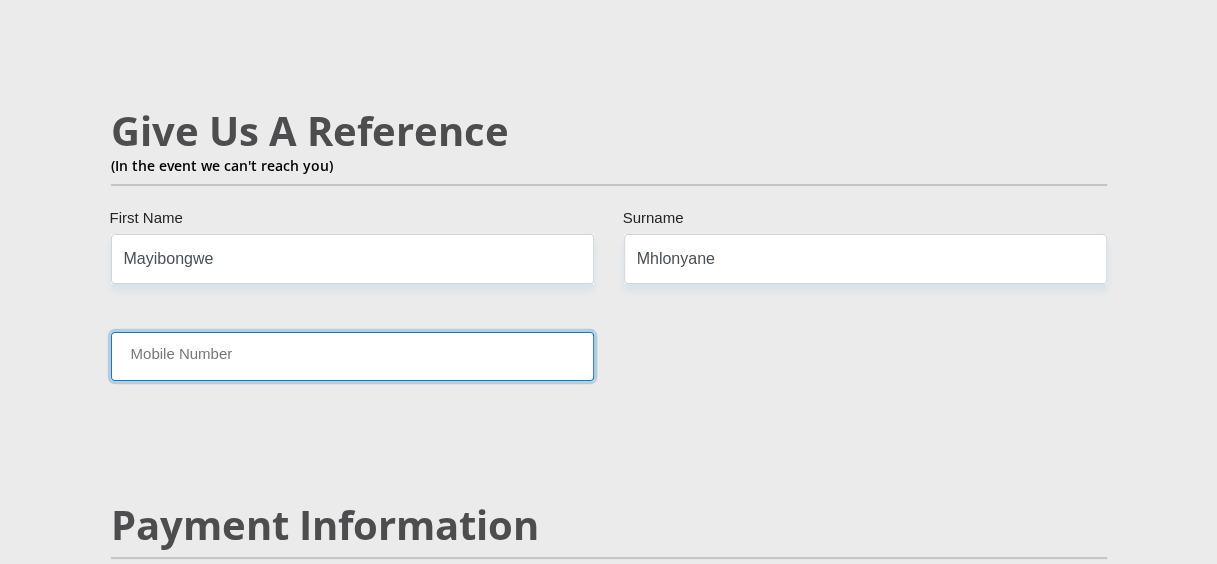 click on "Mobile Number" at bounding box center (352, 356) 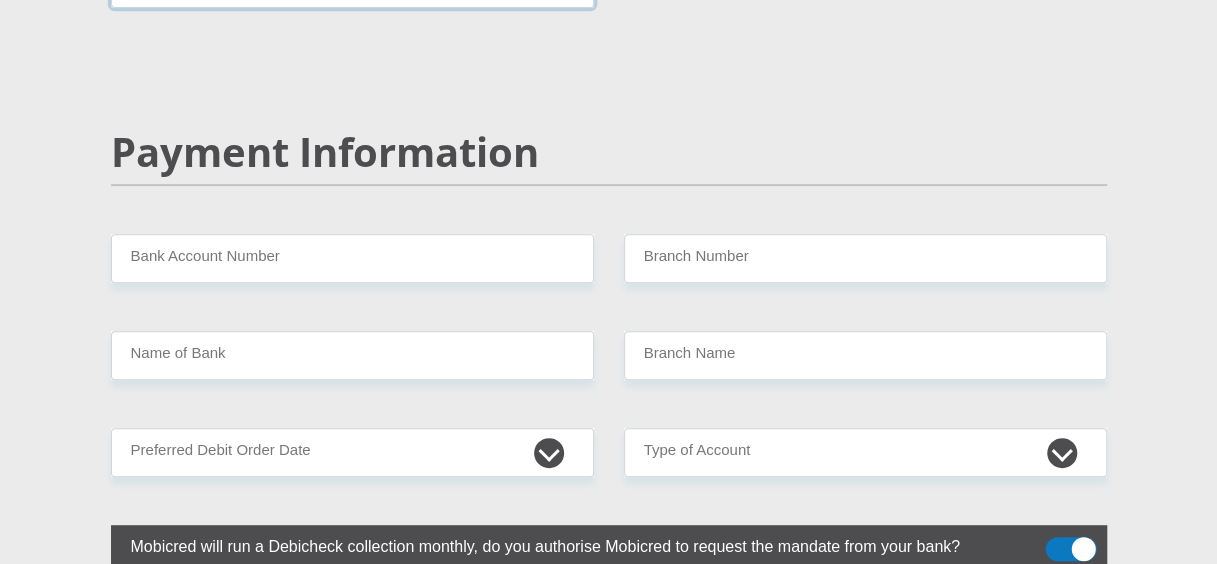 scroll, scrollTop: 3920, scrollLeft: 0, axis: vertical 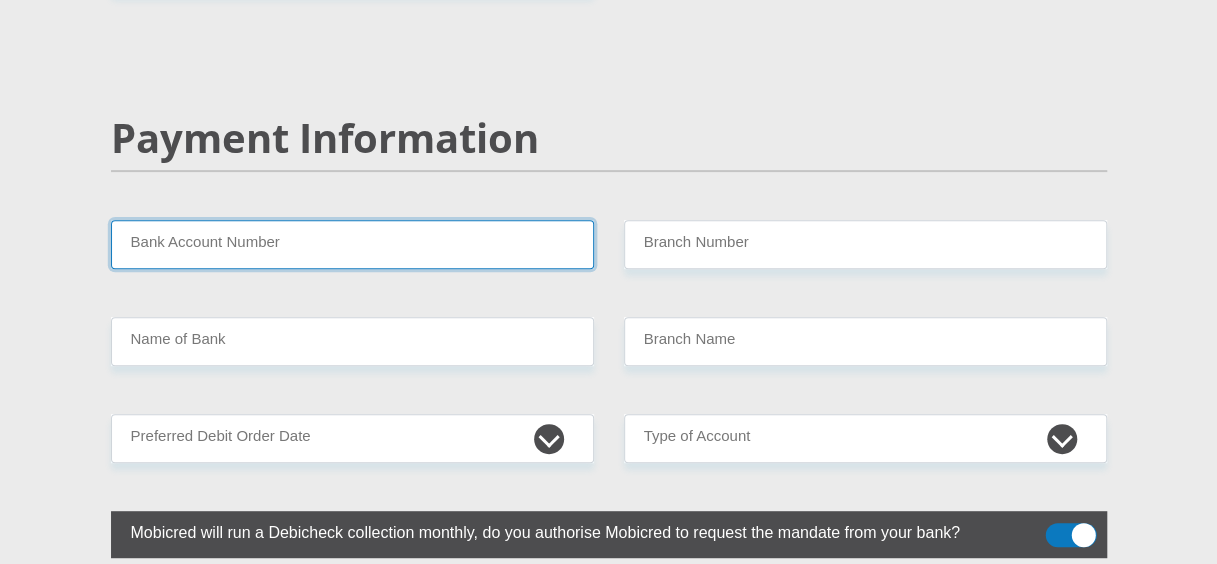 click on "Bank Account Number" at bounding box center [352, 244] 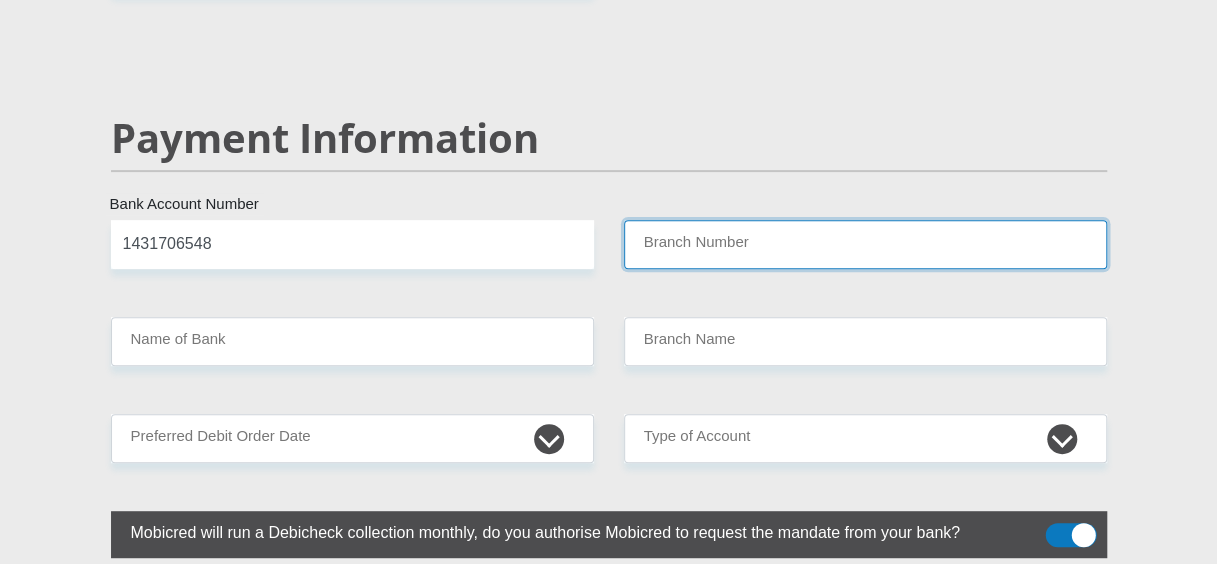 click on "Branch Number" at bounding box center (865, 244) 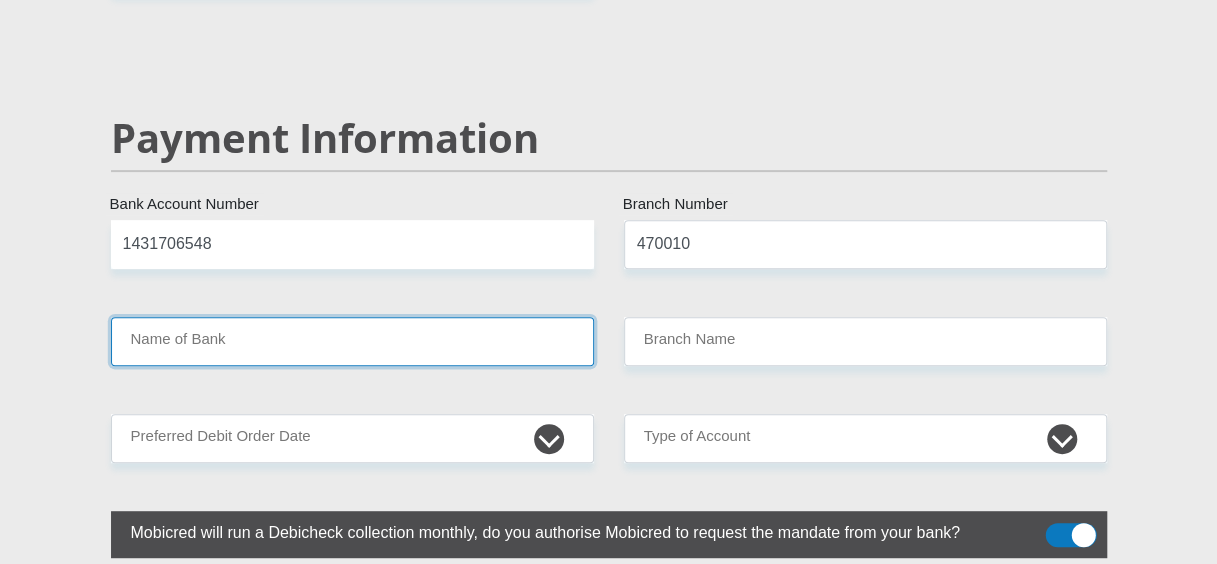 click on "Name of Bank" at bounding box center [352, 341] 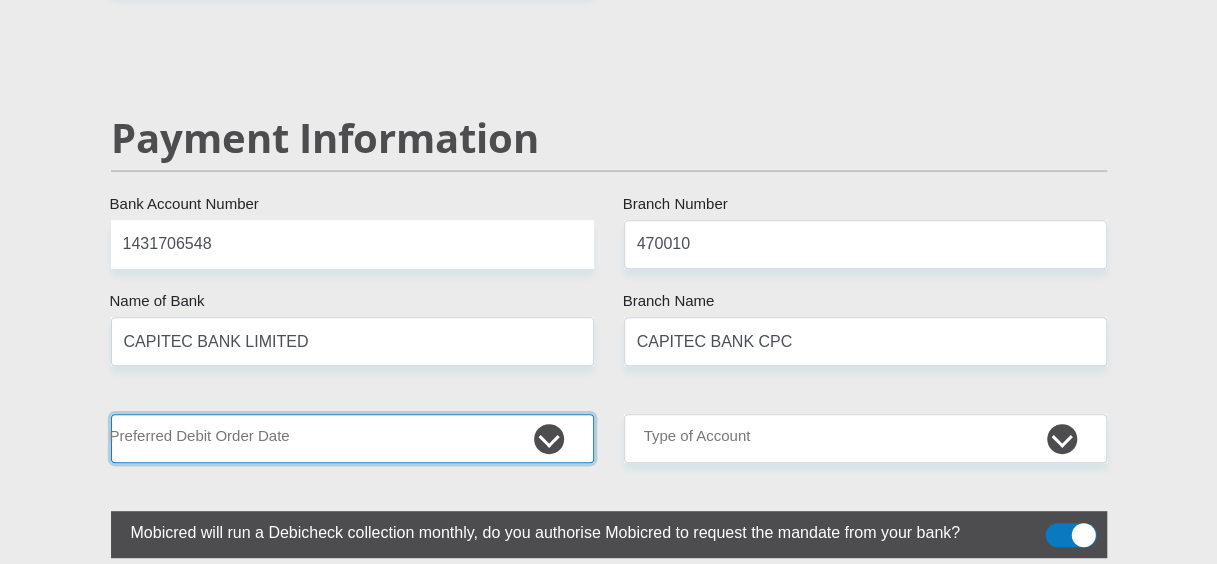 click on "1st
2nd
3rd
4th
5th
7th
18th
19th
20th
21st
22nd
23rd
24th
25th
26th
27th
28th
29th
30th" at bounding box center [352, 438] 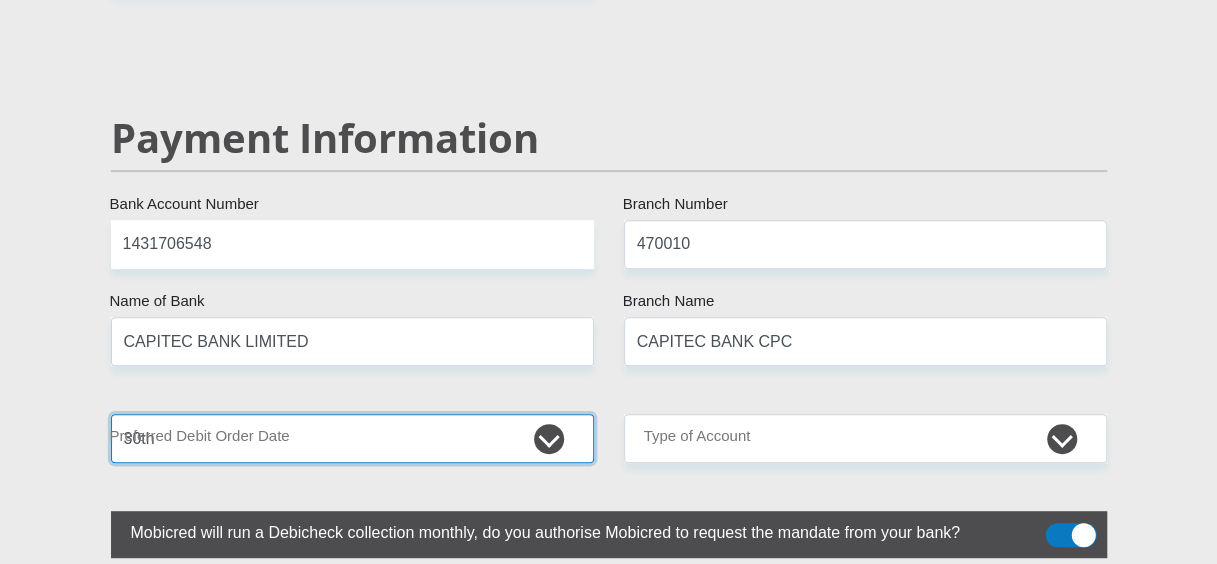 click on "1st
2nd
3rd
4th
5th
7th
18th
19th
20th
21st
22nd
23rd
24th
25th
26th
27th
28th
29th
30th" at bounding box center (352, 438) 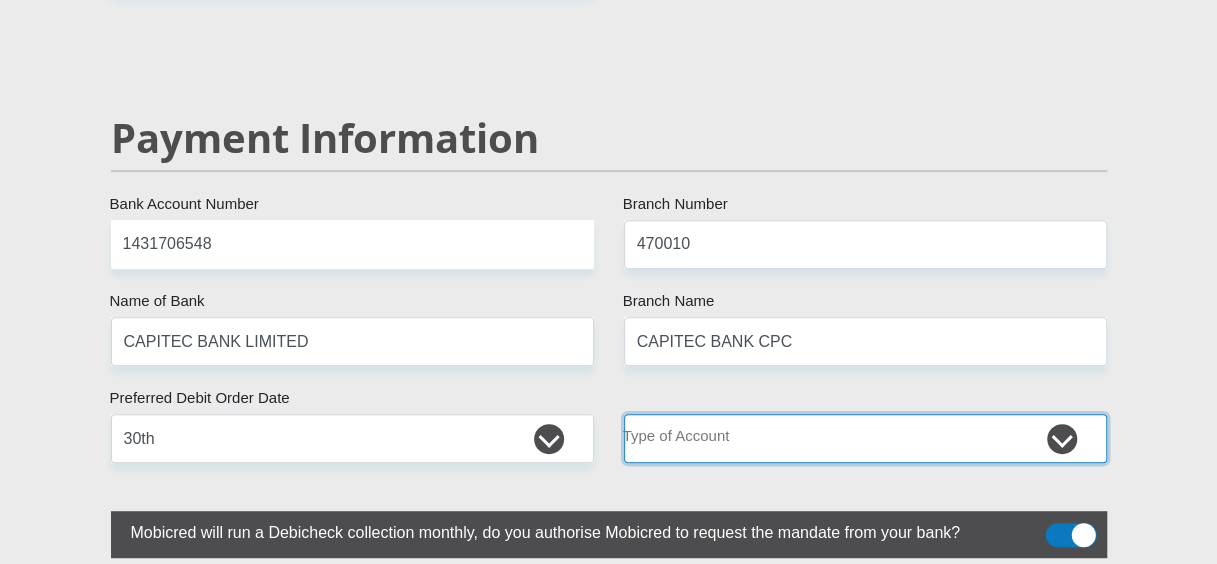 click on "Cheque
Savings" at bounding box center [865, 438] 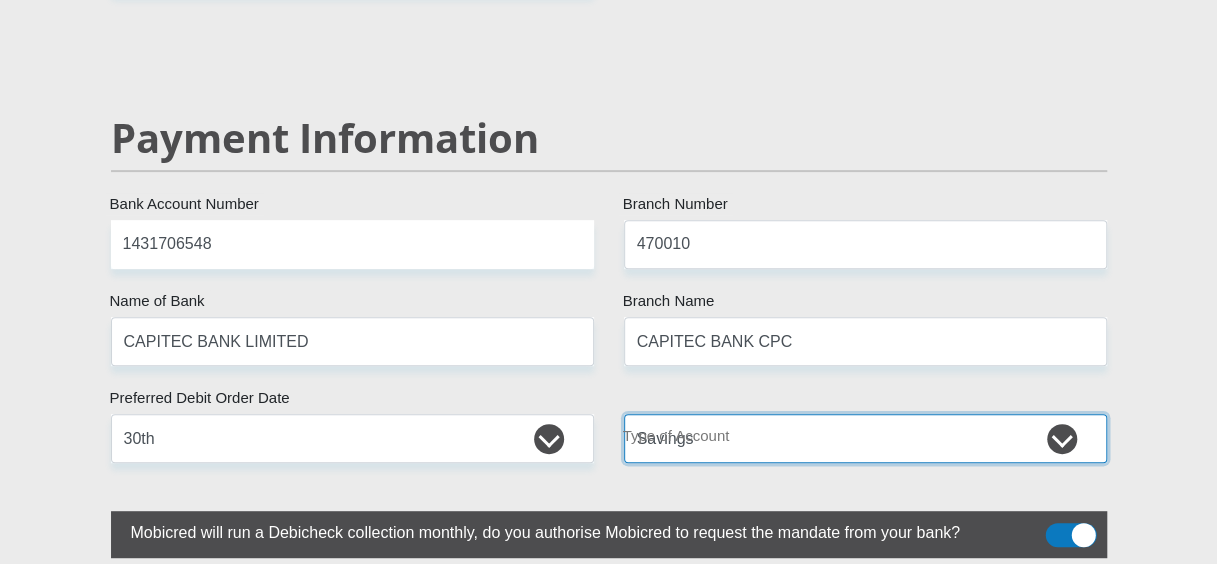 click on "Cheque
Savings" at bounding box center [865, 438] 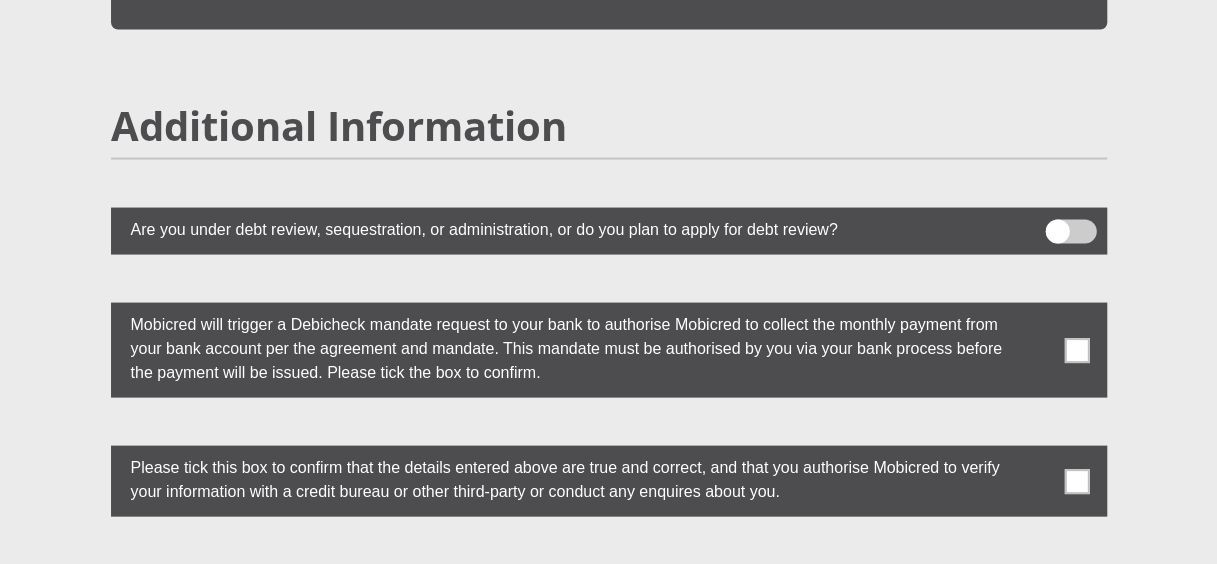 scroll, scrollTop: 5506, scrollLeft: 0, axis: vertical 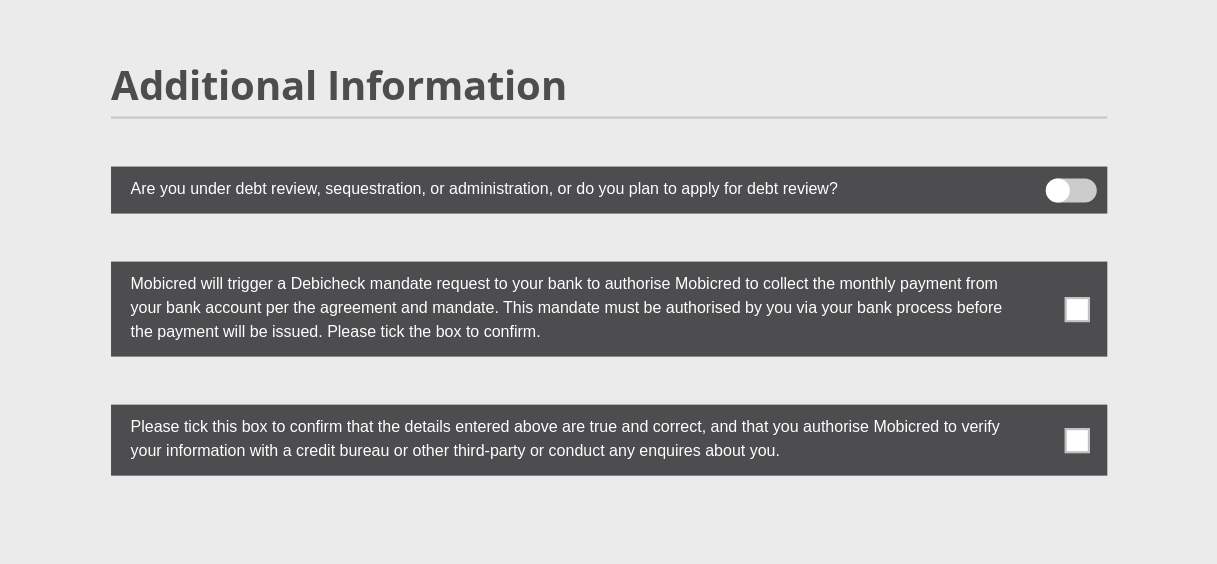 click at bounding box center [1076, 309] 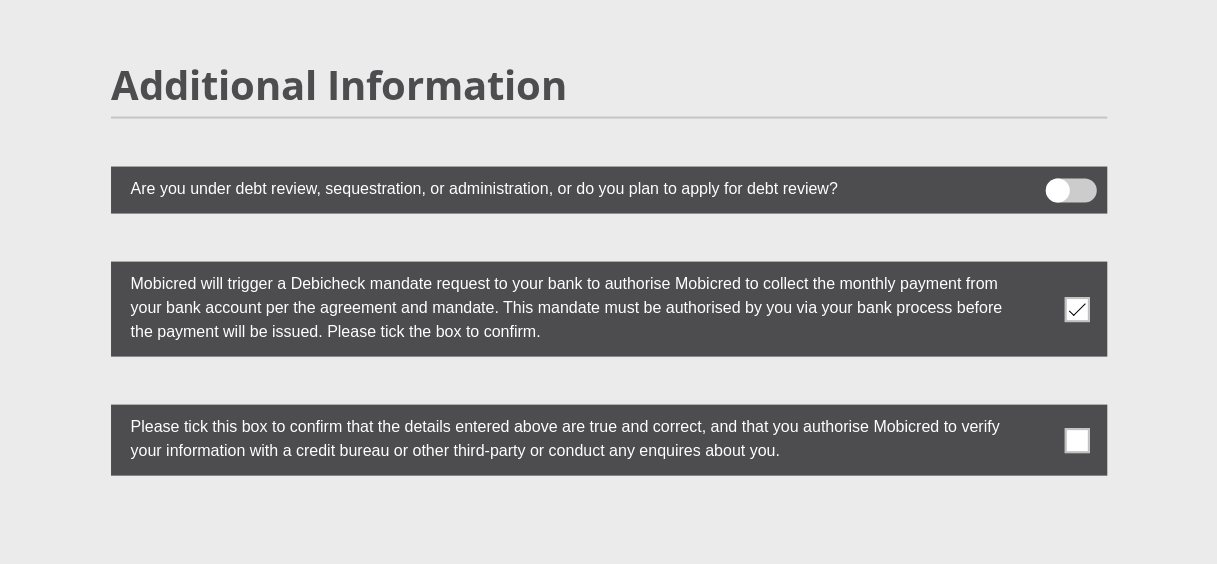 click at bounding box center (1076, 440) 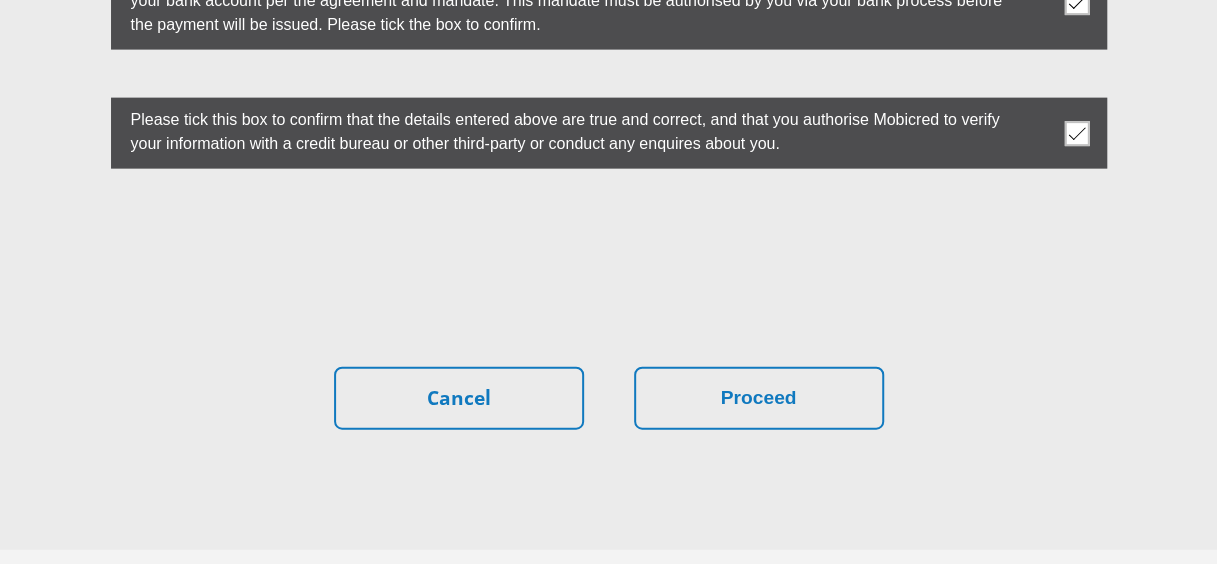 scroll, scrollTop: 5840, scrollLeft: 0, axis: vertical 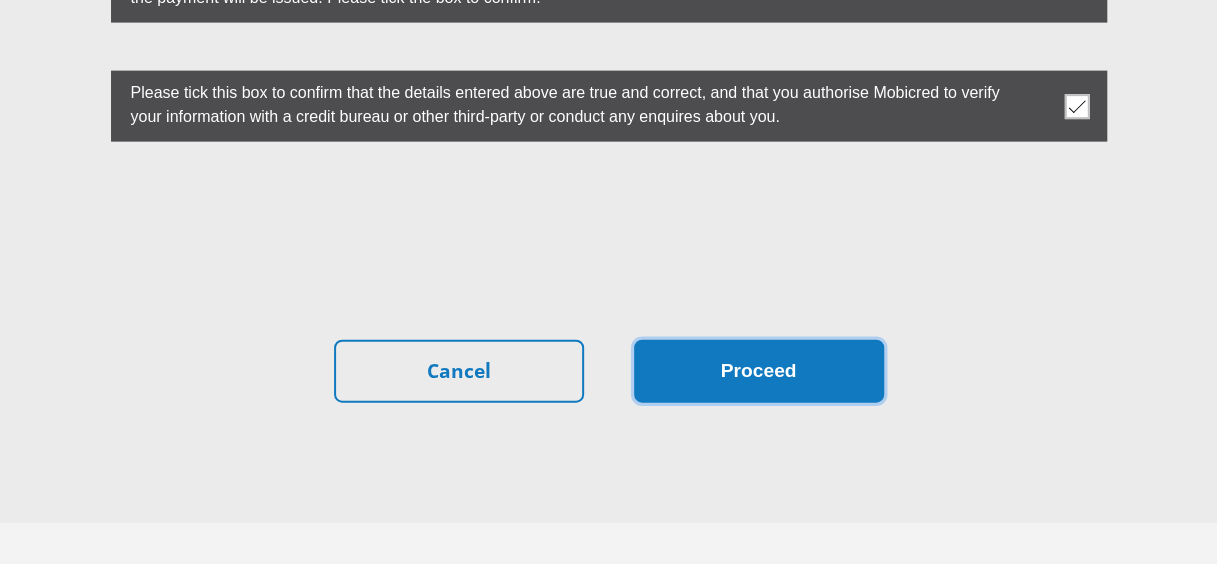 click on "Proceed" at bounding box center [759, 371] 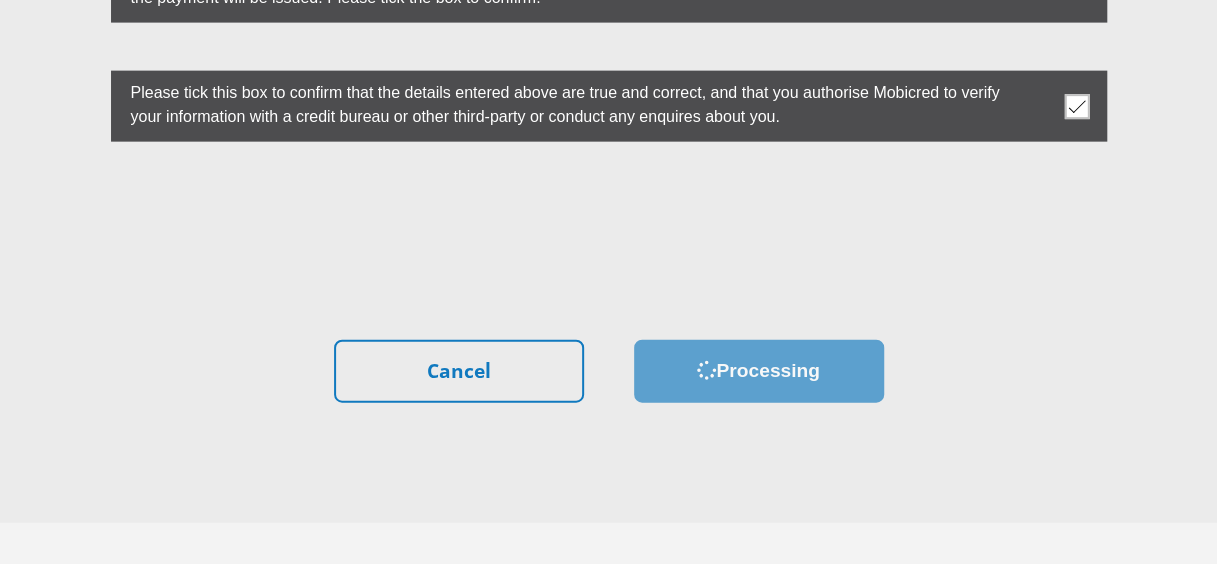 scroll, scrollTop: 0, scrollLeft: 0, axis: both 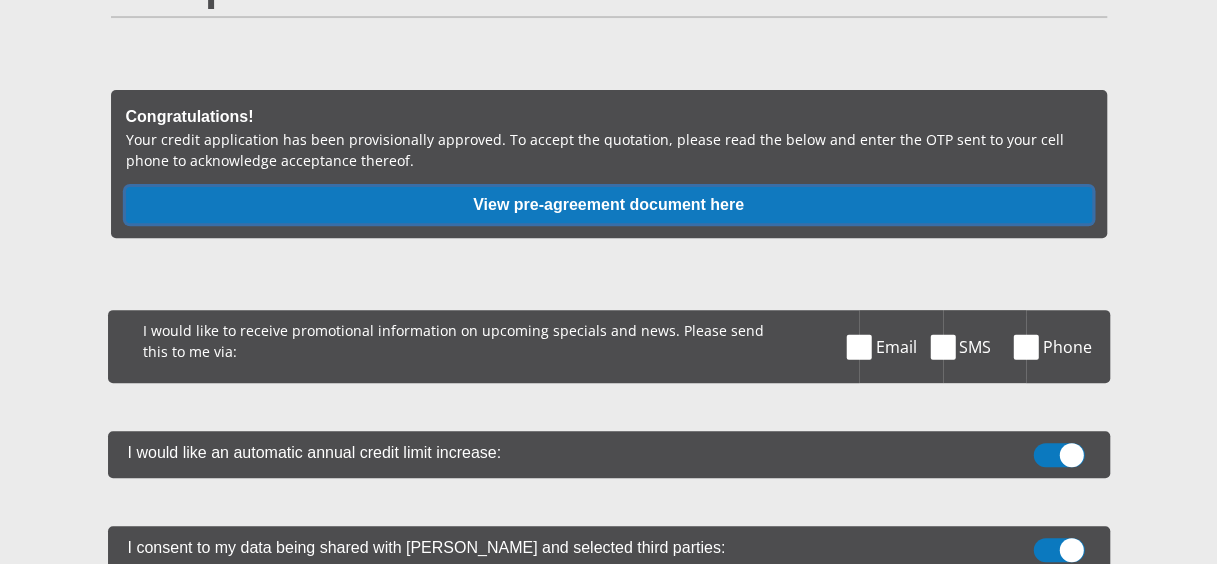 click on "View pre-agreement document here" at bounding box center (609, 205) 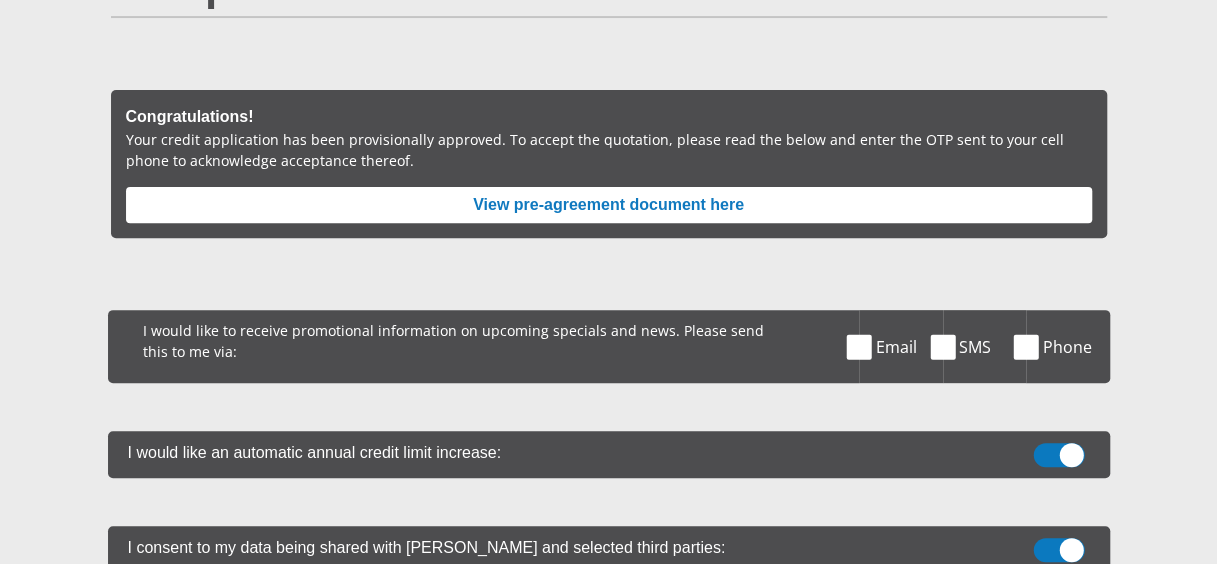 click at bounding box center [859, 346] 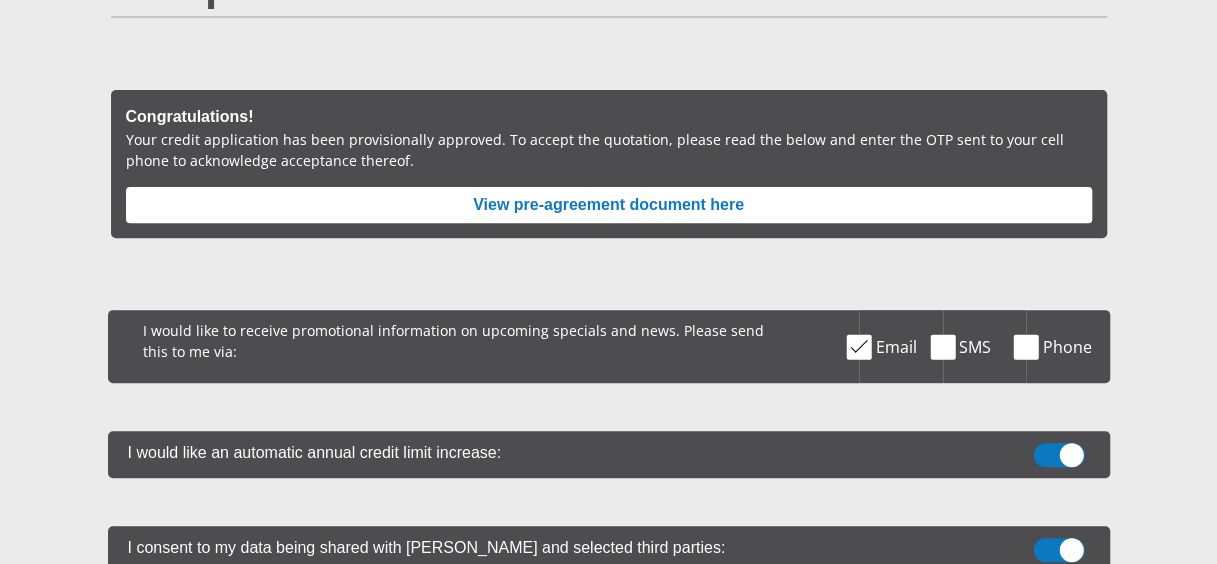 click at bounding box center [1058, 455] 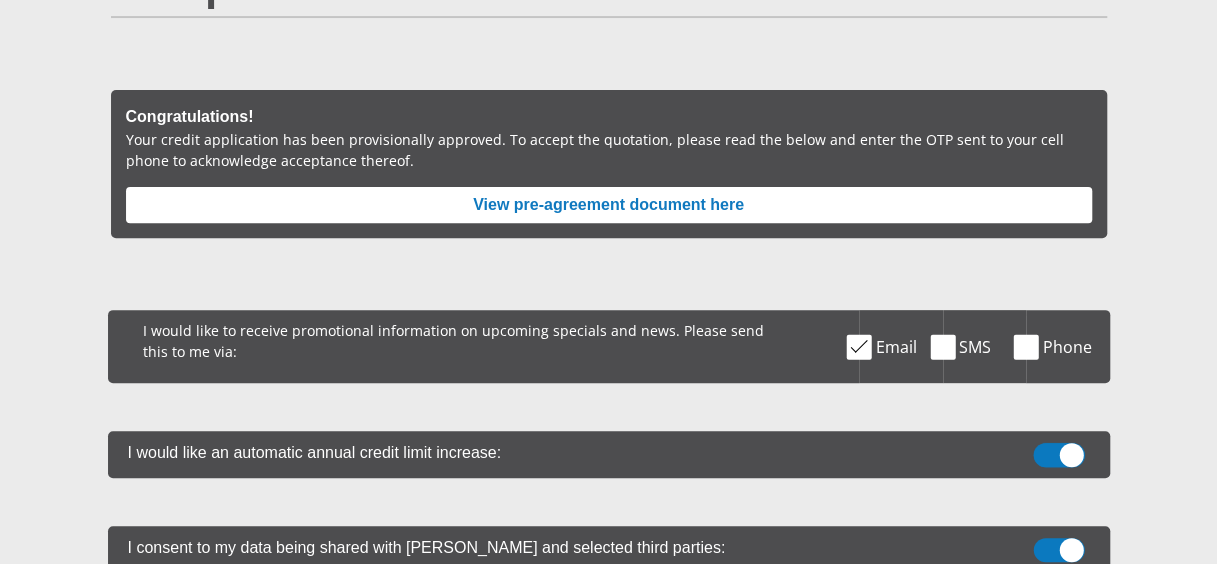 click at bounding box center (1059, 448) 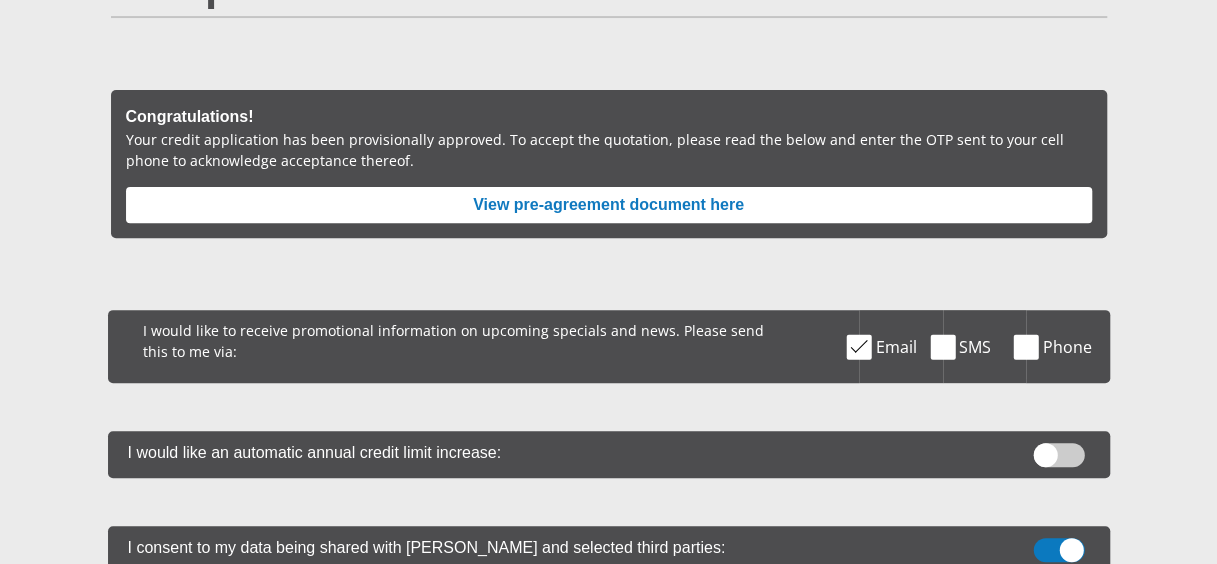 click at bounding box center [1058, 455] 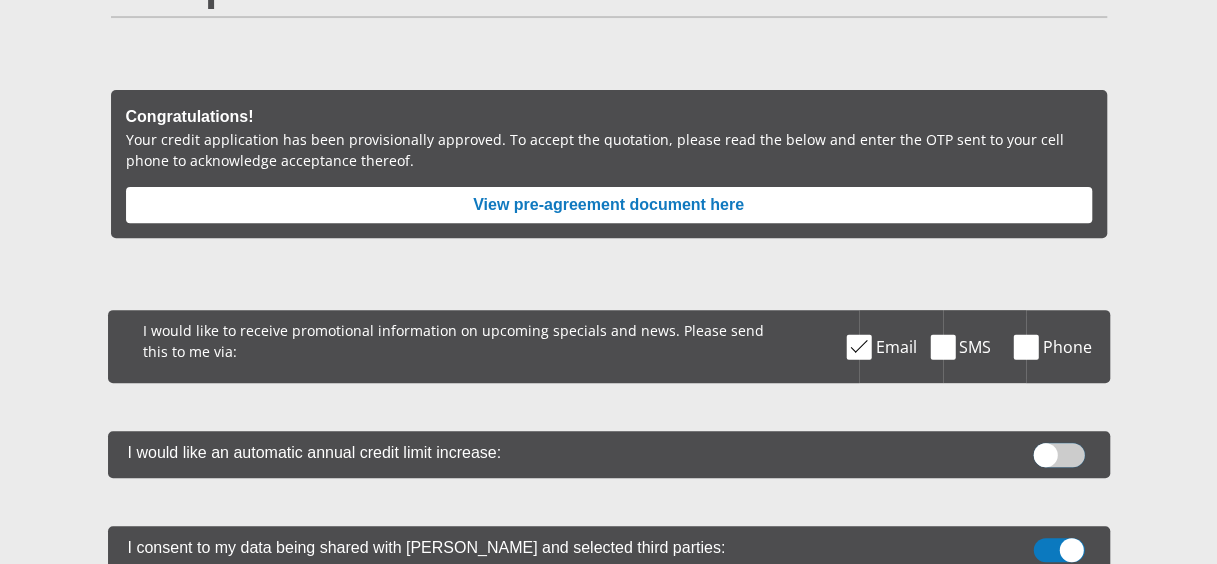 click at bounding box center [1059, 448] 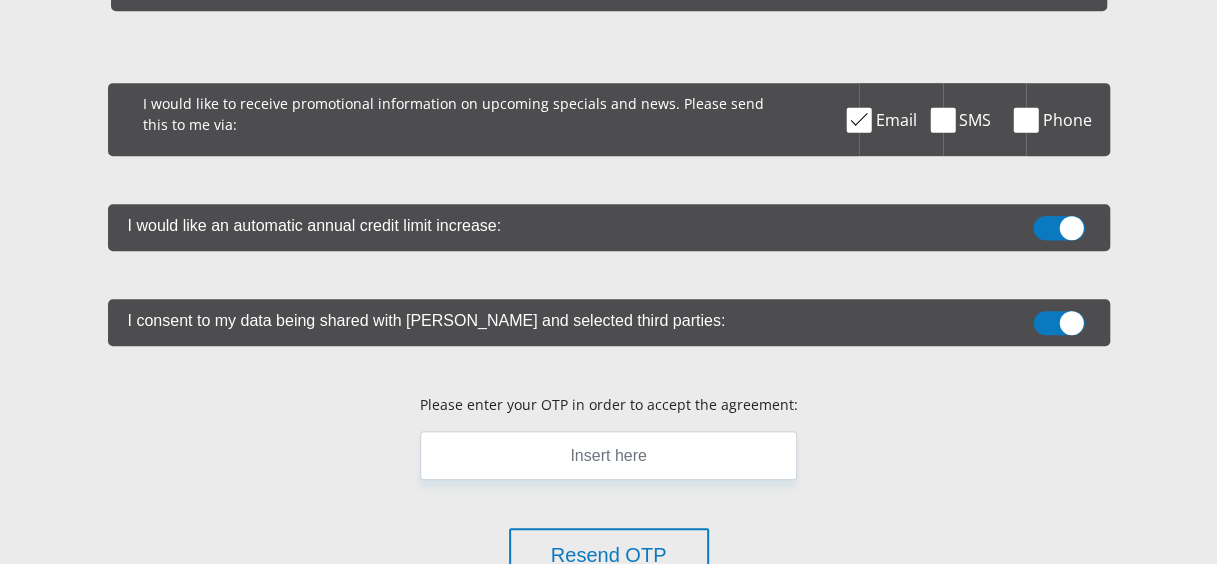 scroll, scrollTop: 506, scrollLeft: 0, axis: vertical 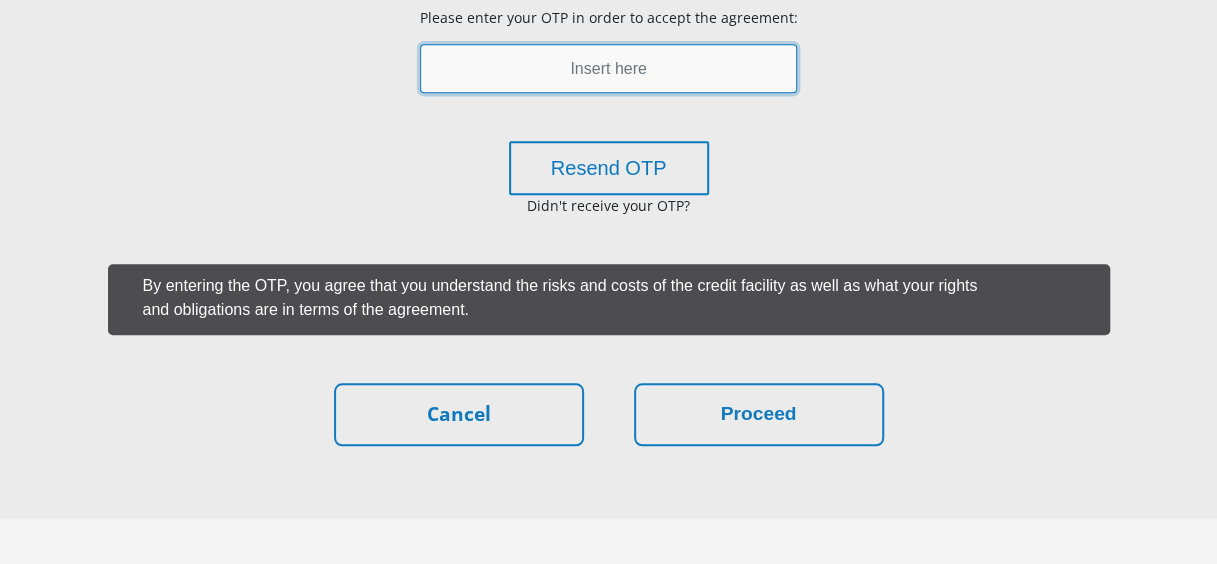 click at bounding box center [608, 68] 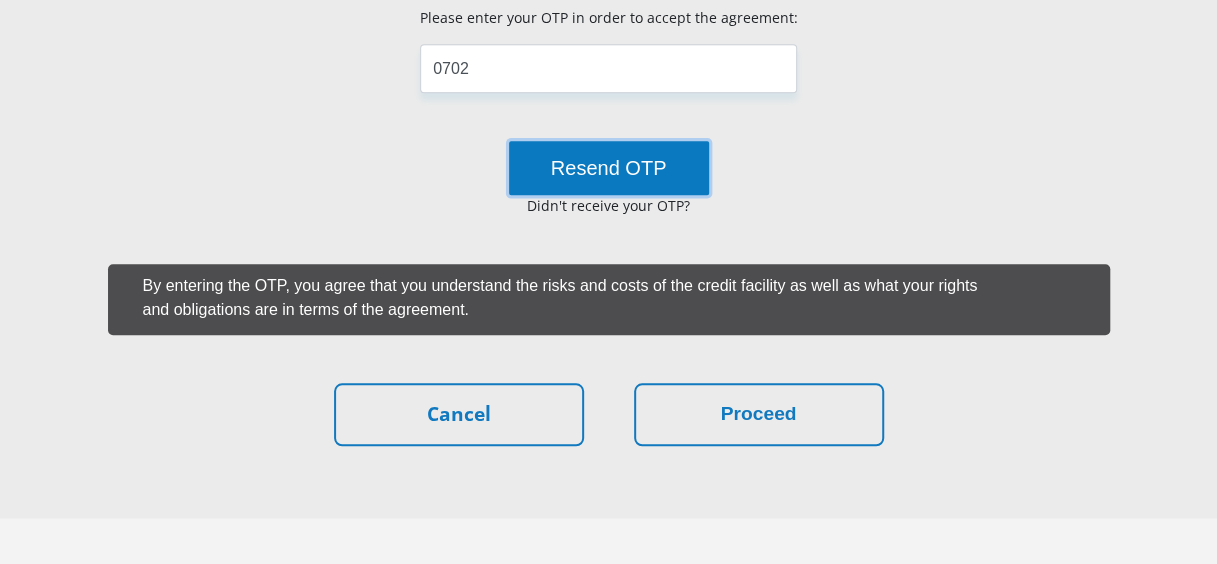click on "Resend OTP" at bounding box center (609, 168) 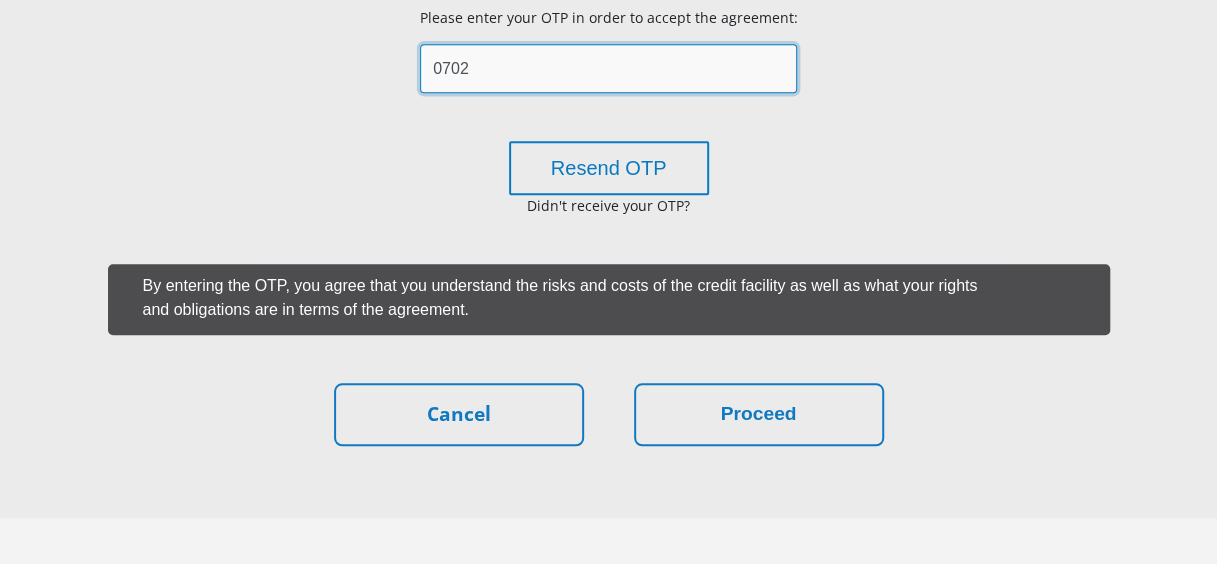 click on "0702" at bounding box center [608, 68] 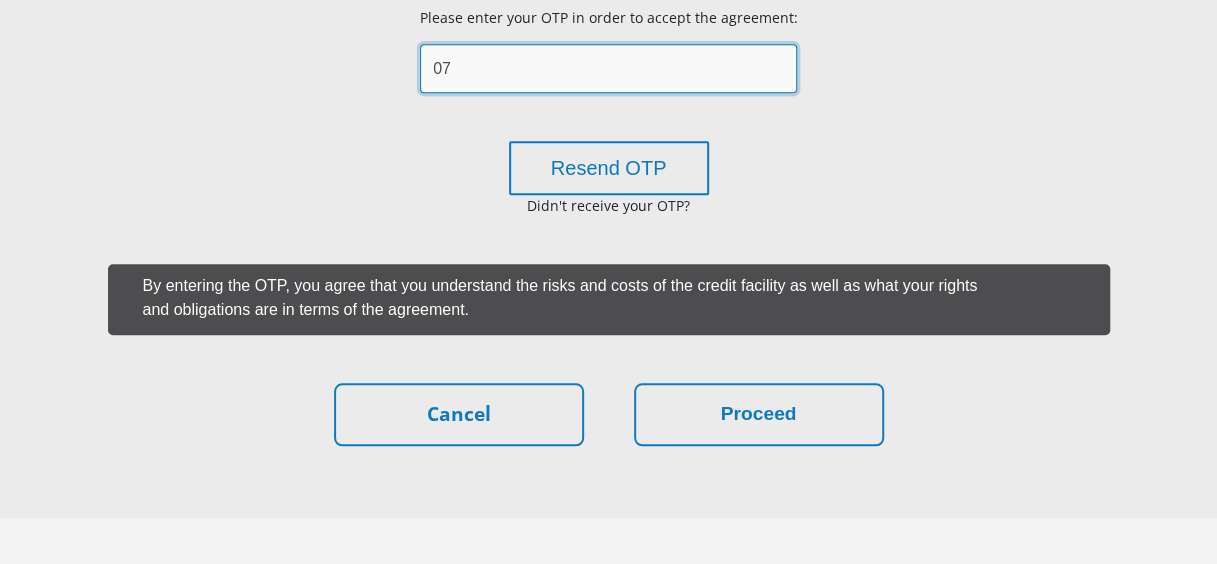 type on "0" 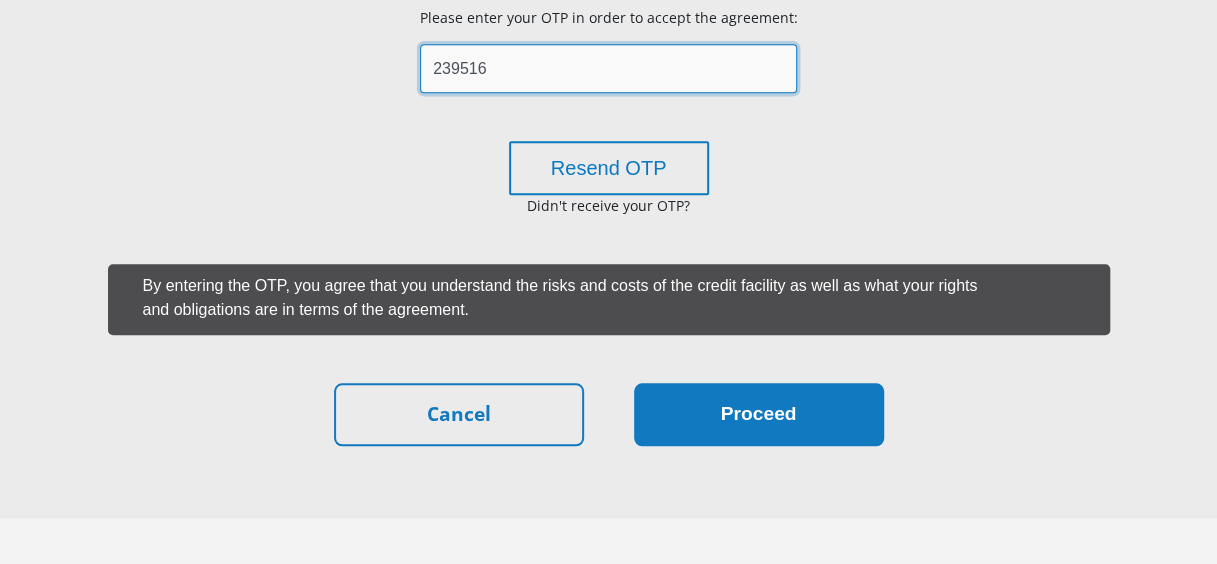 type on "239516" 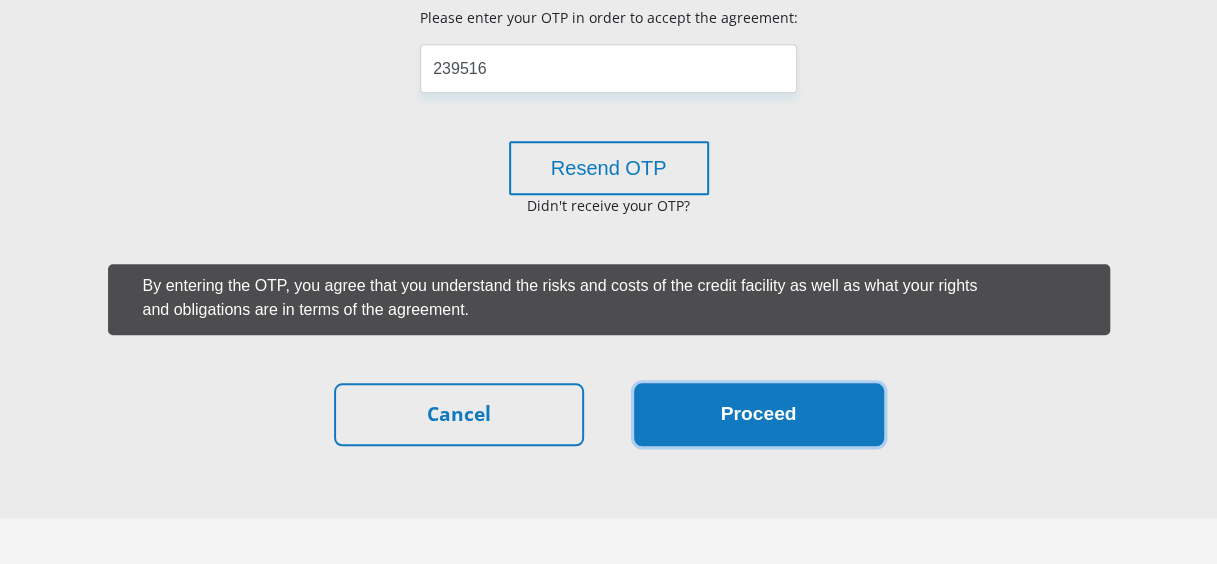 click on "Proceed" at bounding box center (759, 414) 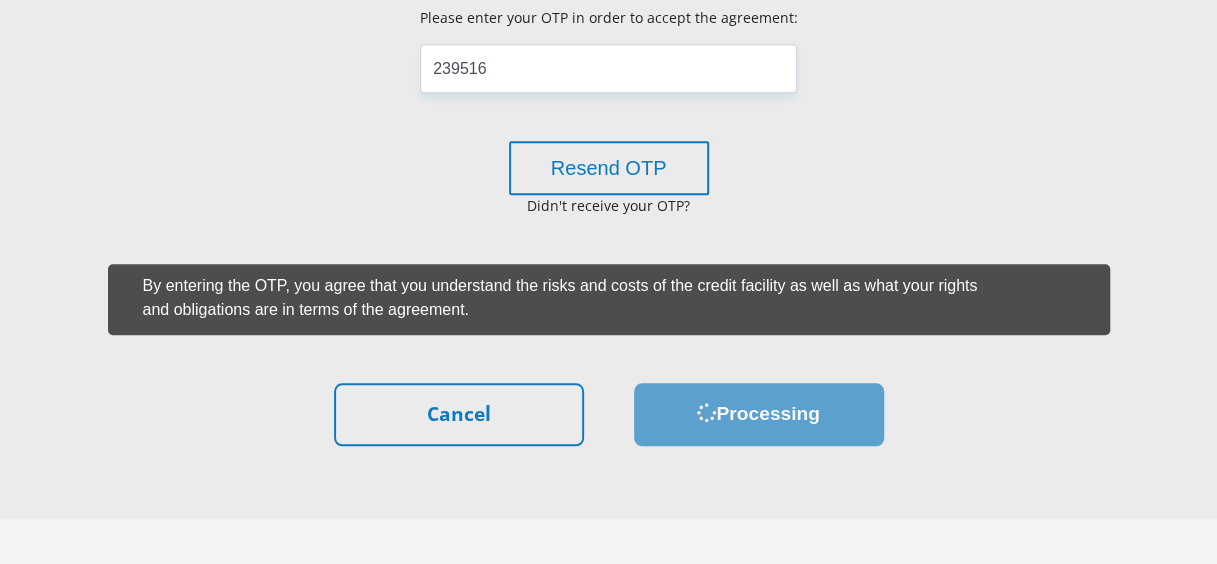 scroll, scrollTop: 0, scrollLeft: 0, axis: both 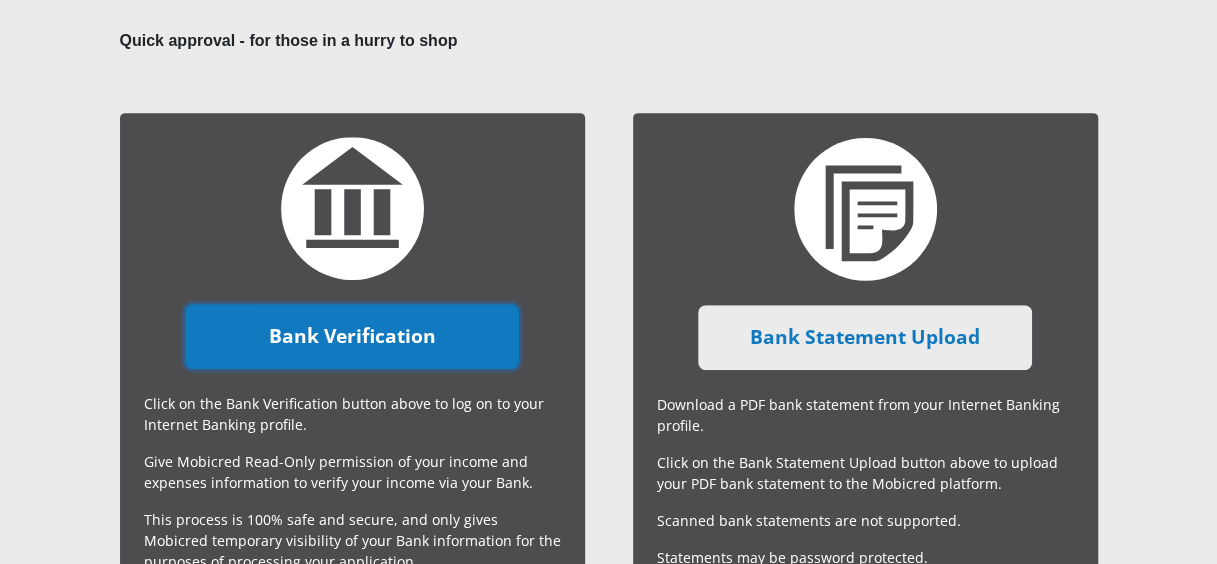 click on "Bank Verification" at bounding box center [352, 336] 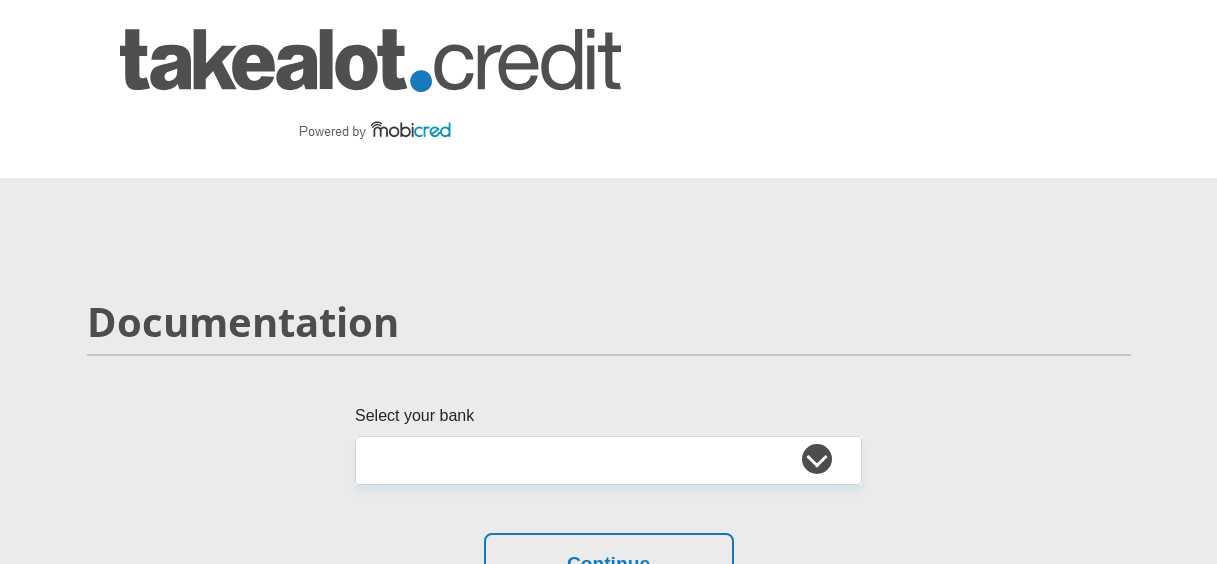 scroll, scrollTop: 0, scrollLeft: 0, axis: both 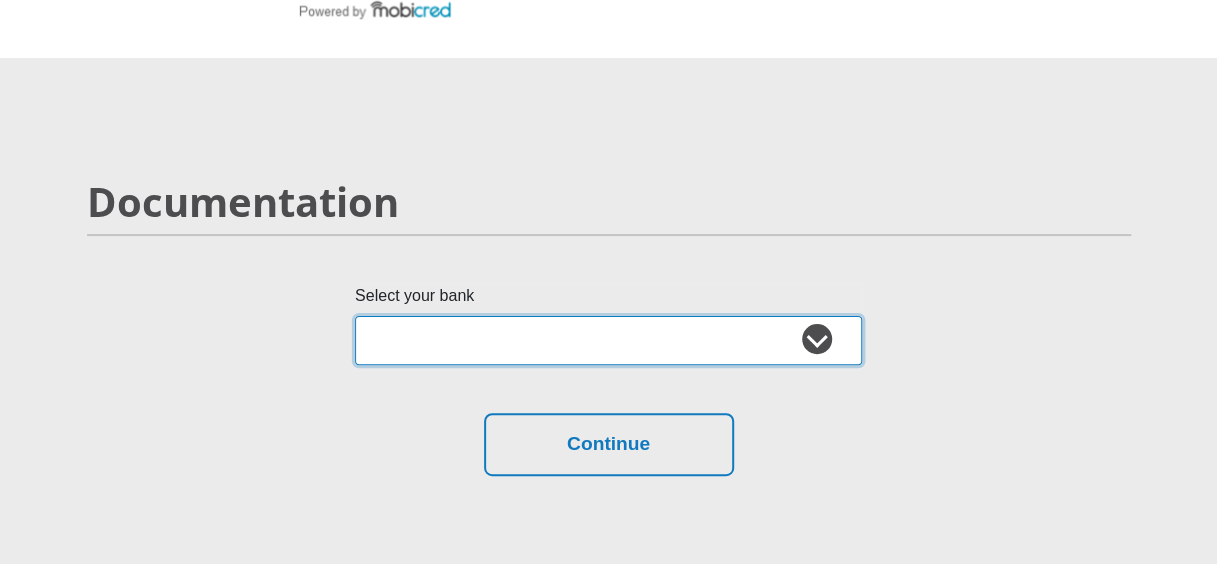 click on "Absa
Capitec Bank
Discovery Bank
First National Bank
Nedbank
Standard Bank
TymeBank" at bounding box center (608, 340) 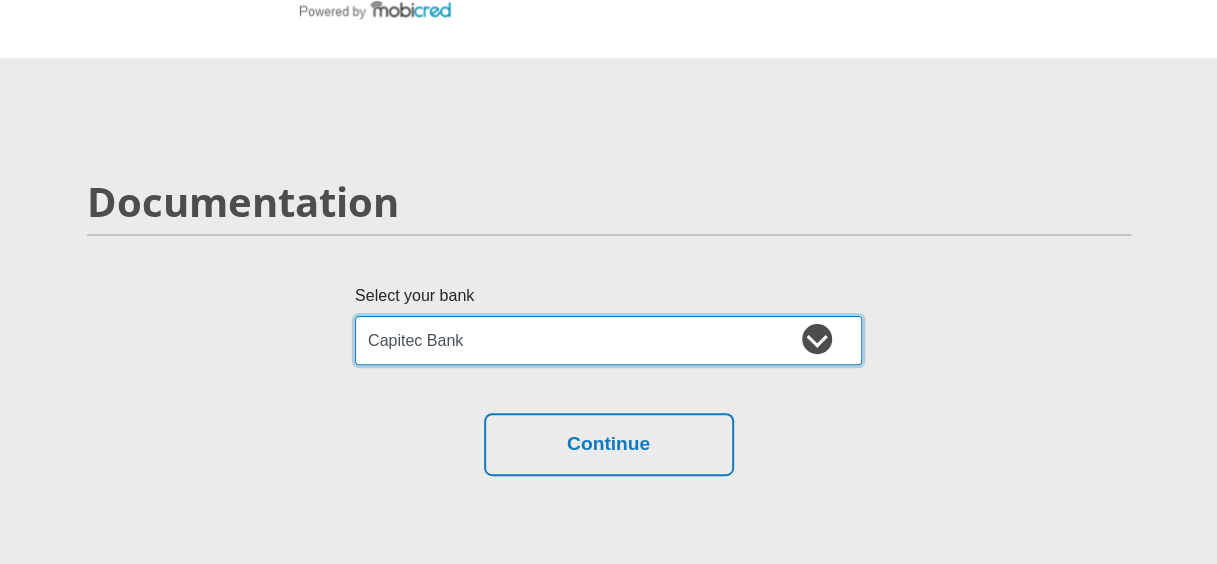 click on "Absa
Capitec Bank
Discovery Bank
First National Bank
Nedbank
Standard Bank
TymeBank" at bounding box center [608, 340] 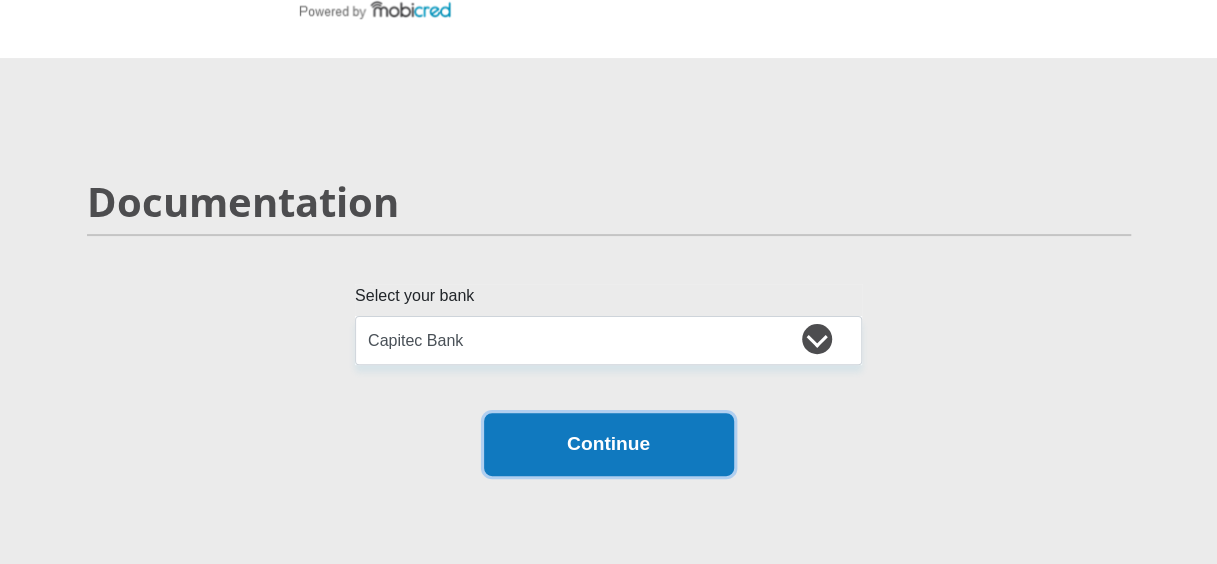 click on "Continue" at bounding box center [609, 444] 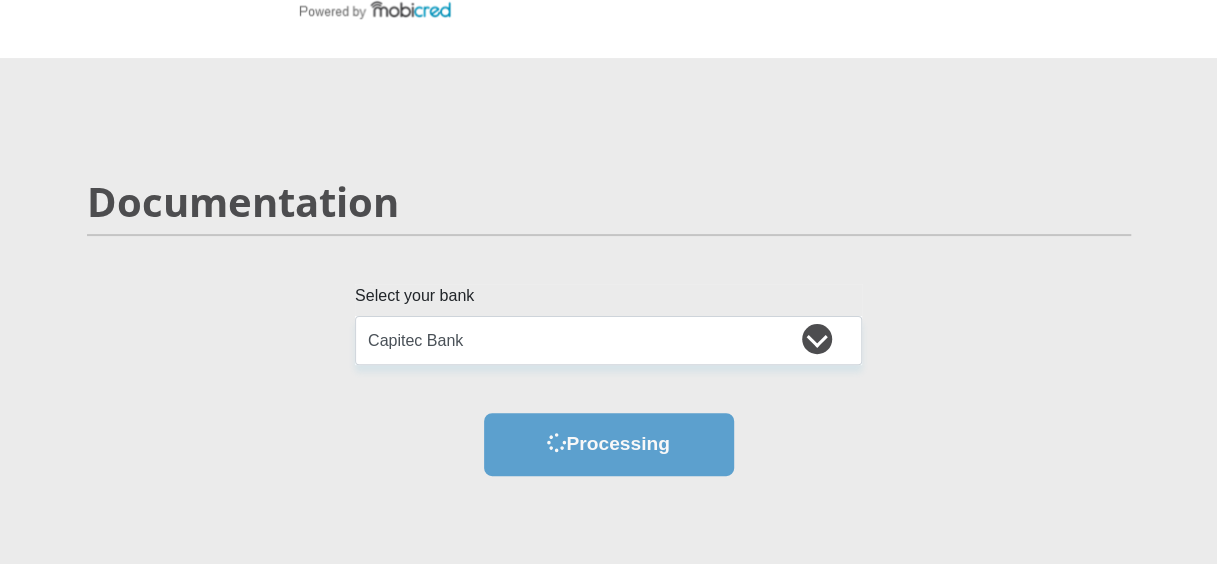 scroll, scrollTop: 0, scrollLeft: 0, axis: both 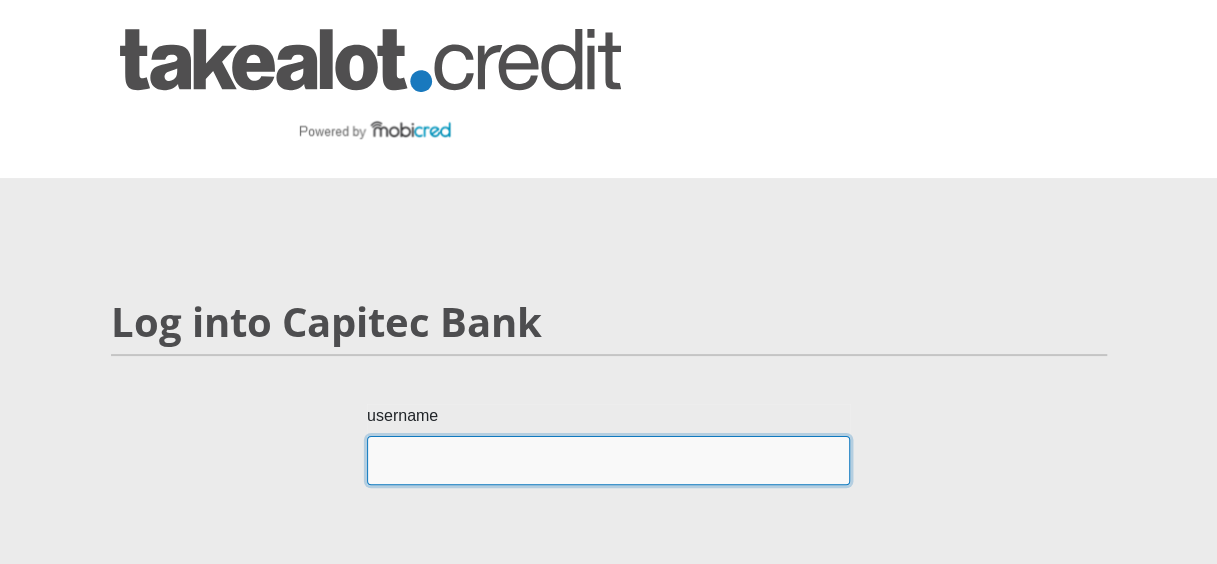 click on "username" at bounding box center [608, 460] 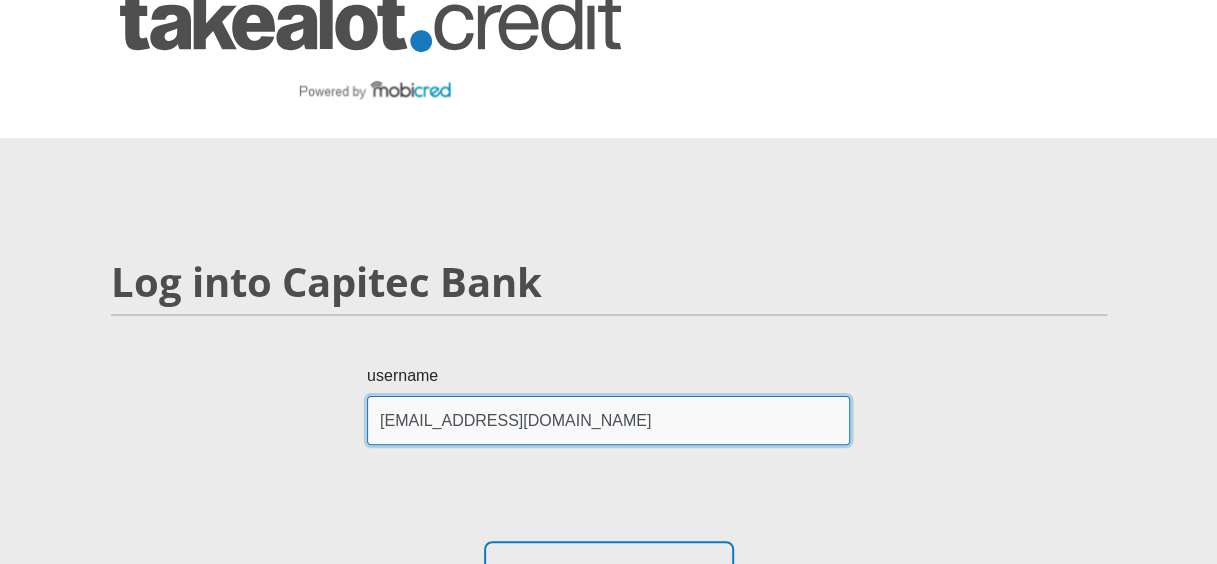 scroll, scrollTop: 213, scrollLeft: 0, axis: vertical 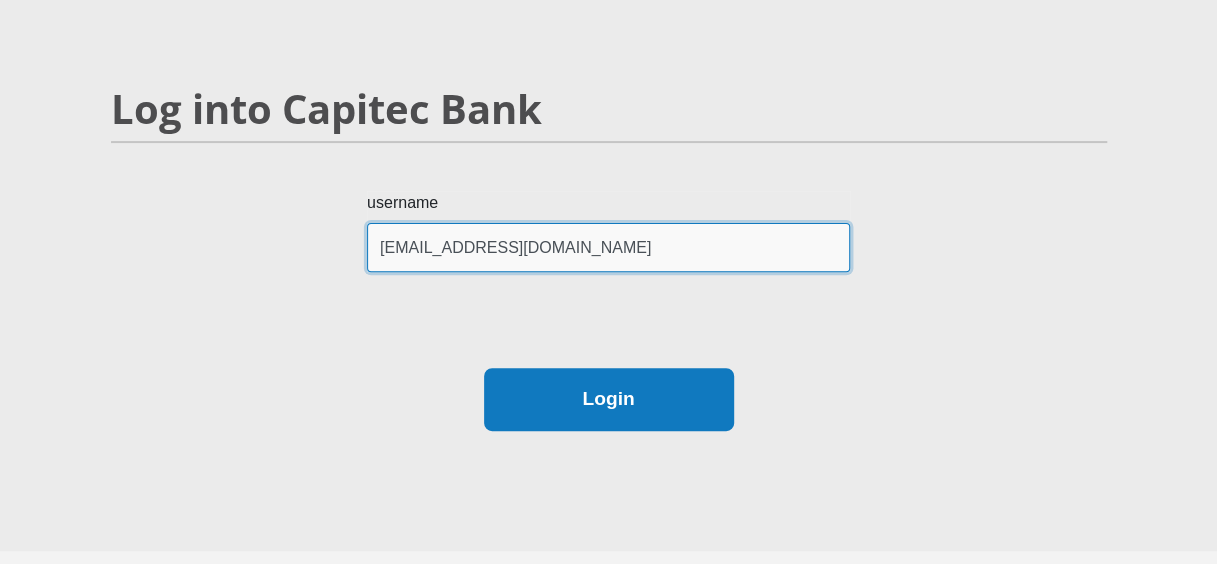 type on "[EMAIL_ADDRESS][DOMAIN_NAME]" 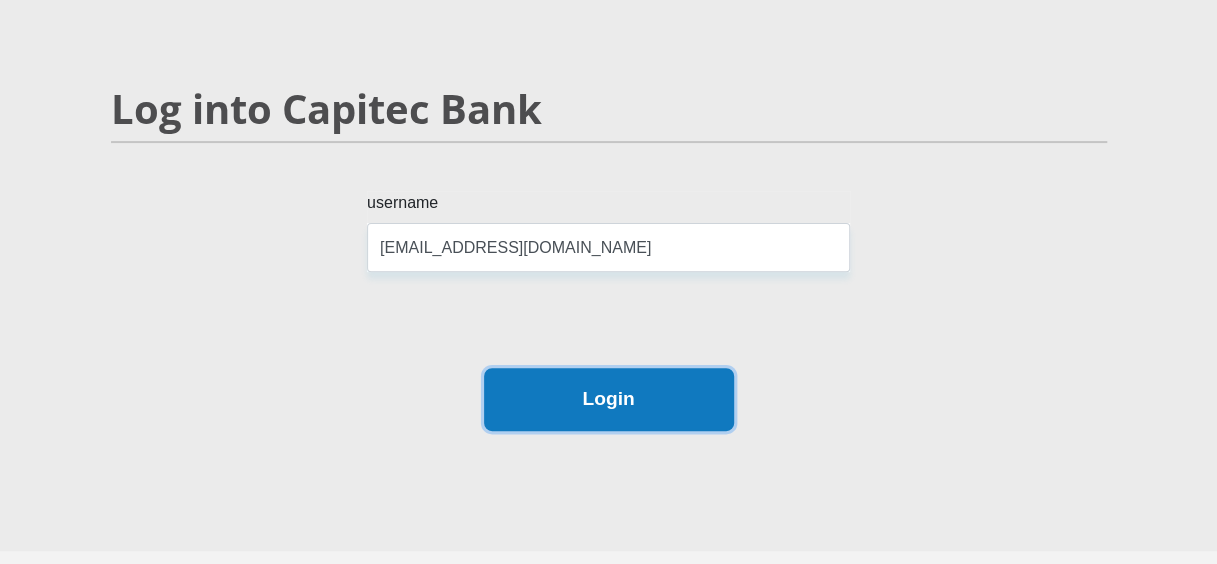 click on "Login" at bounding box center (609, 399) 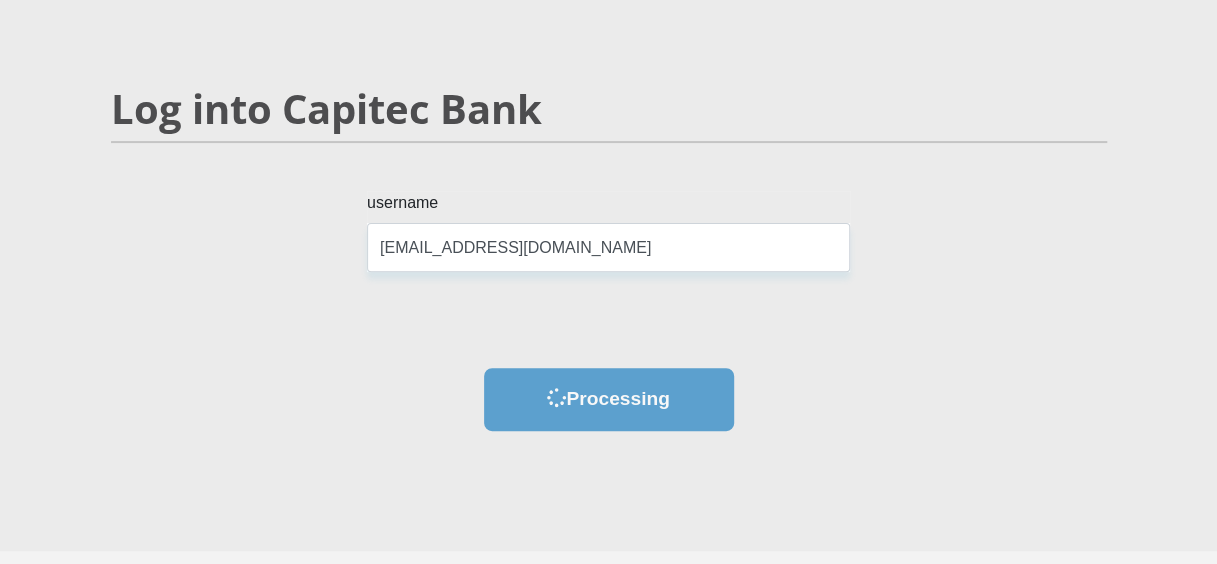 scroll, scrollTop: 0, scrollLeft: 0, axis: both 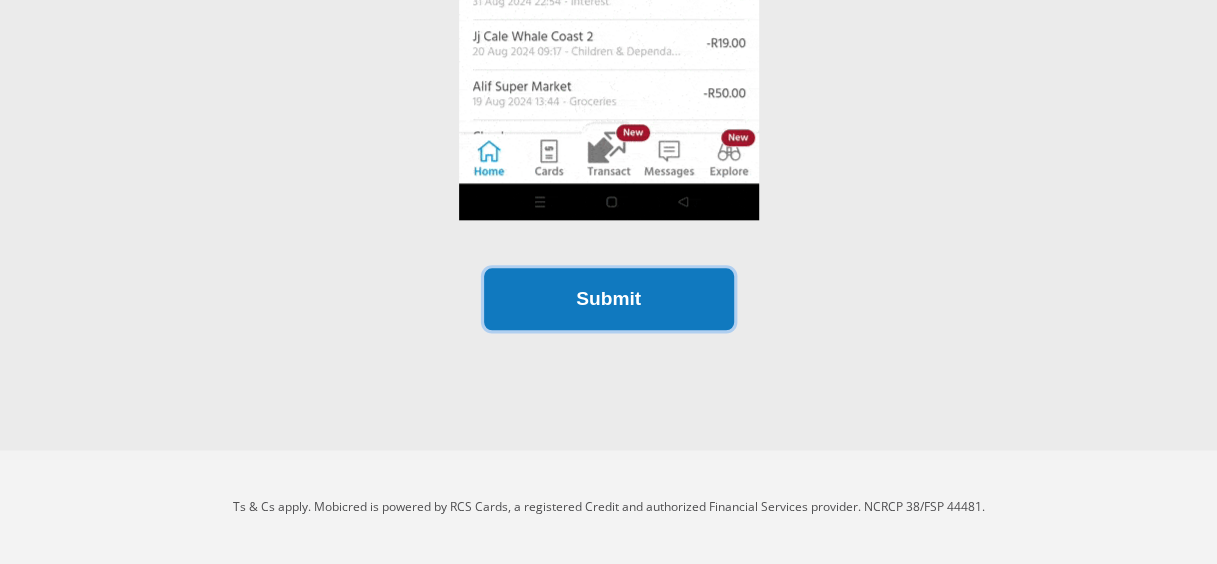 click on "Submit" at bounding box center [609, 299] 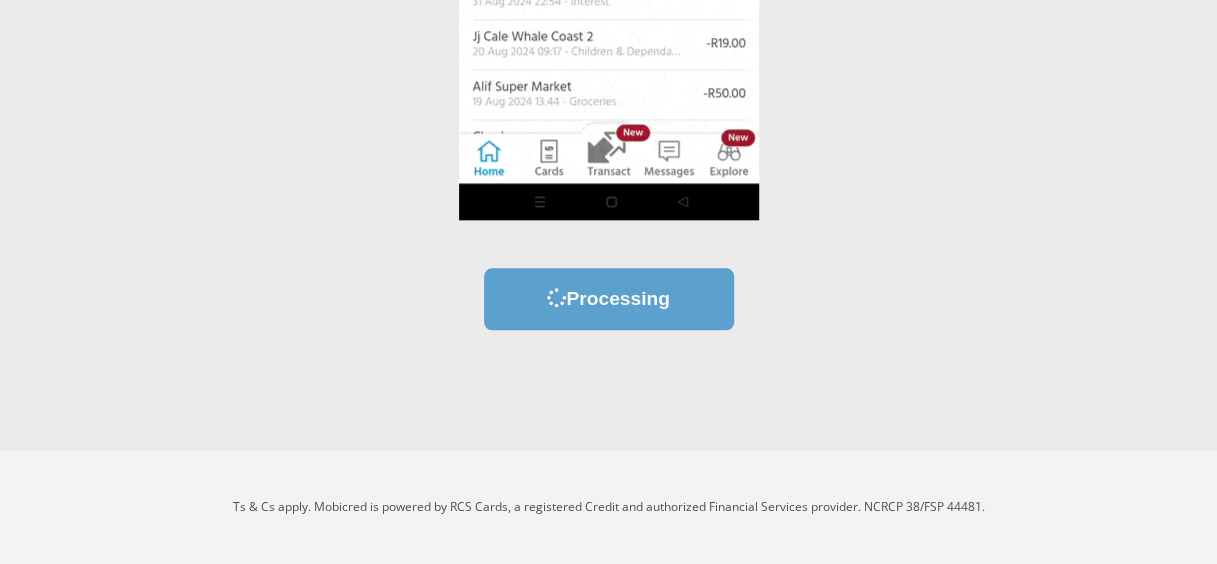 scroll, scrollTop: 0, scrollLeft: 0, axis: both 